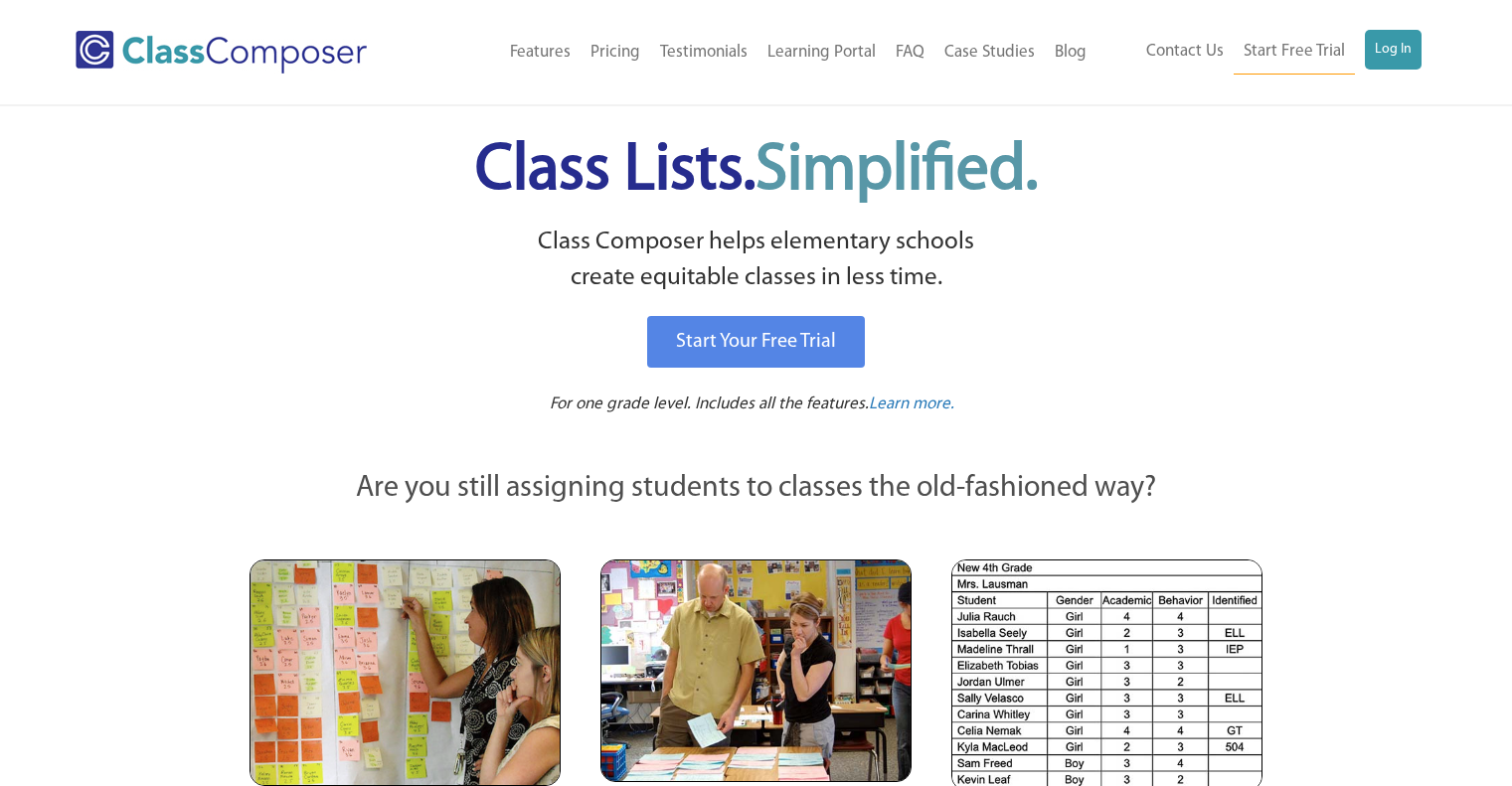 scroll, scrollTop: 0, scrollLeft: 0, axis: both 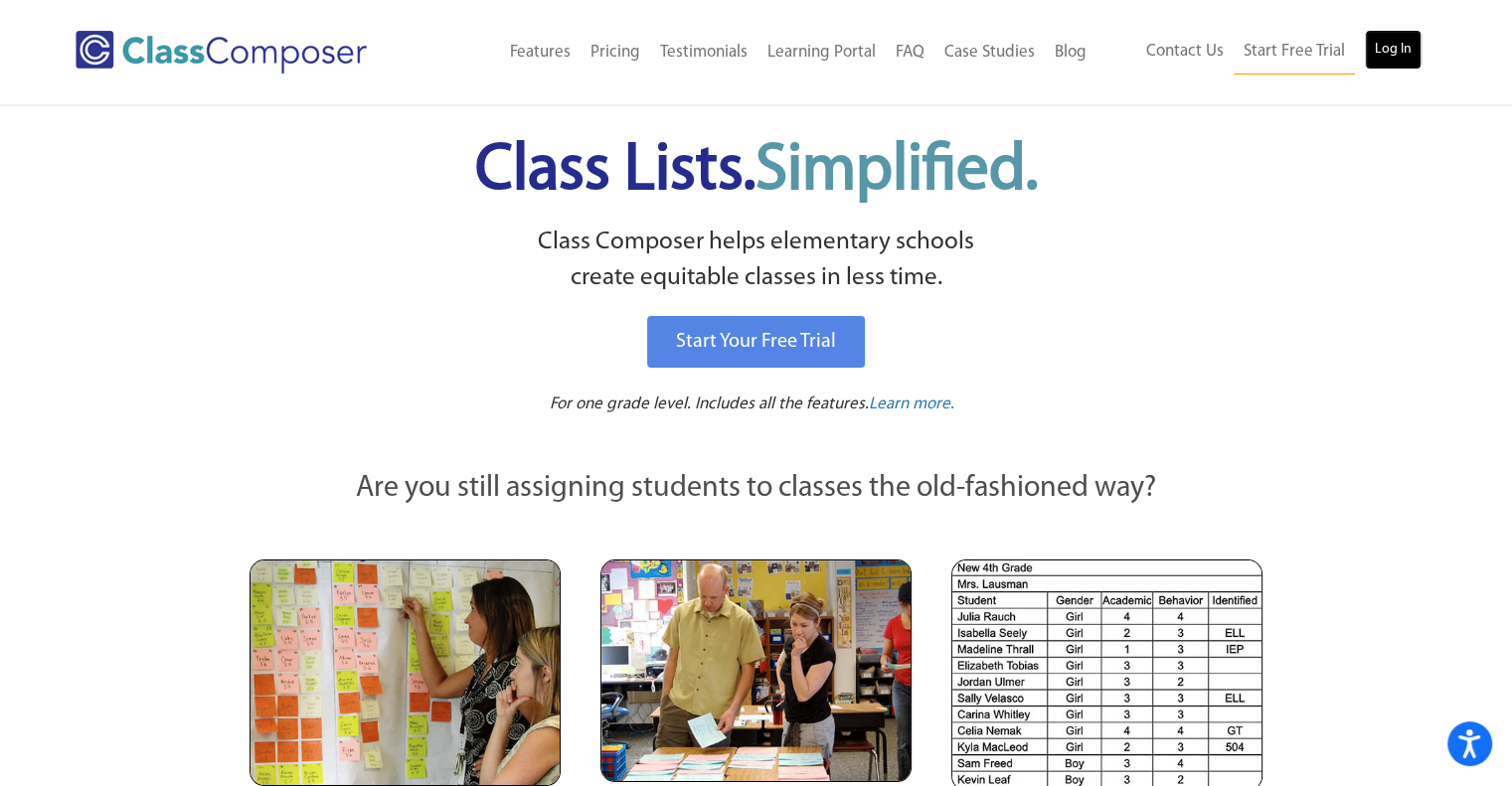 click on "Log In" at bounding box center (1393, 50) 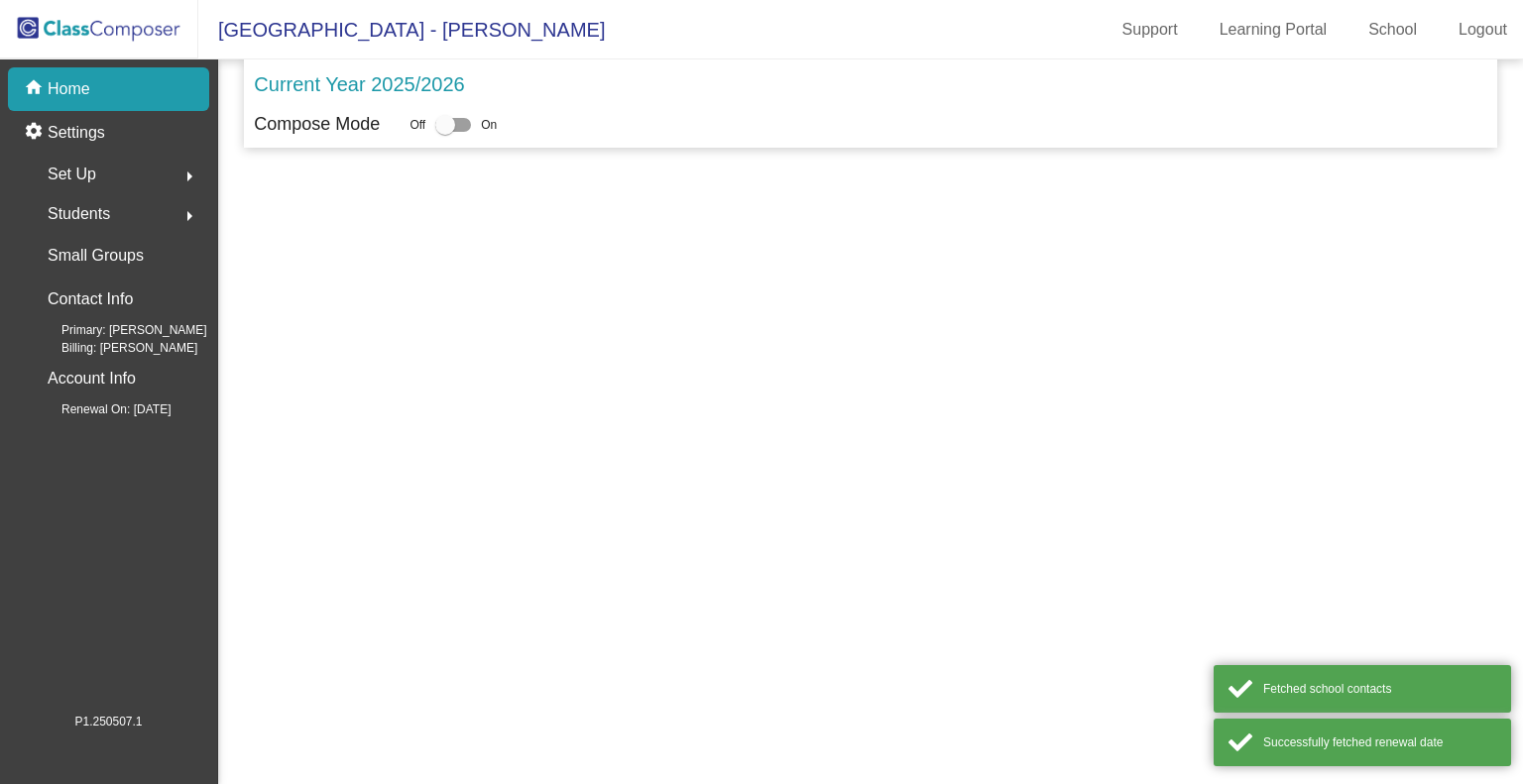 scroll, scrollTop: 0, scrollLeft: 0, axis: both 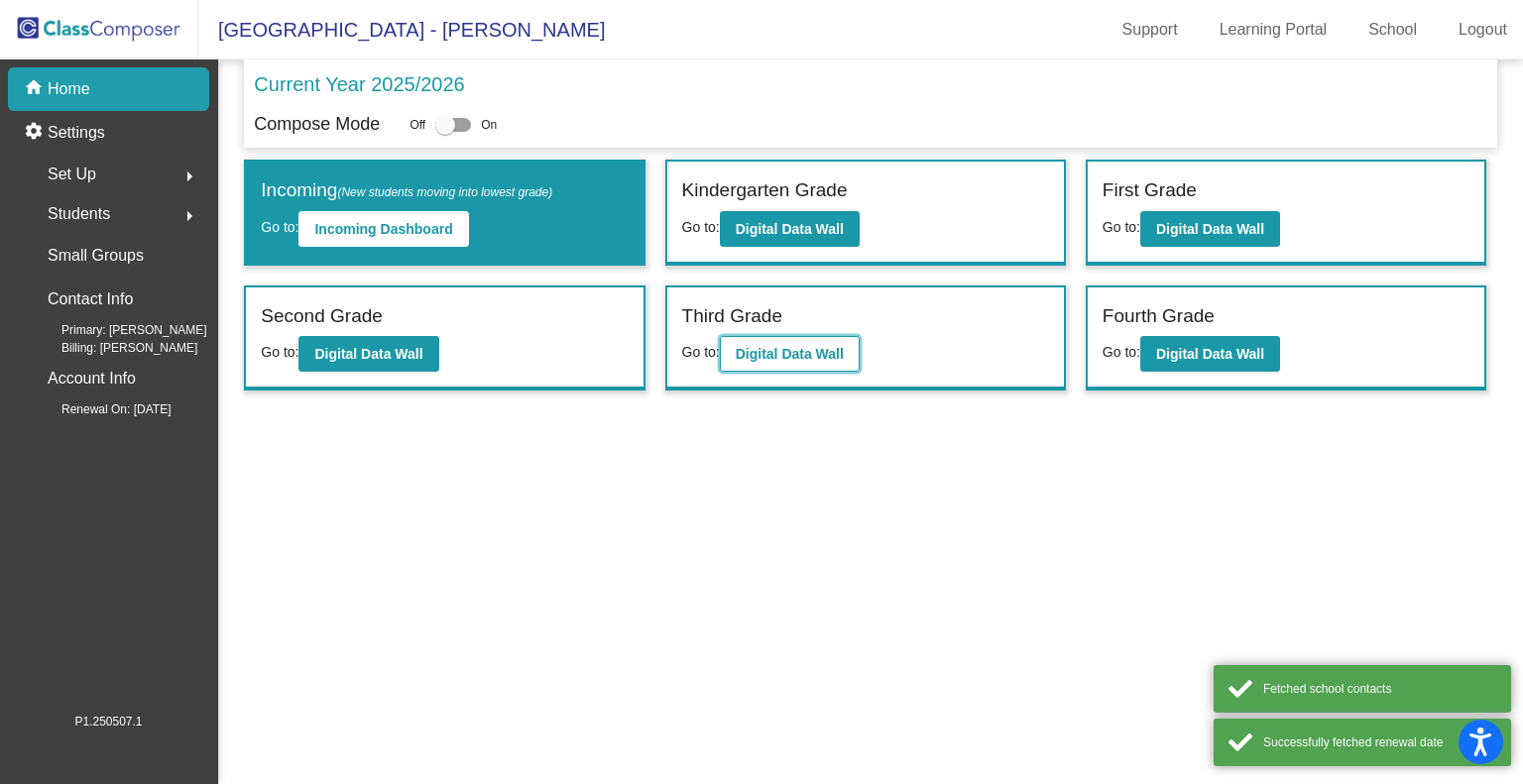 click on "Digital Data Wall" 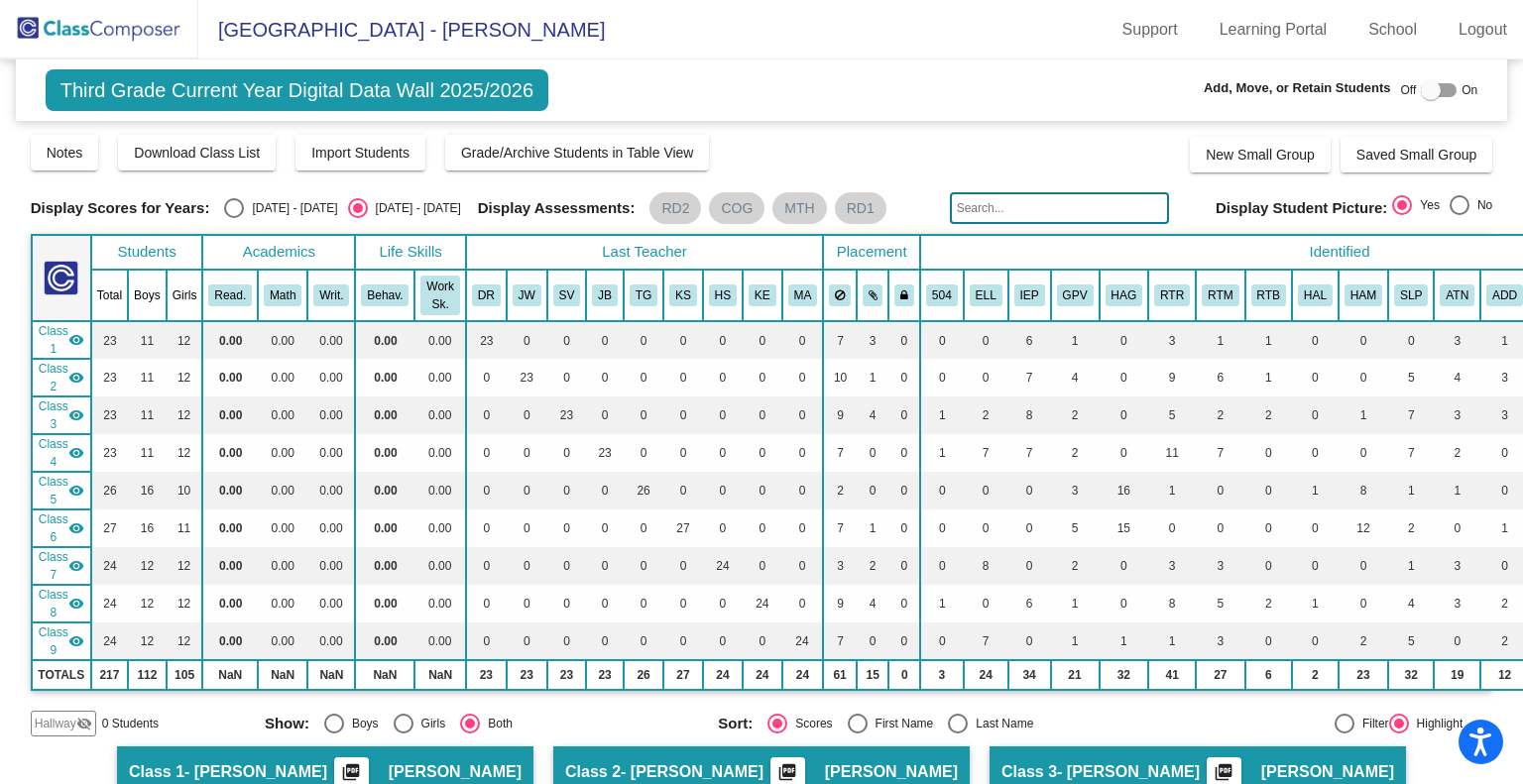 click 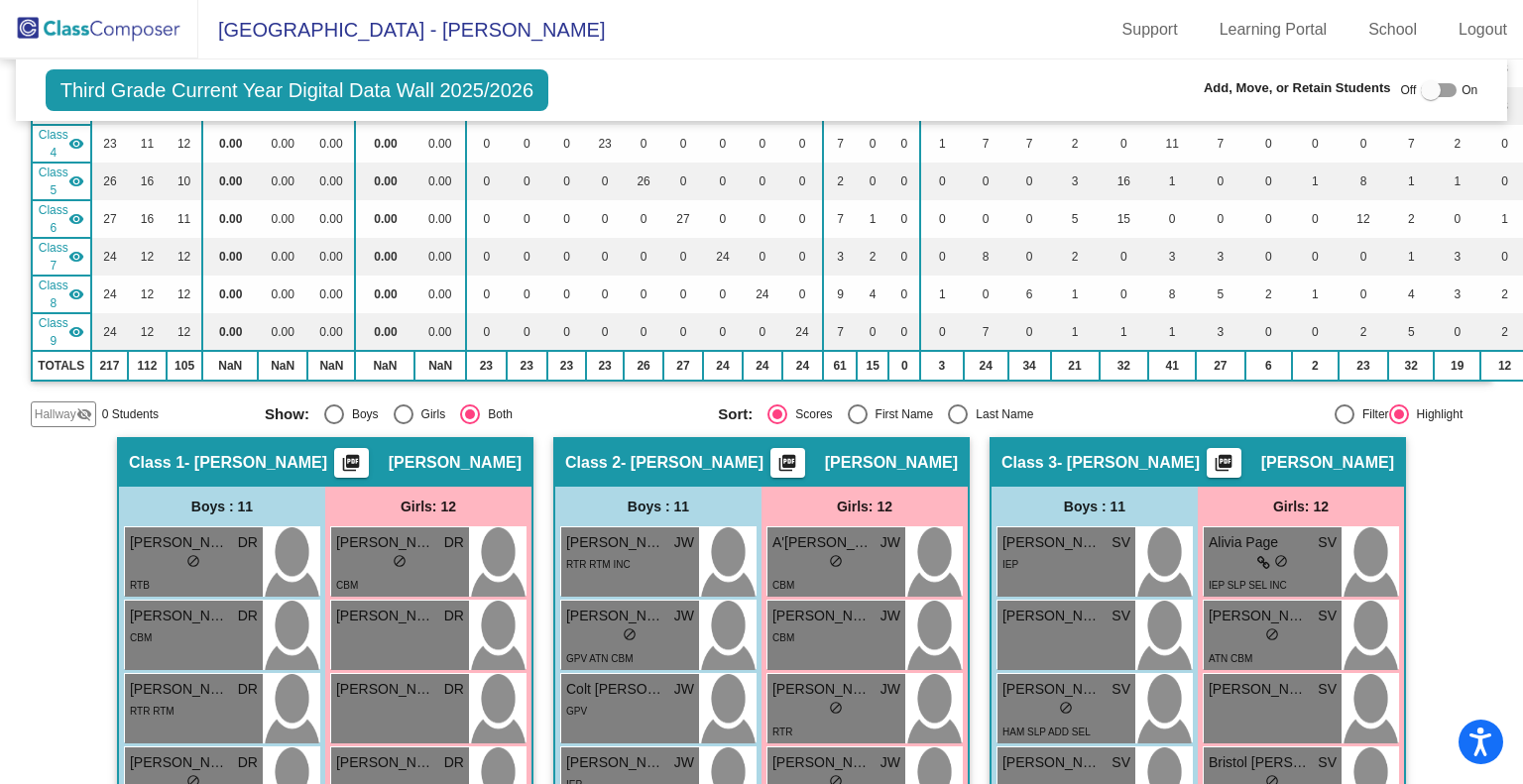 scroll, scrollTop: 0, scrollLeft: 0, axis: both 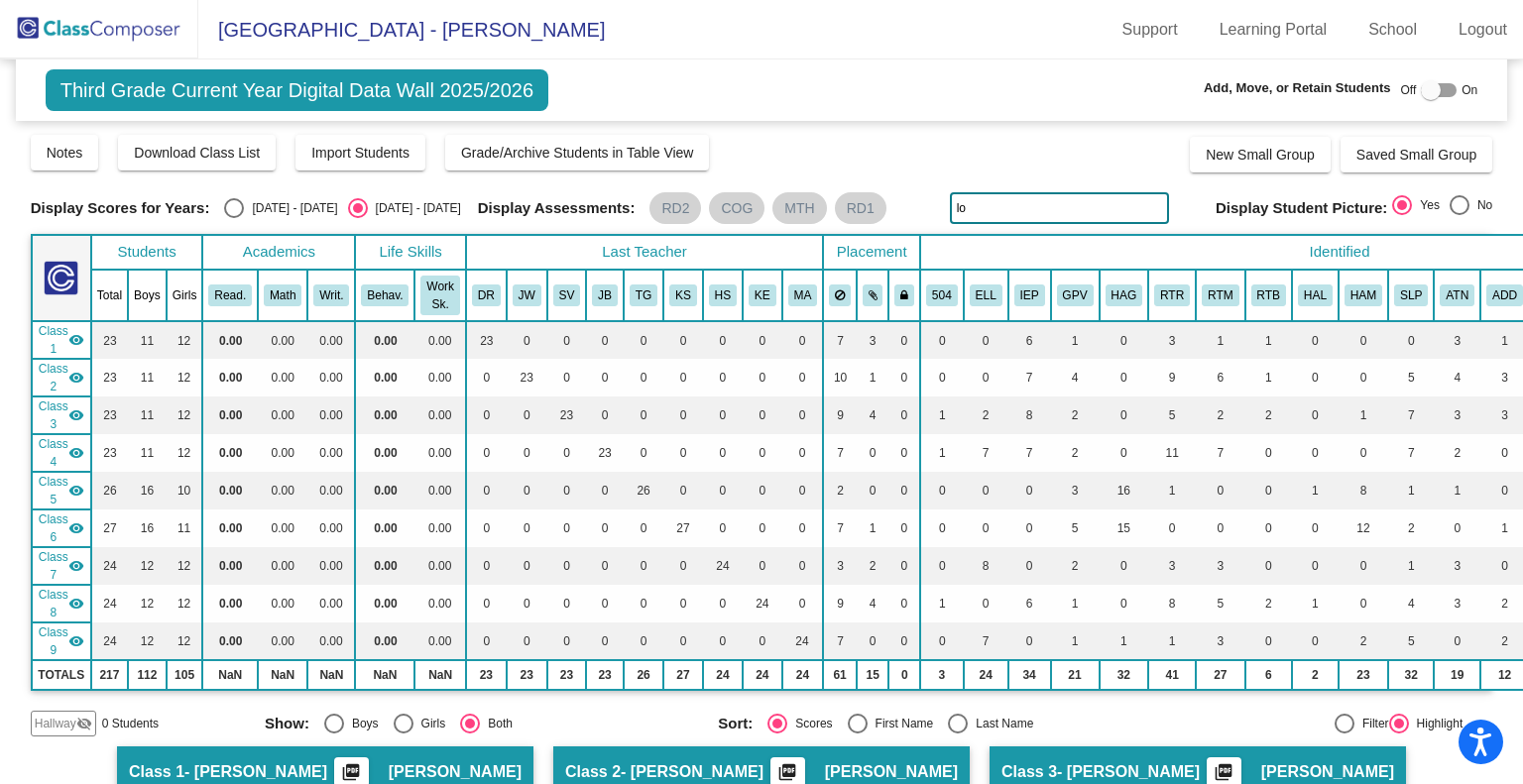 type on "l" 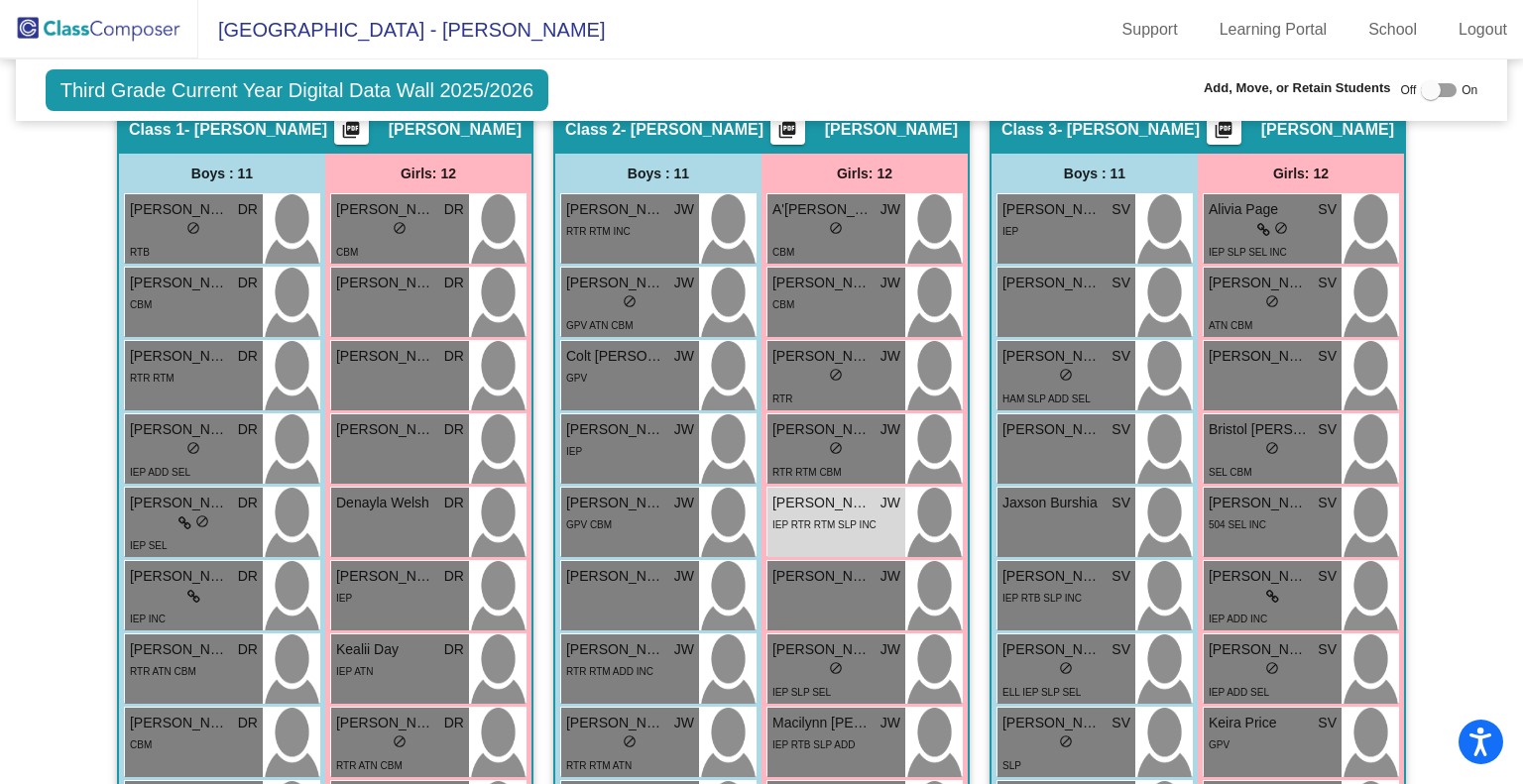 scroll, scrollTop: 642, scrollLeft: 0, axis: vertical 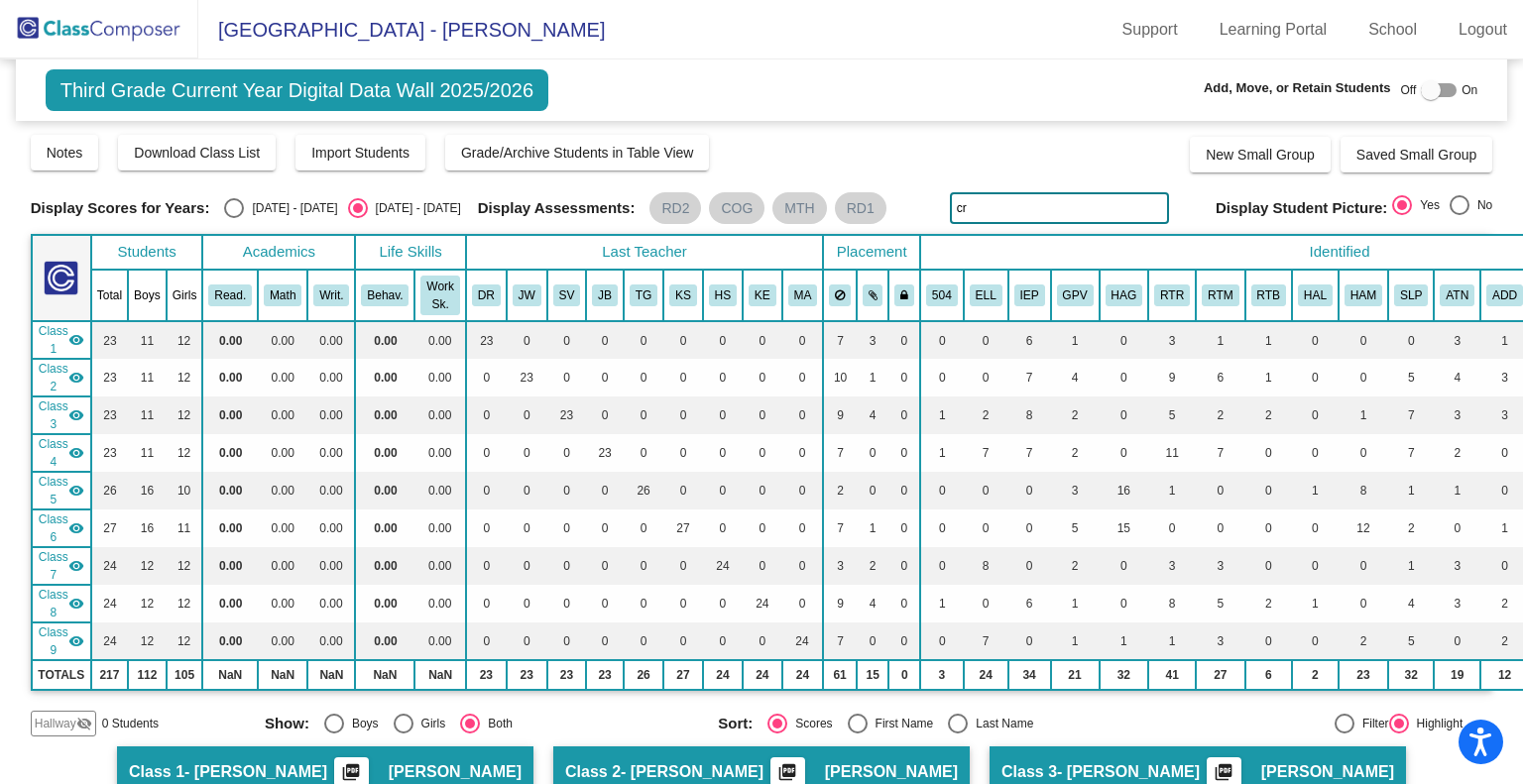 type on "c" 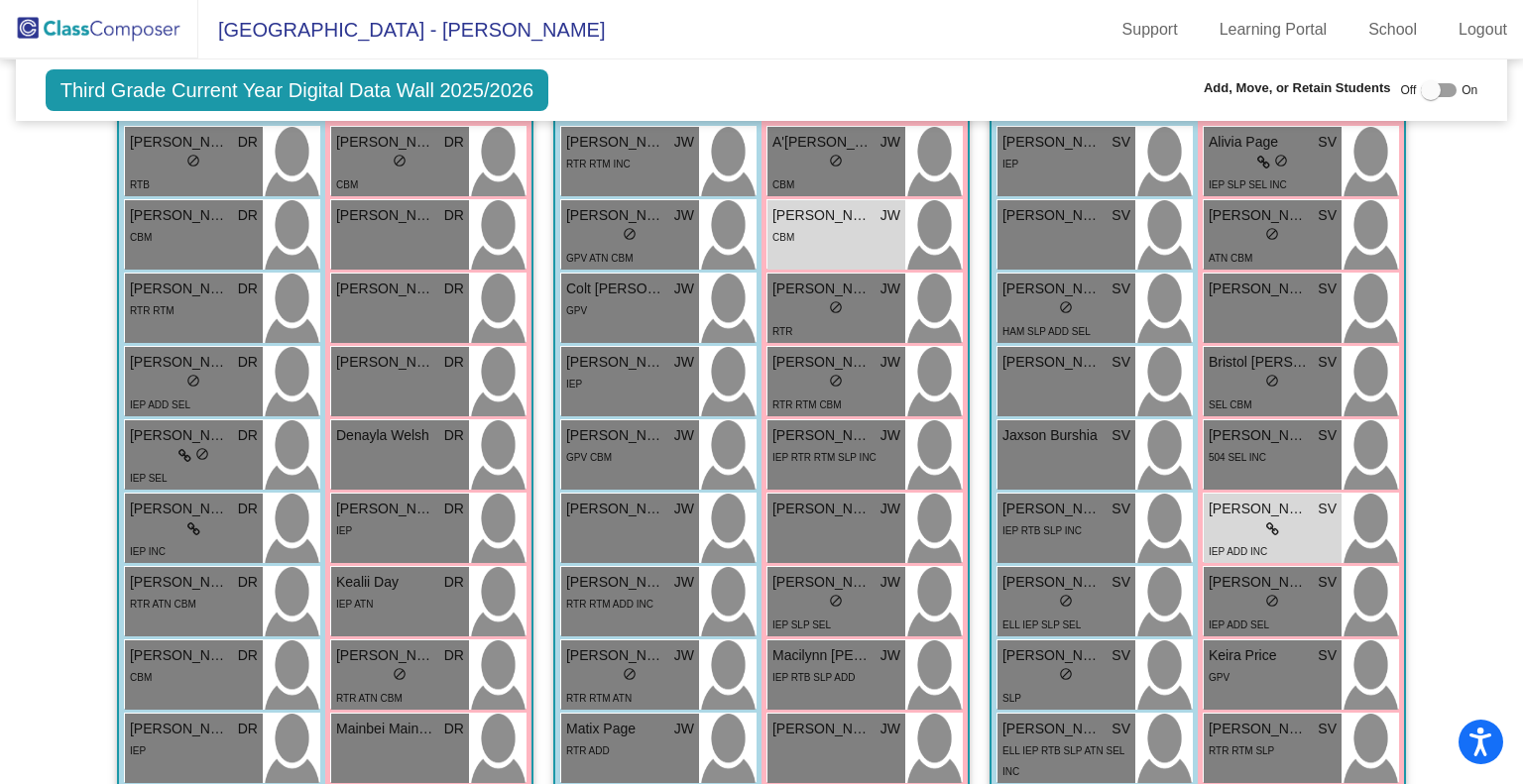 scroll, scrollTop: 710, scrollLeft: 0, axis: vertical 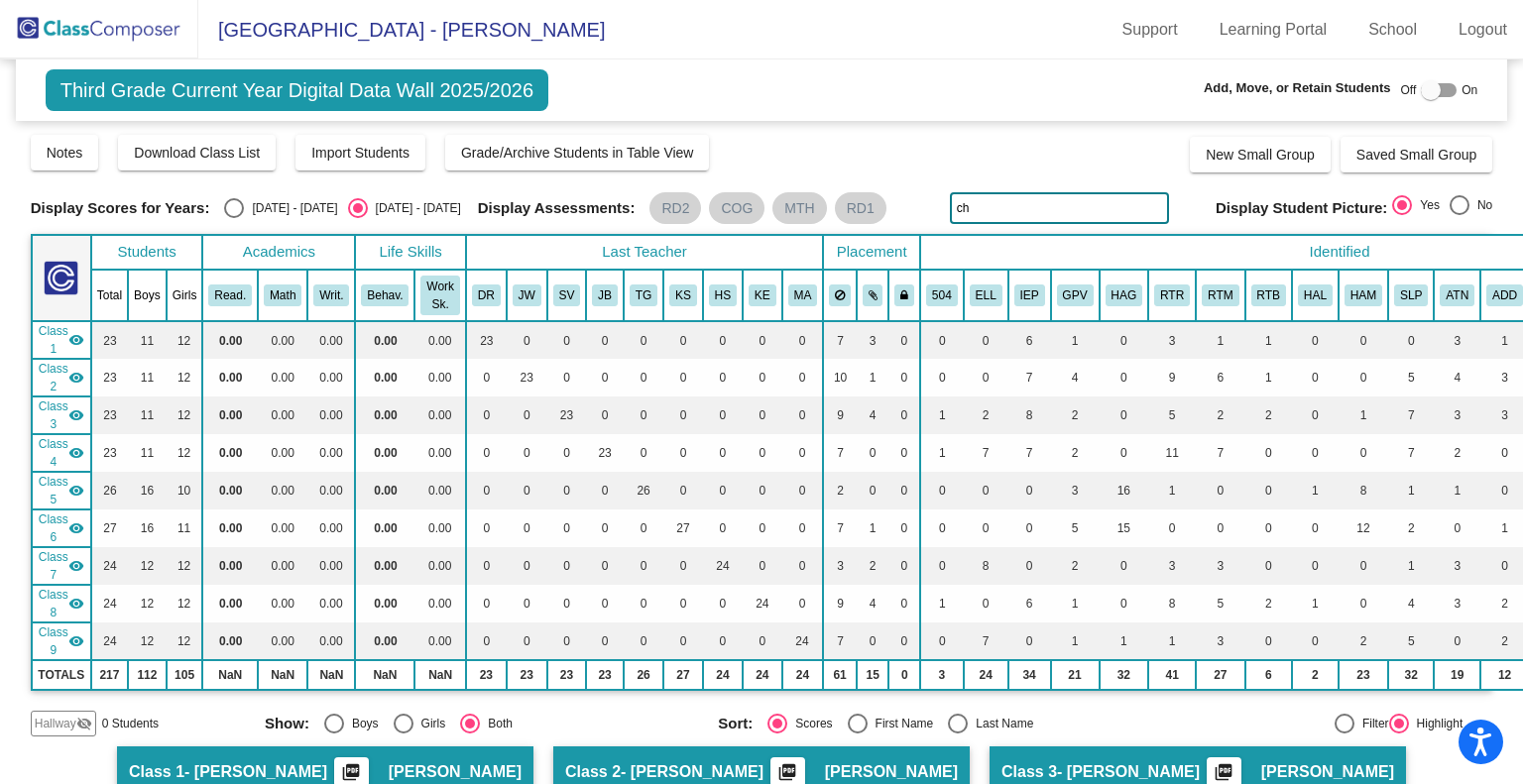 type on "c" 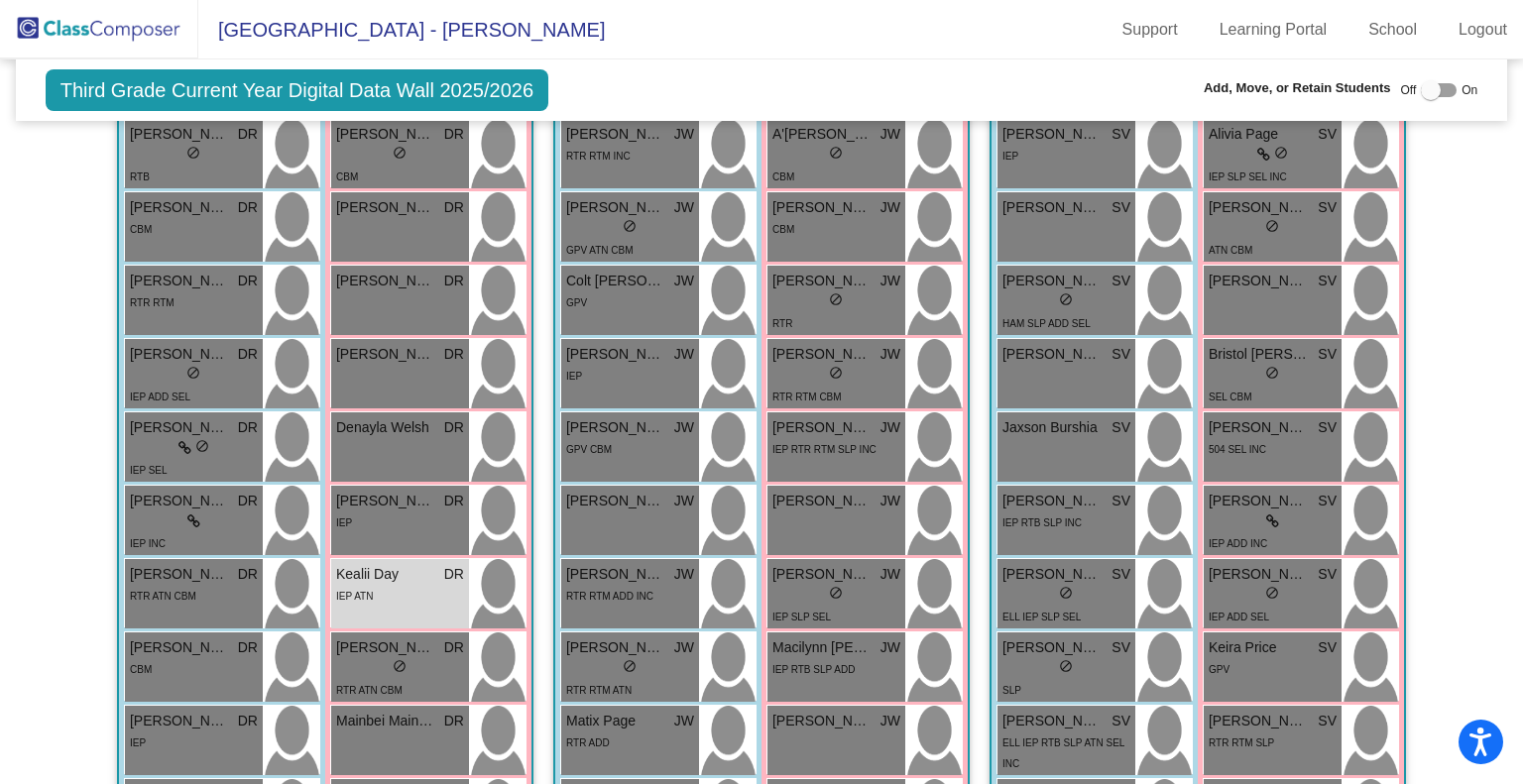 scroll, scrollTop: 729, scrollLeft: 0, axis: vertical 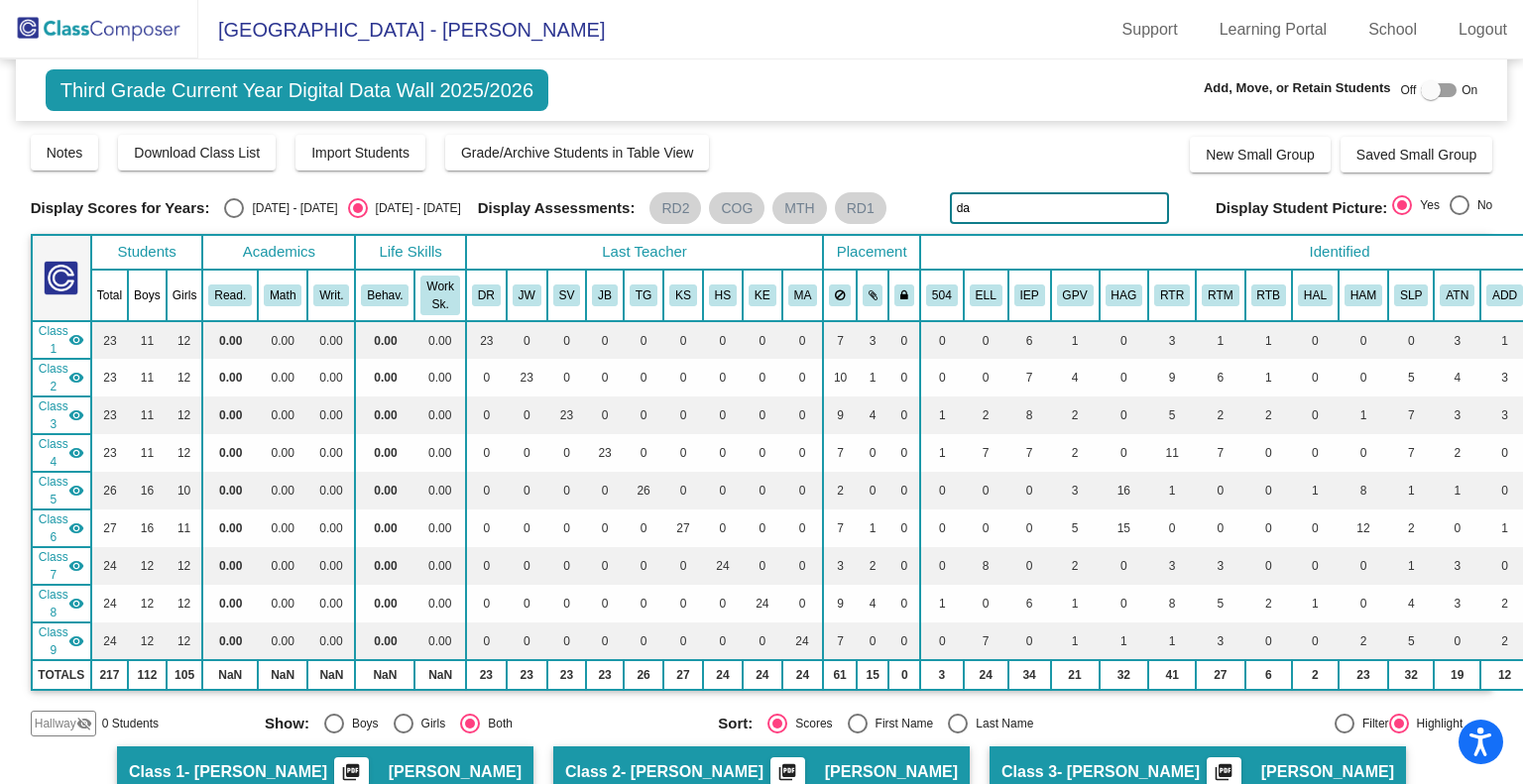 type on "d" 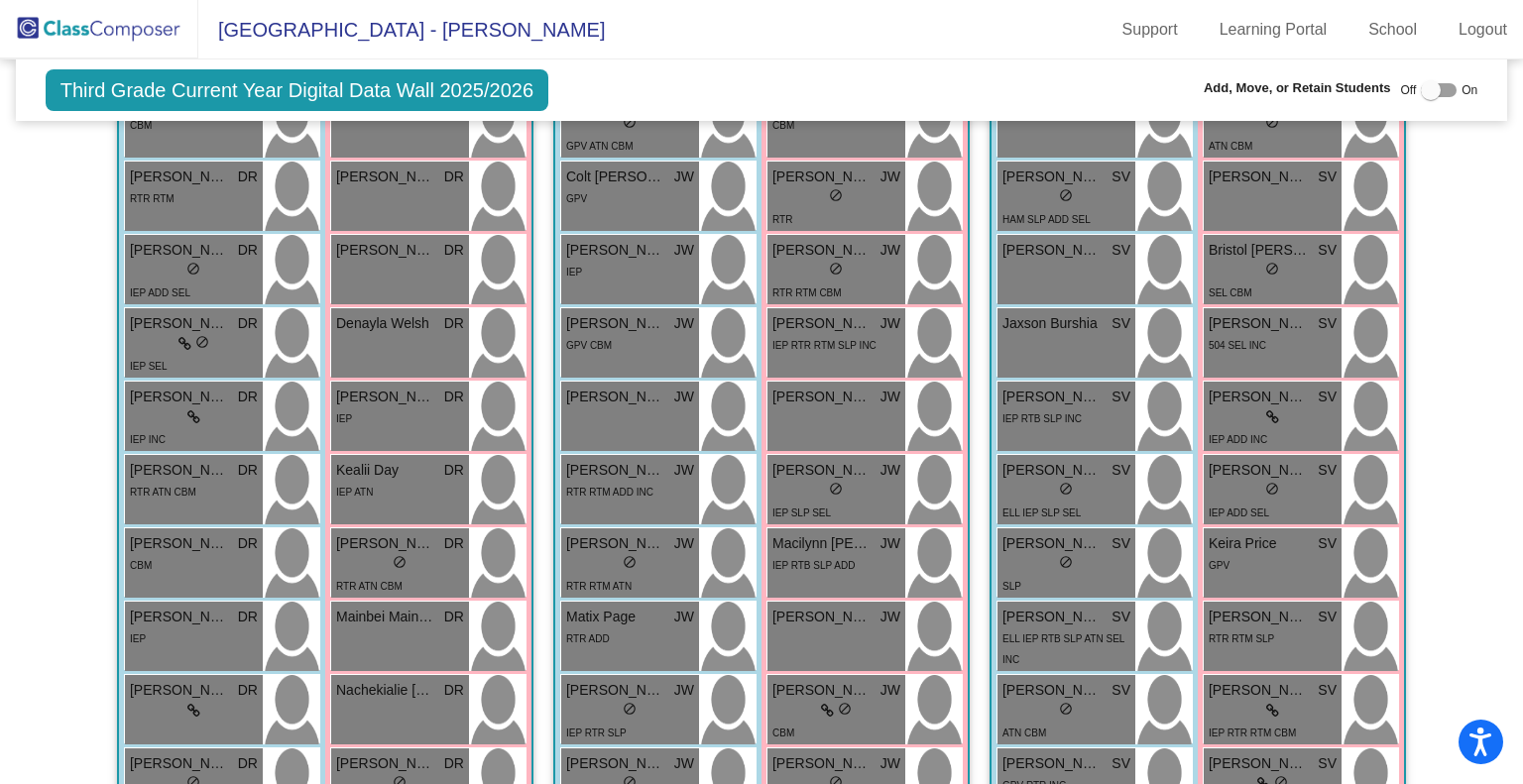 scroll, scrollTop: 579, scrollLeft: 0, axis: vertical 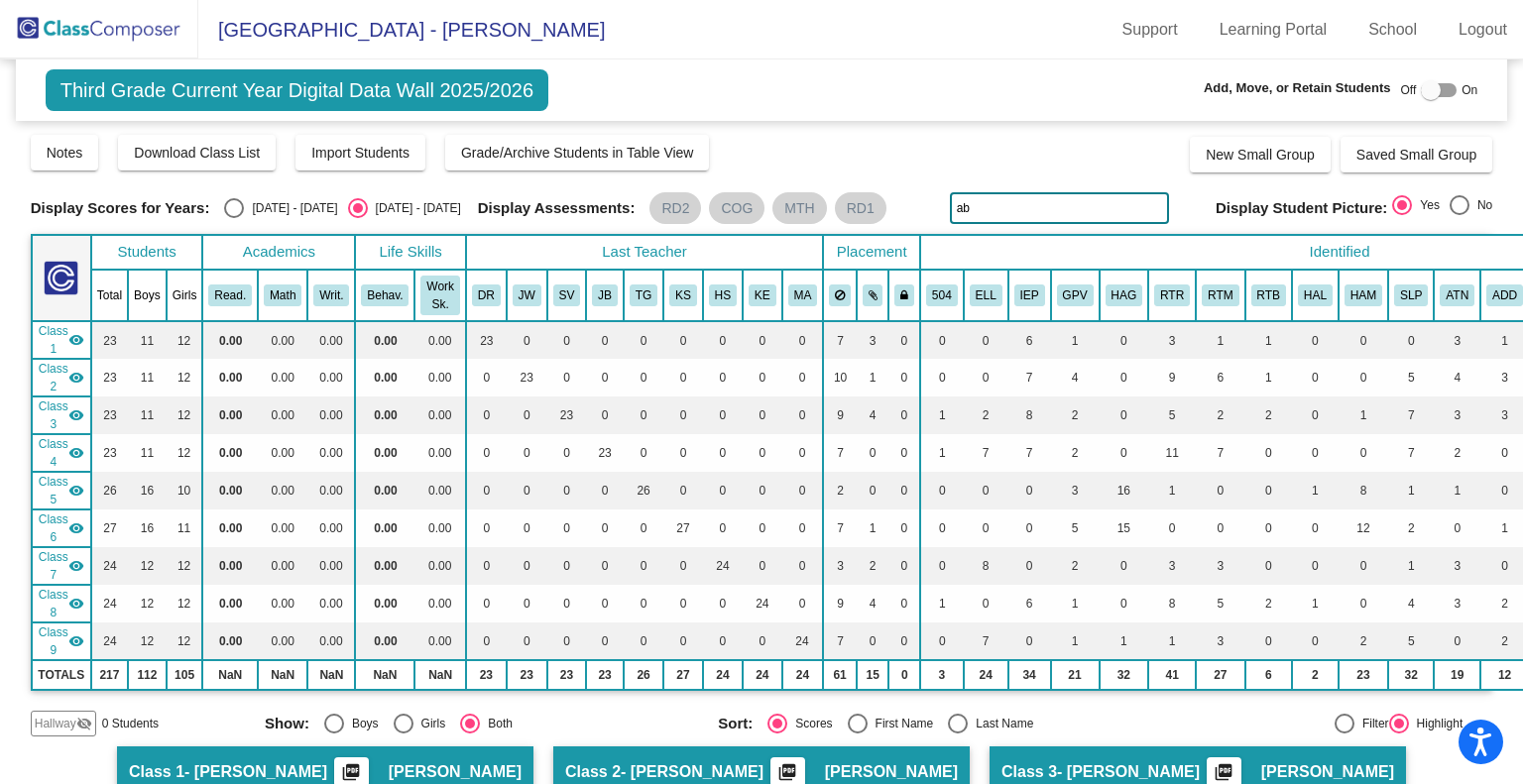 type on "a" 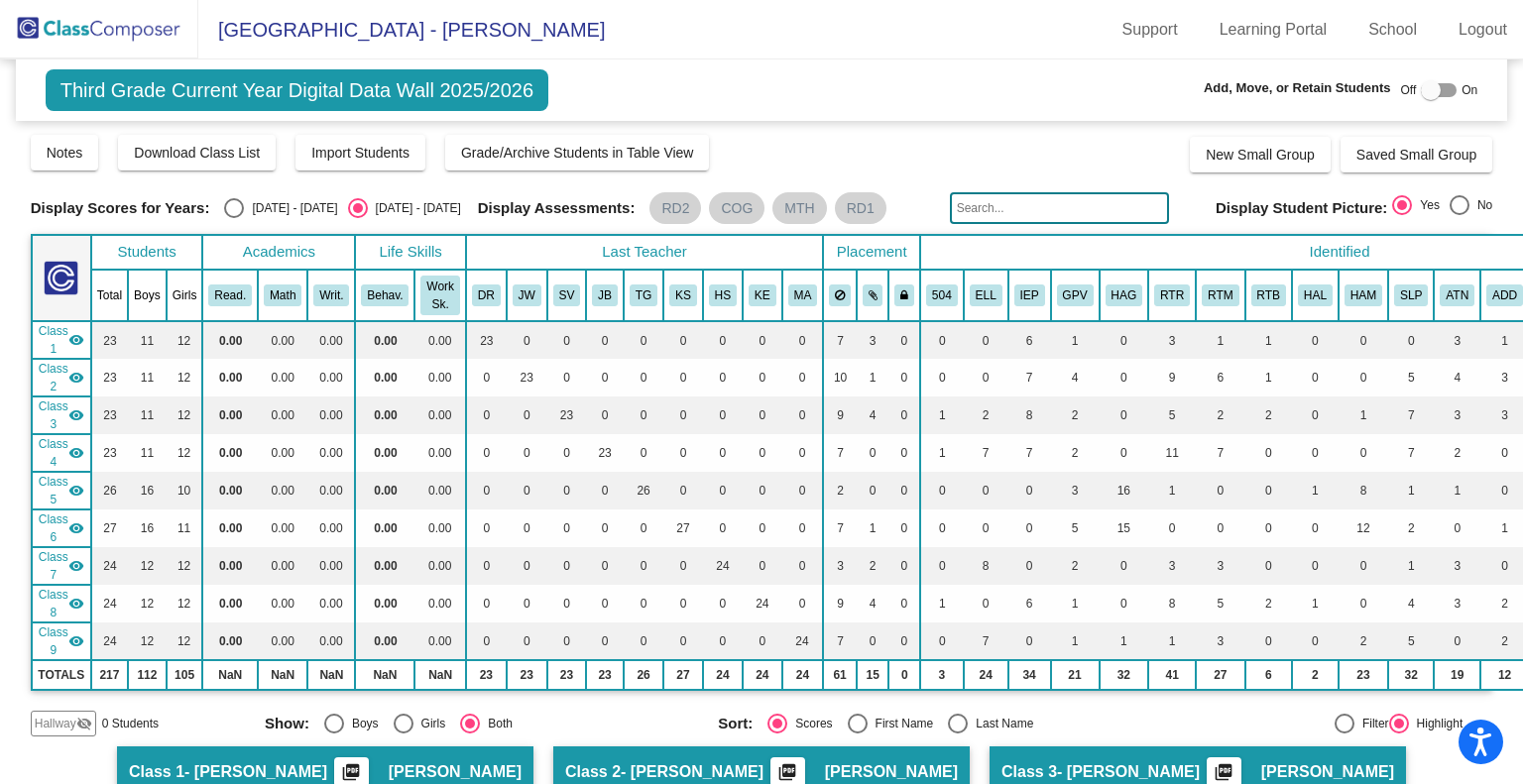 type on "l" 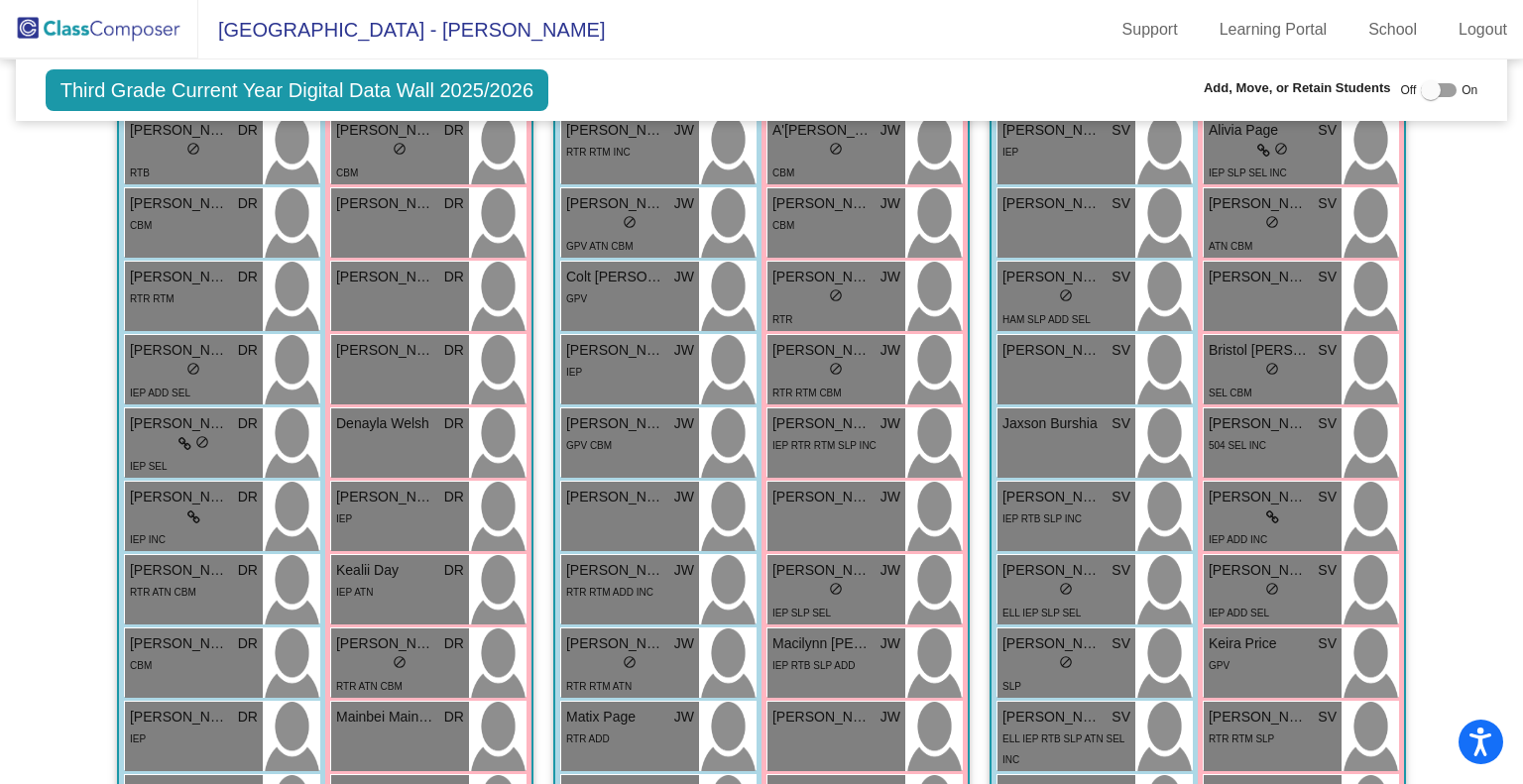 scroll, scrollTop: 0, scrollLeft: 0, axis: both 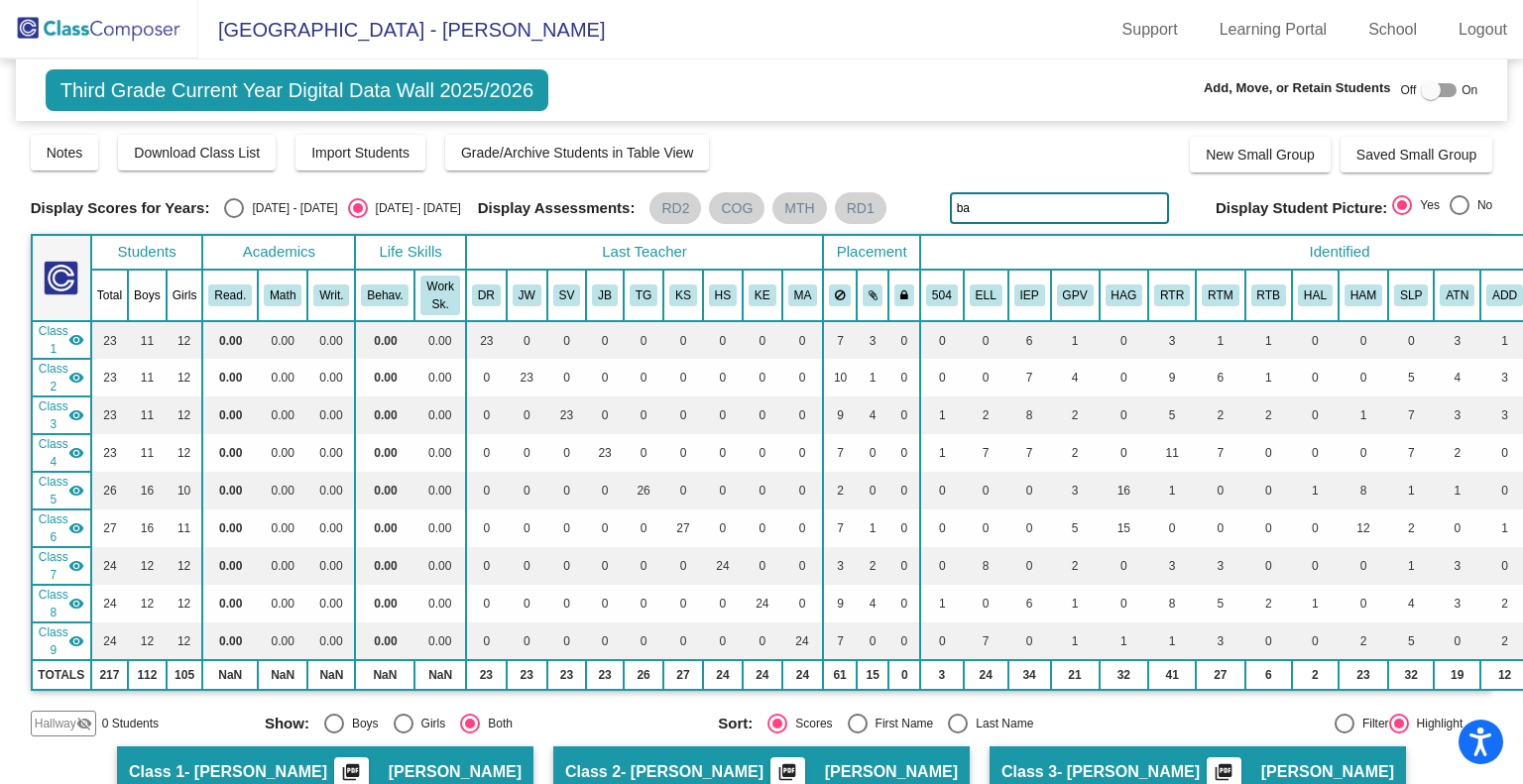 type on "b" 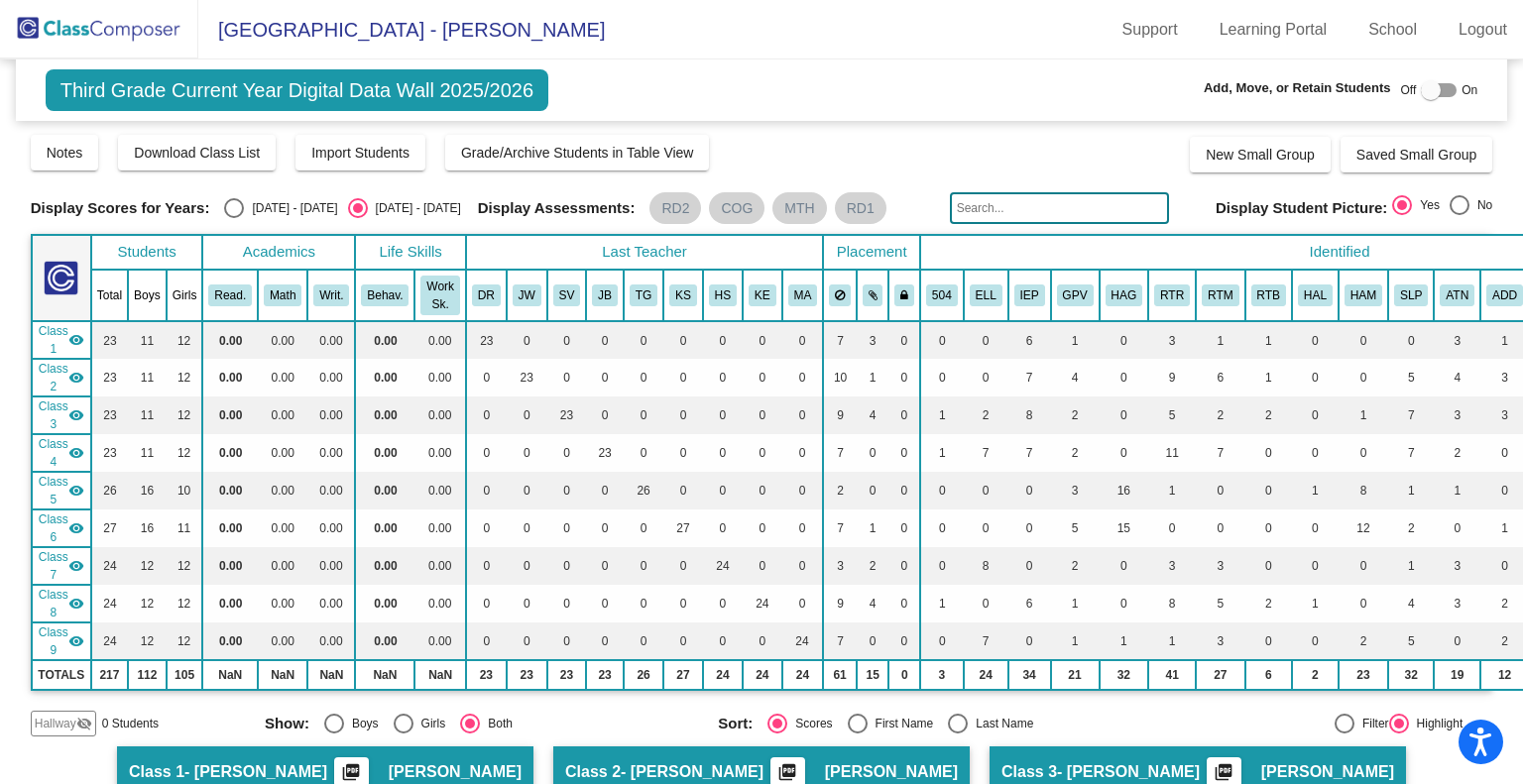 click 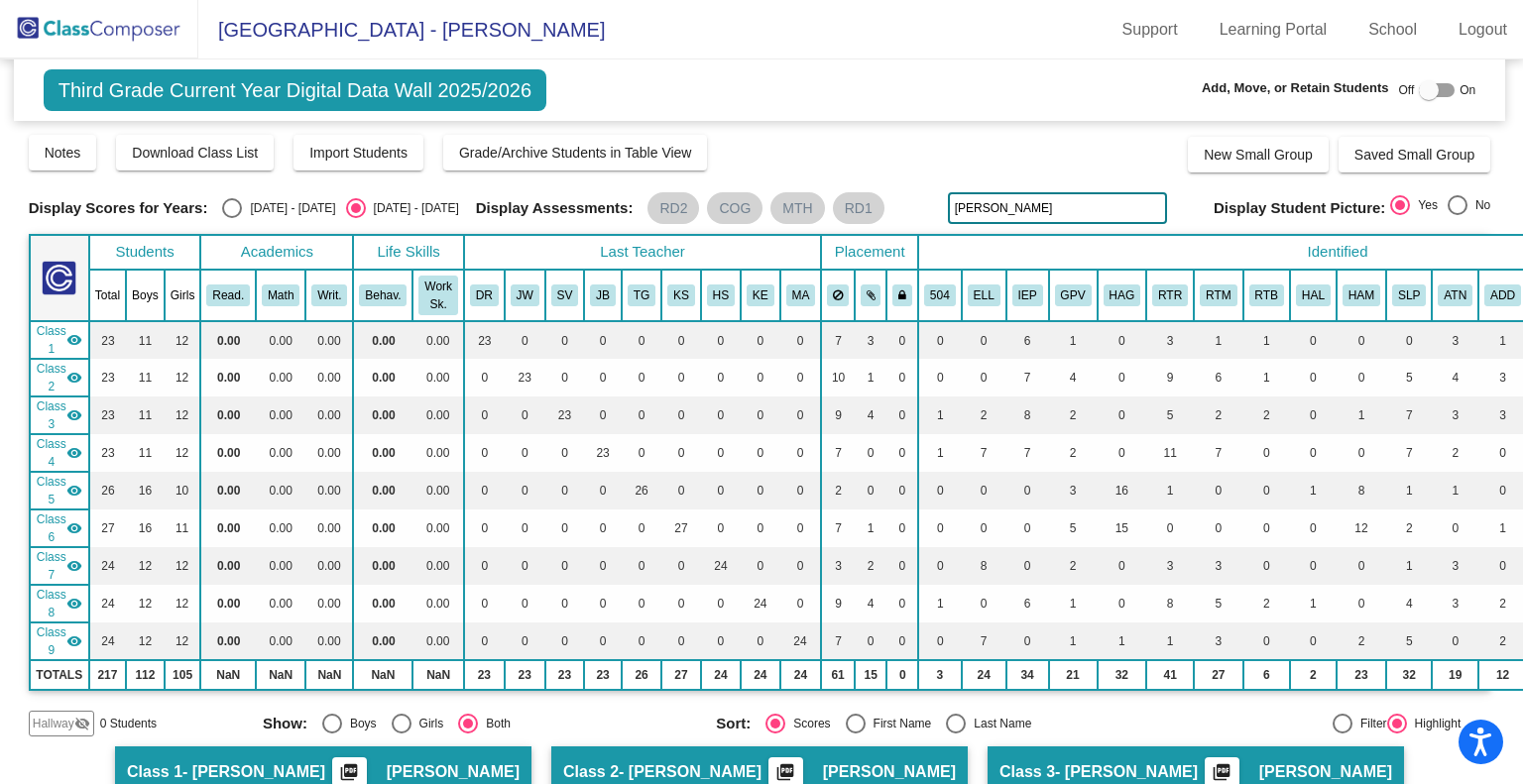 scroll, scrollTop: 0, scrollLeft: 2, axis: horizontal 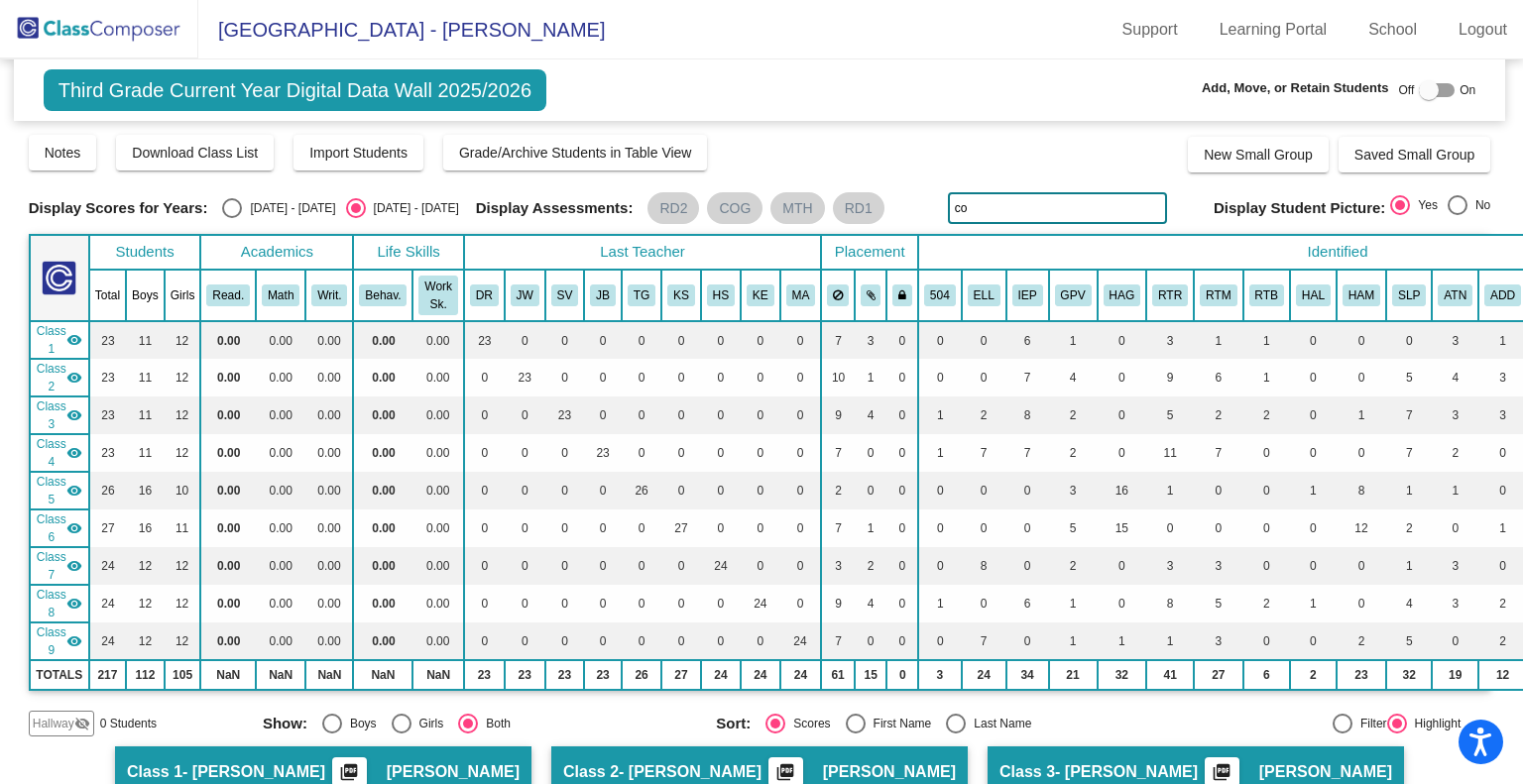 type on "c" 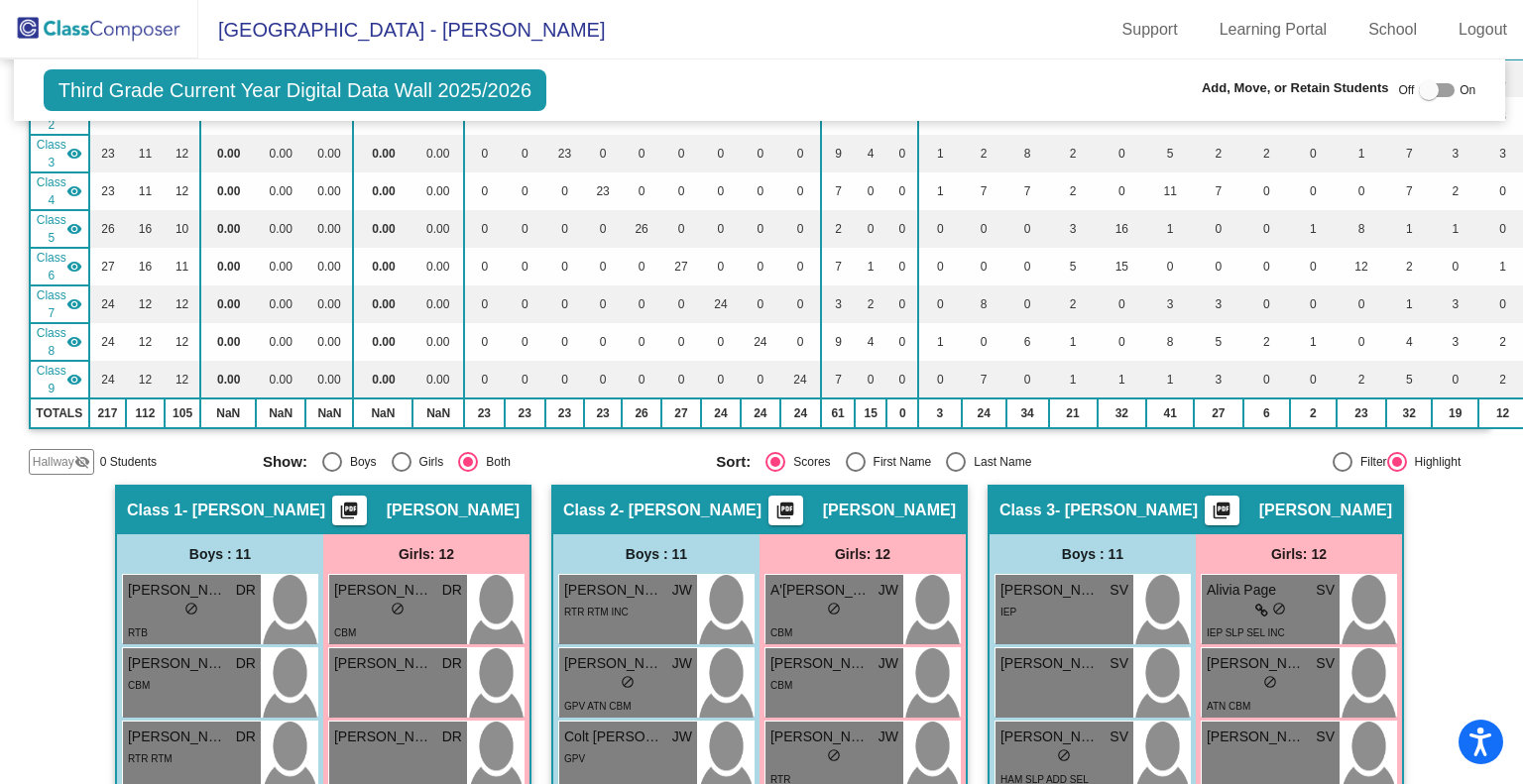 scroll, scrollTop: 0, scrollLeft: 2, axis: horizontal 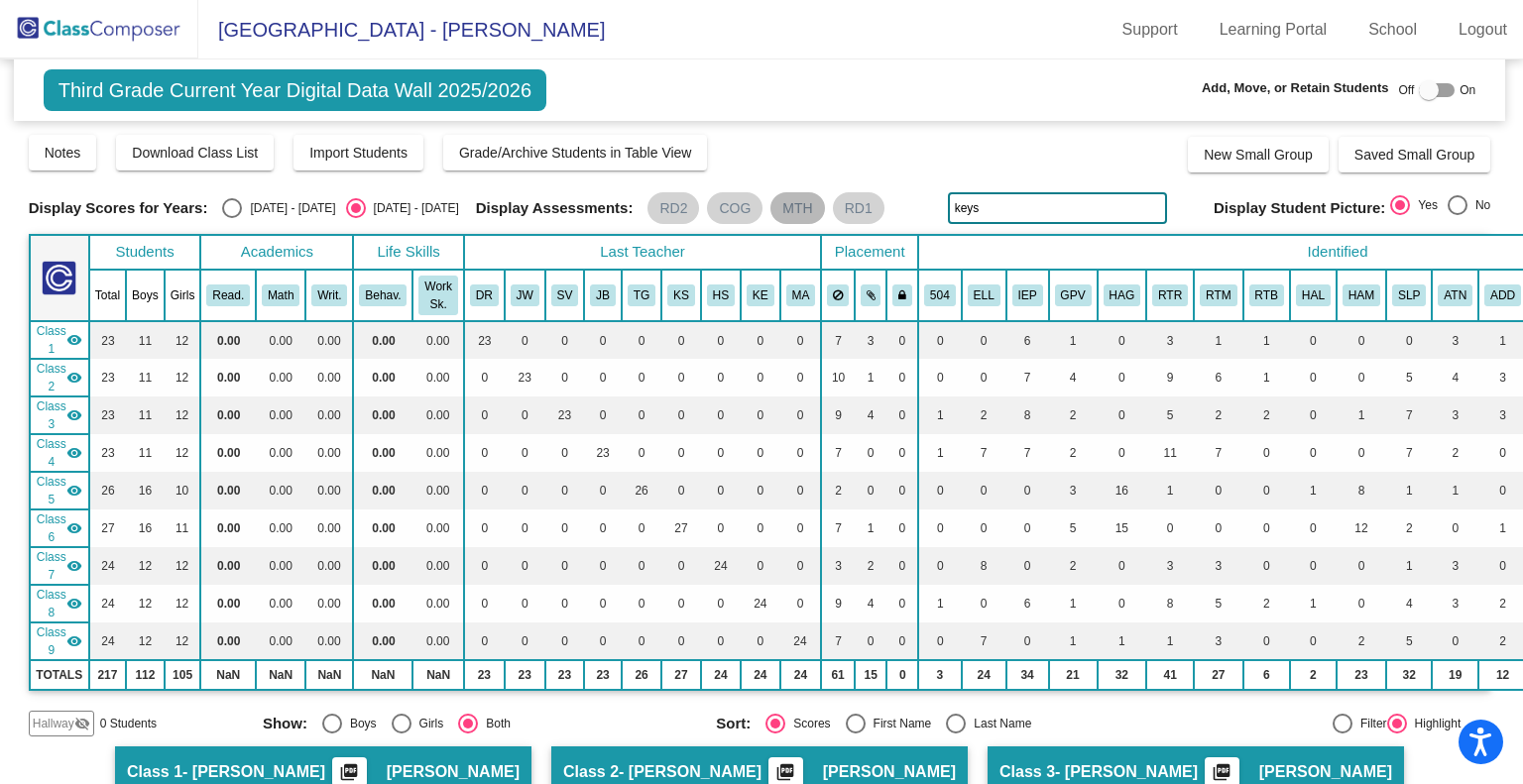 drag, startPoint x: 995, startPoint y: 205, endPoint x: 770, endPoint y: 205, distance: 225 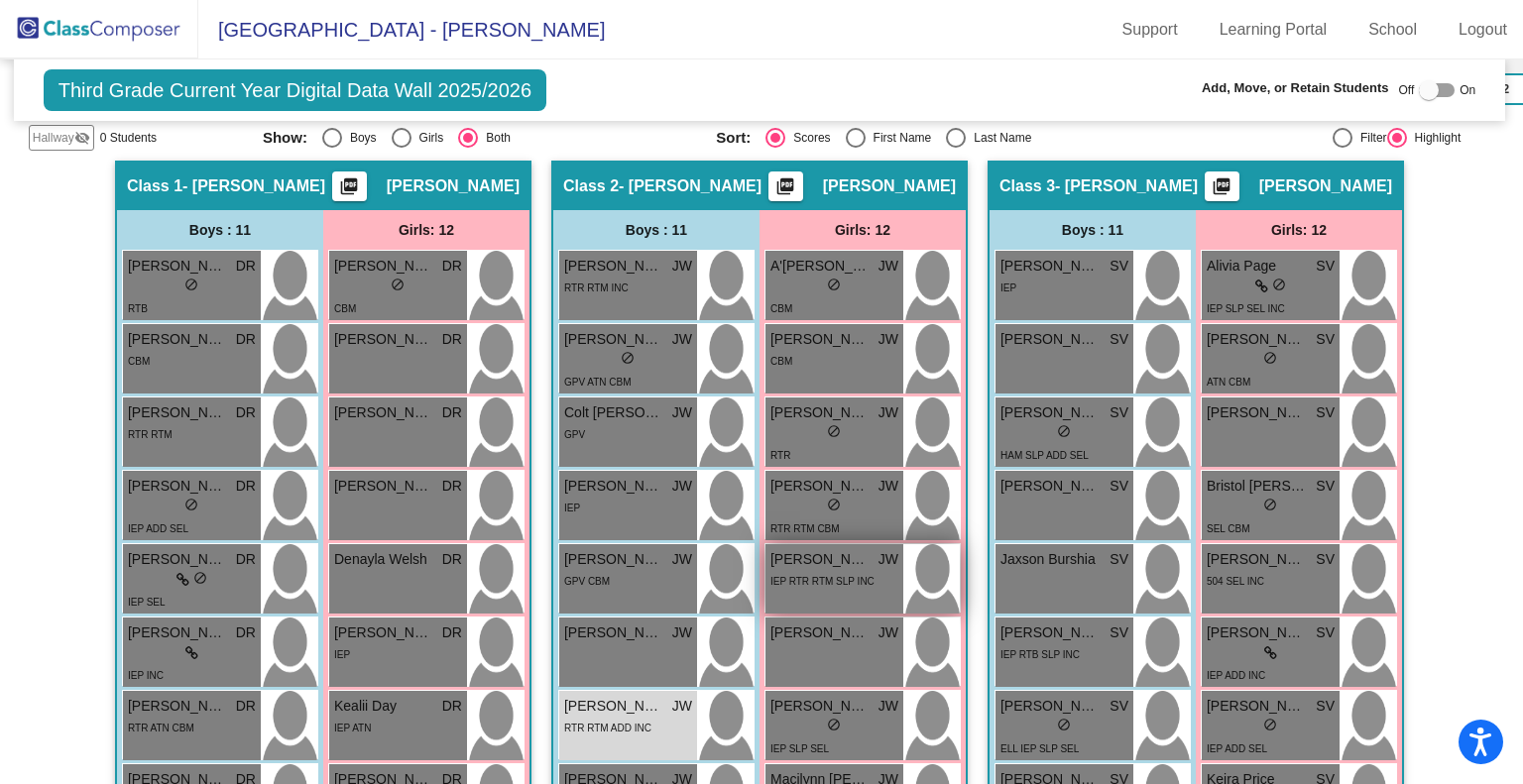 scroll, scrollTop: 0, scrollLeft: 2, axis: horizontal 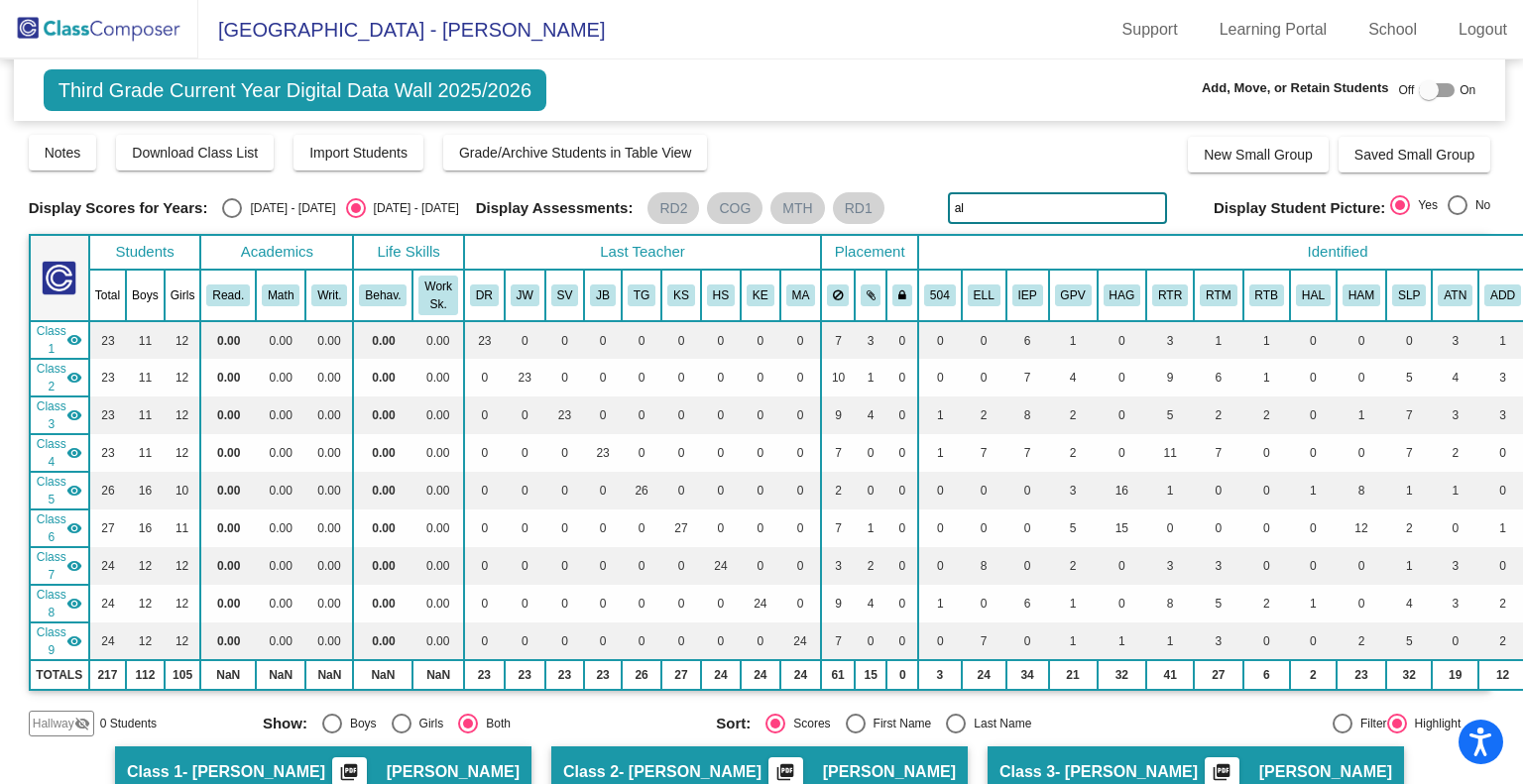 type on "a" 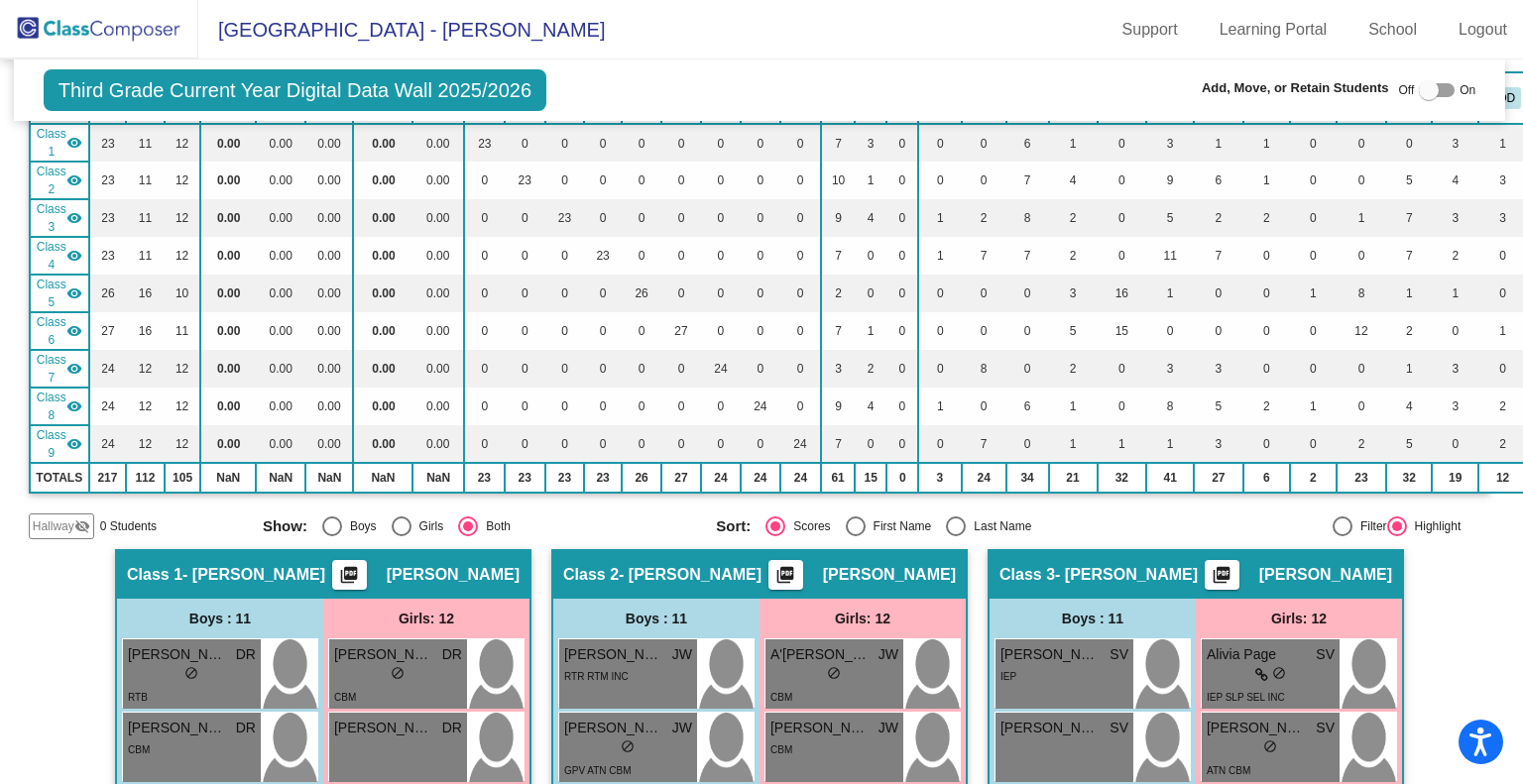 scroll, scrollTop: 0, scrollLeft: 2, axis: horizontal 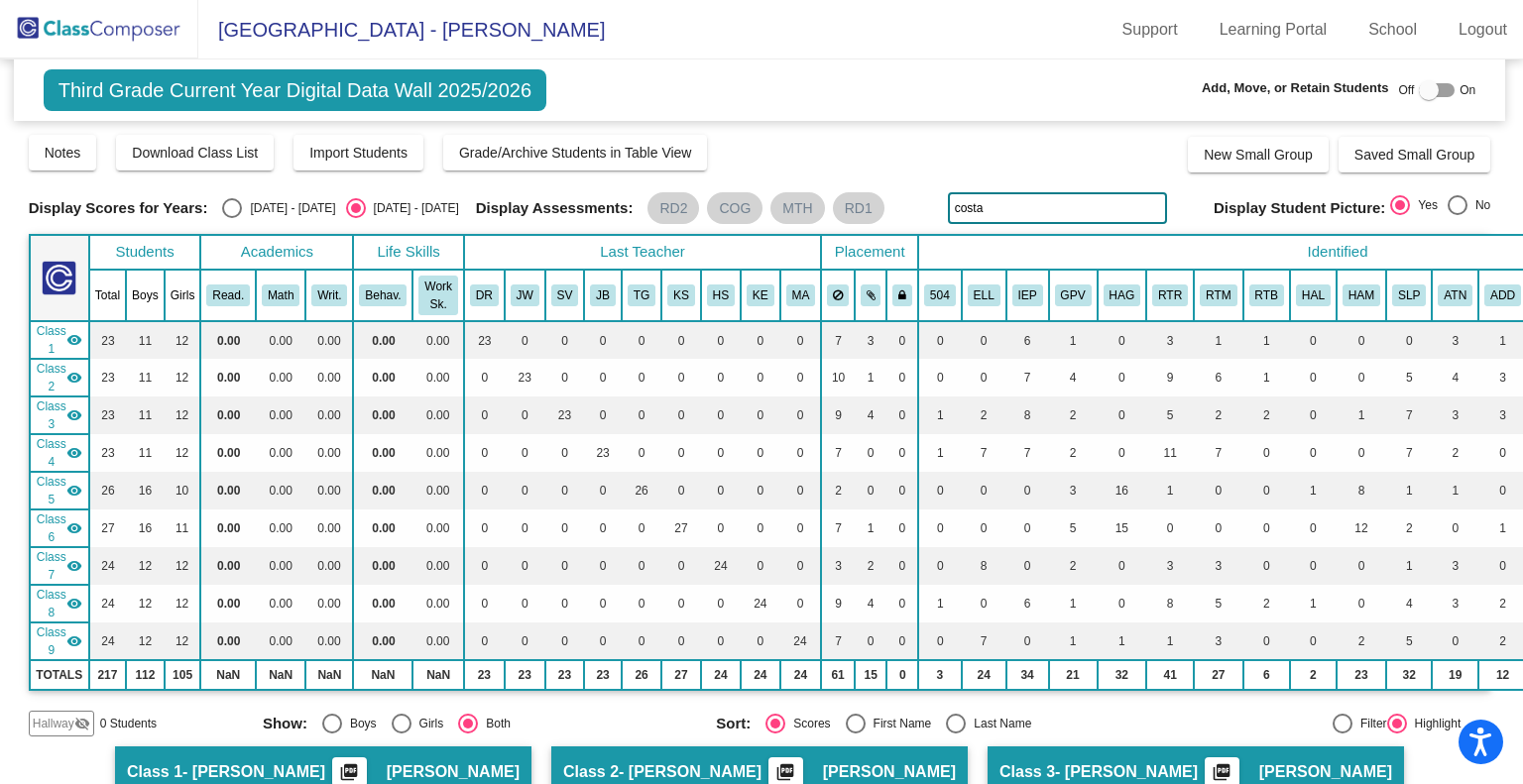 drag, startPoint x: 993, startPoint y: 201, endPoint x: 750, endPoint y: 177, distance: 244.1823 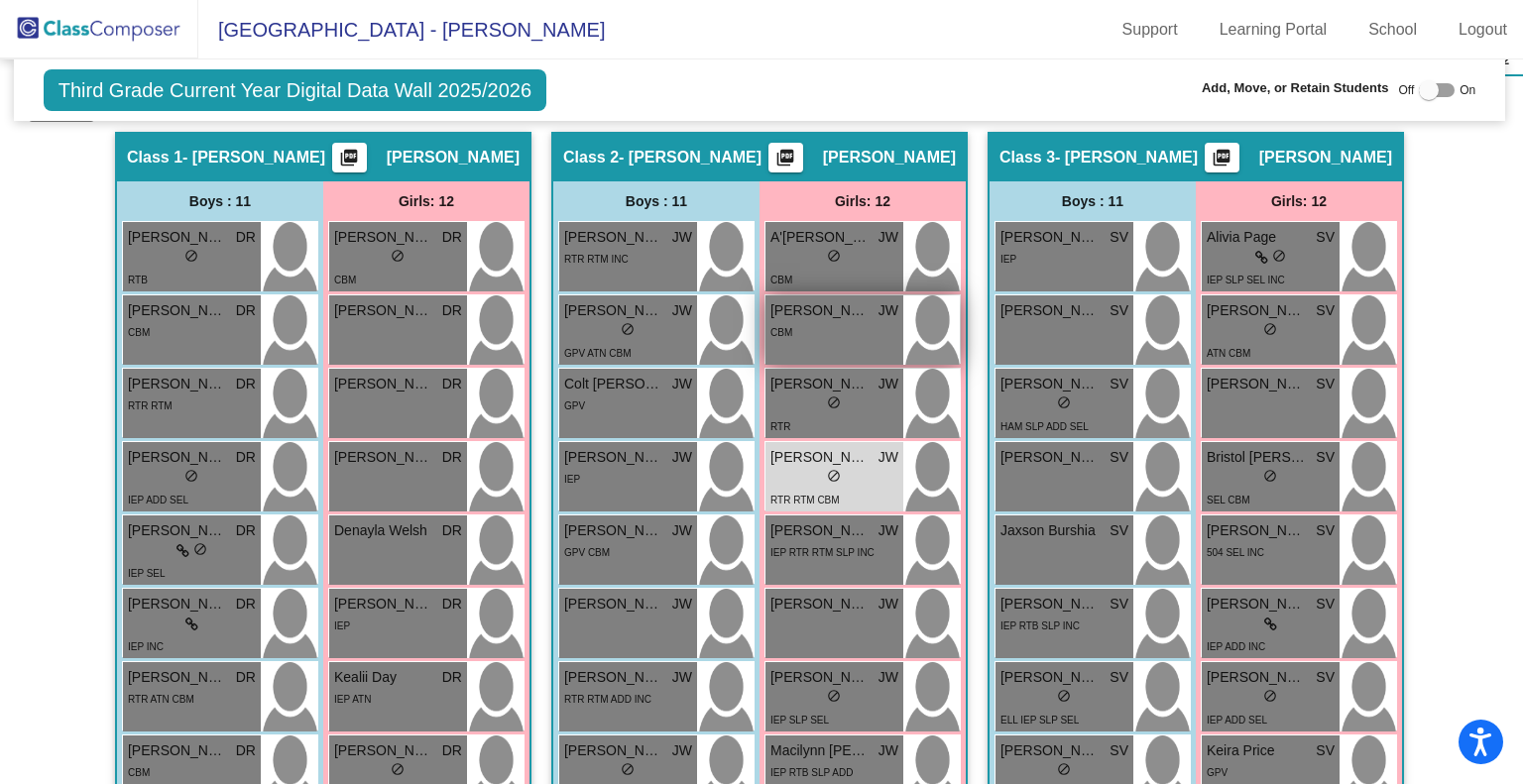scroll, scrollTop: 0, scrollLeft: 2, axis: horizontal 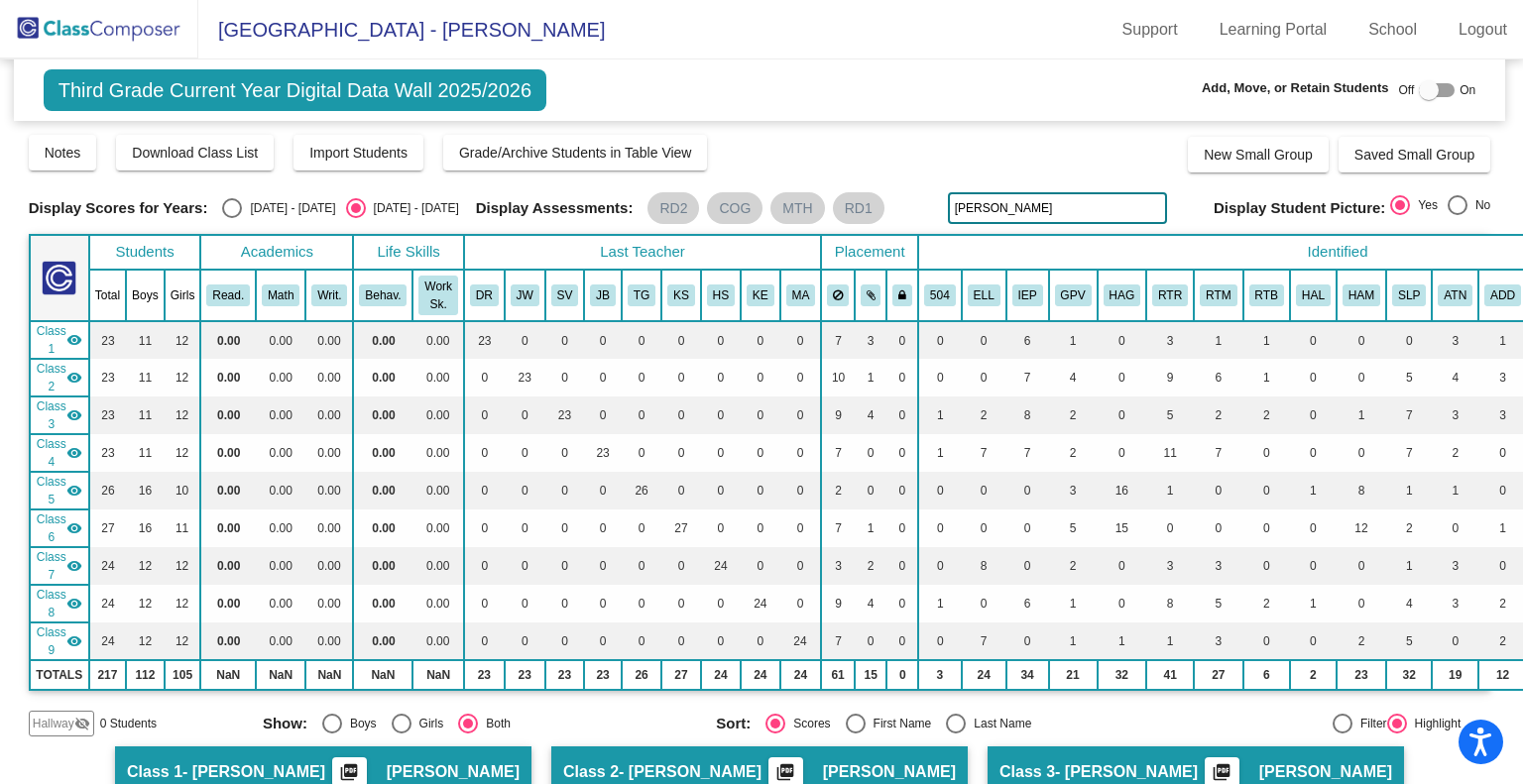 drag, startPoint x: 1019, startPoint y: 203, endPoint x: 625, endPoint y: 233, distance: 395.14048 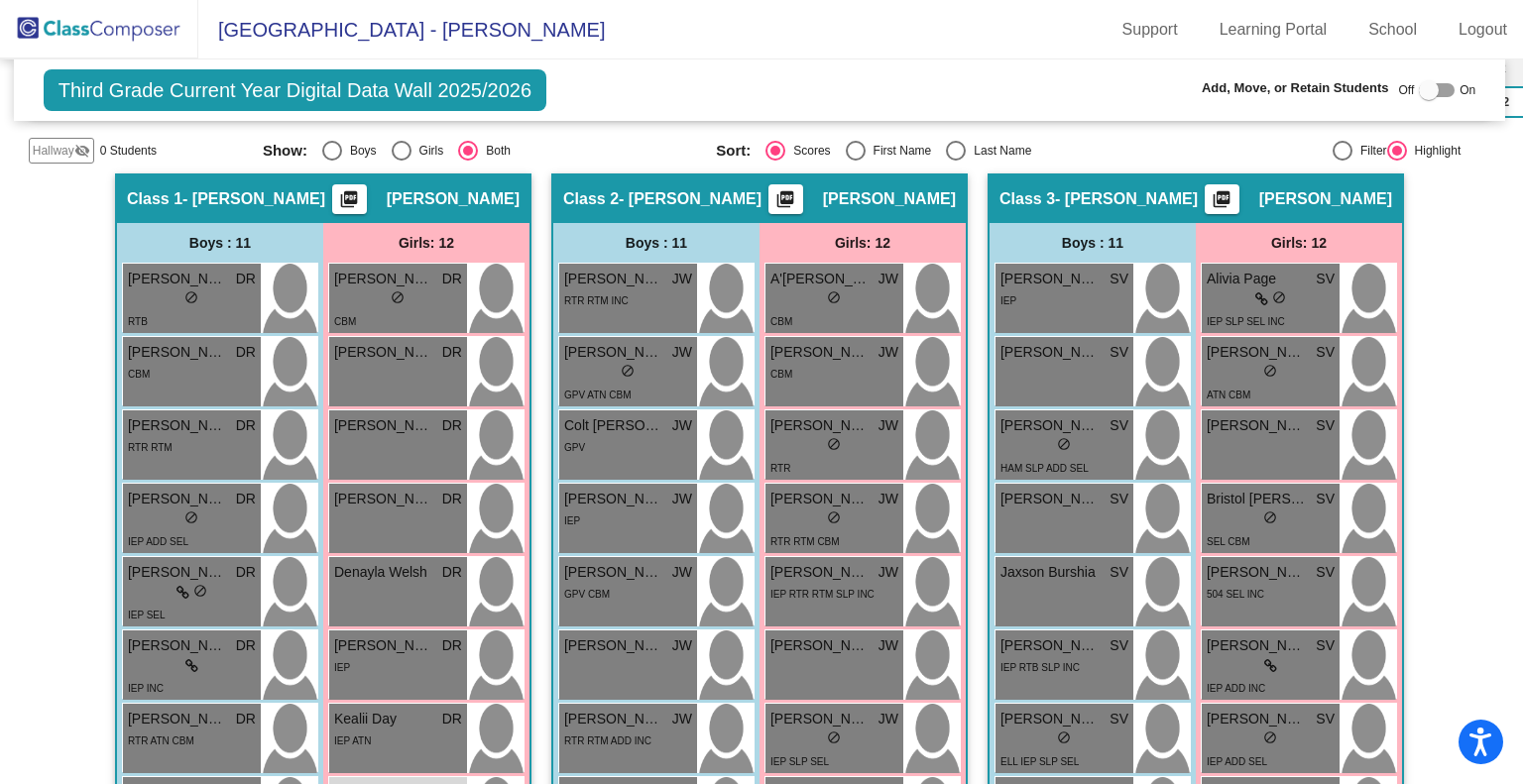 scroll, scrollTop: 0, scrollLeft: 2, axis: horizontal 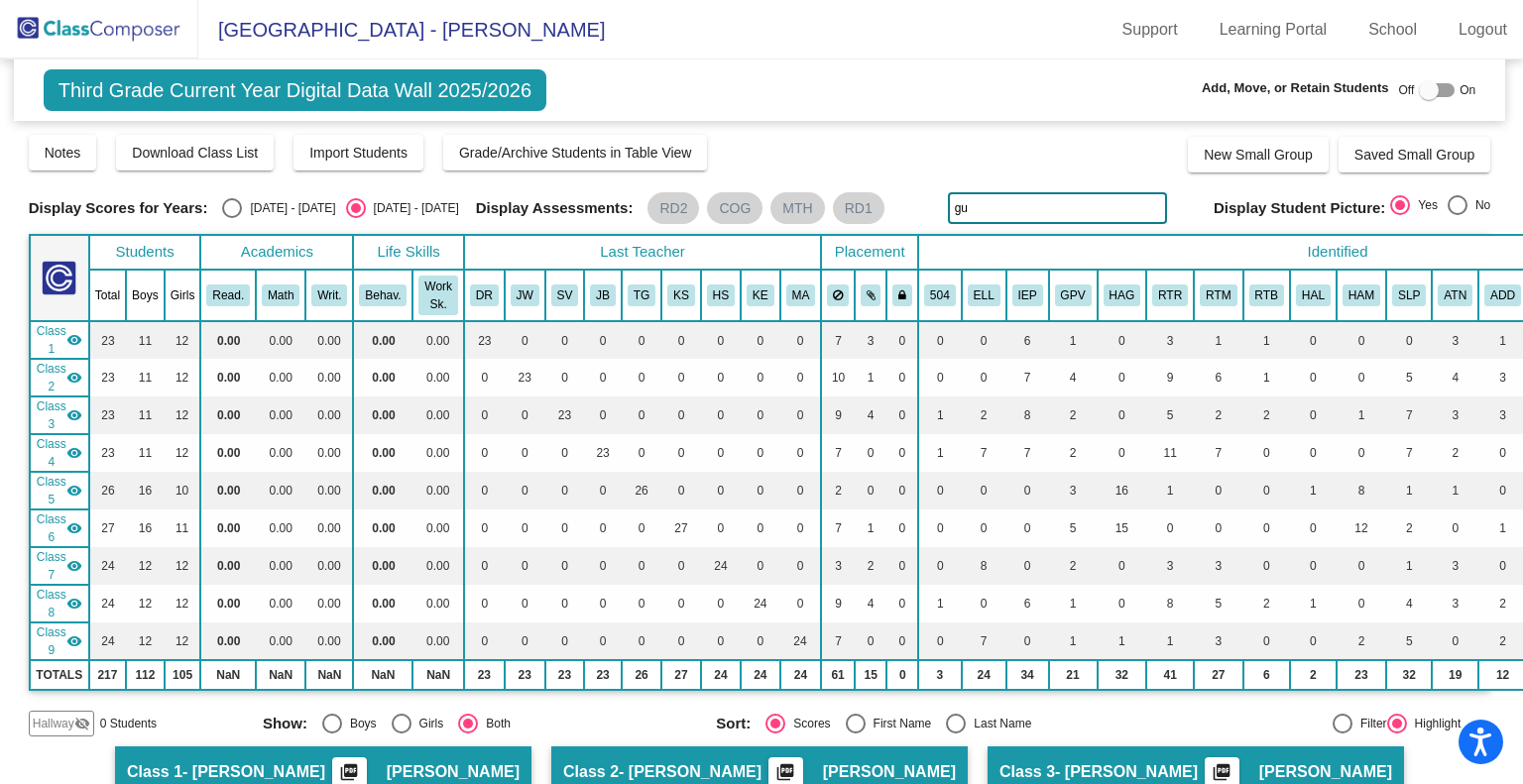 type on "g" 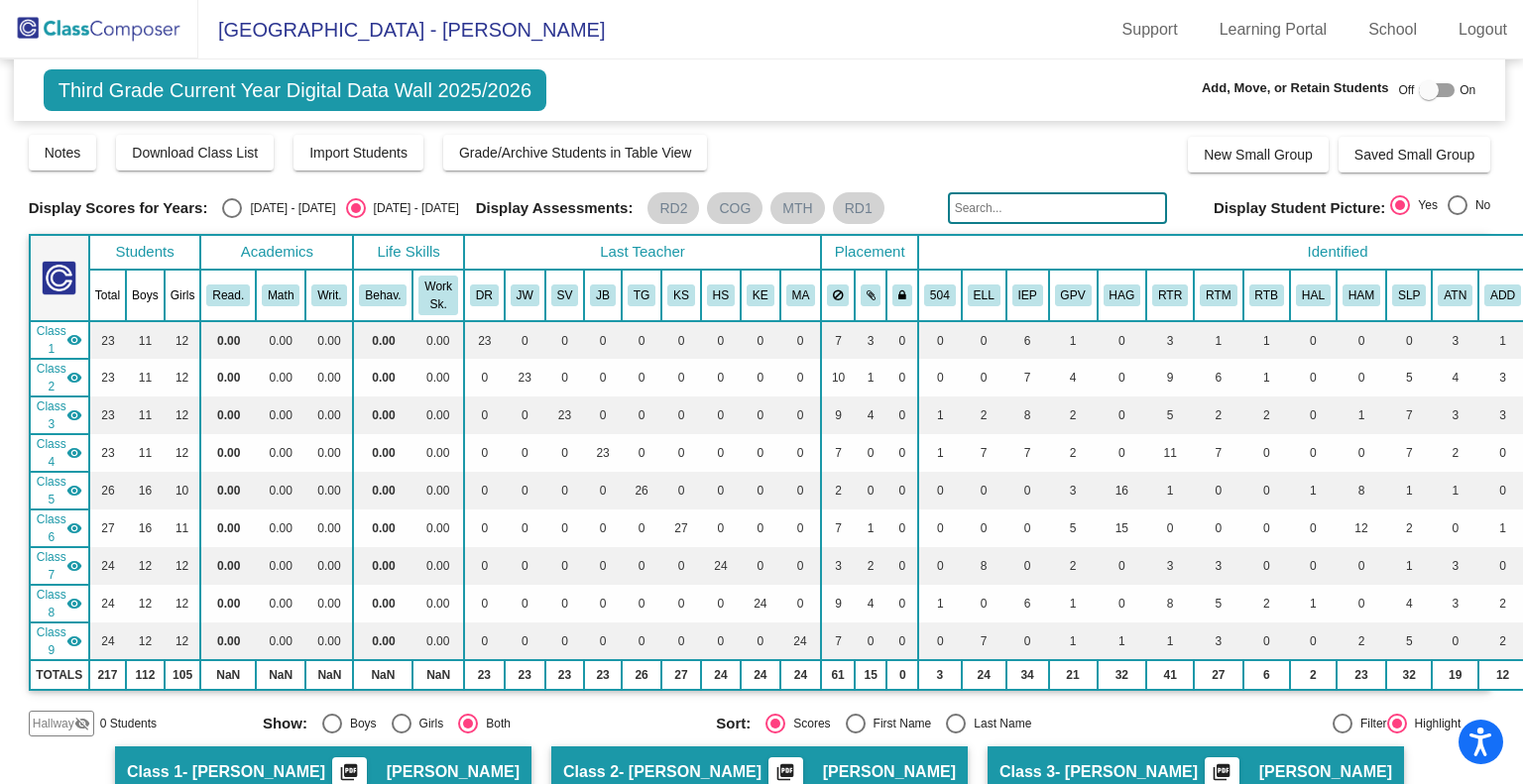 type on "d" 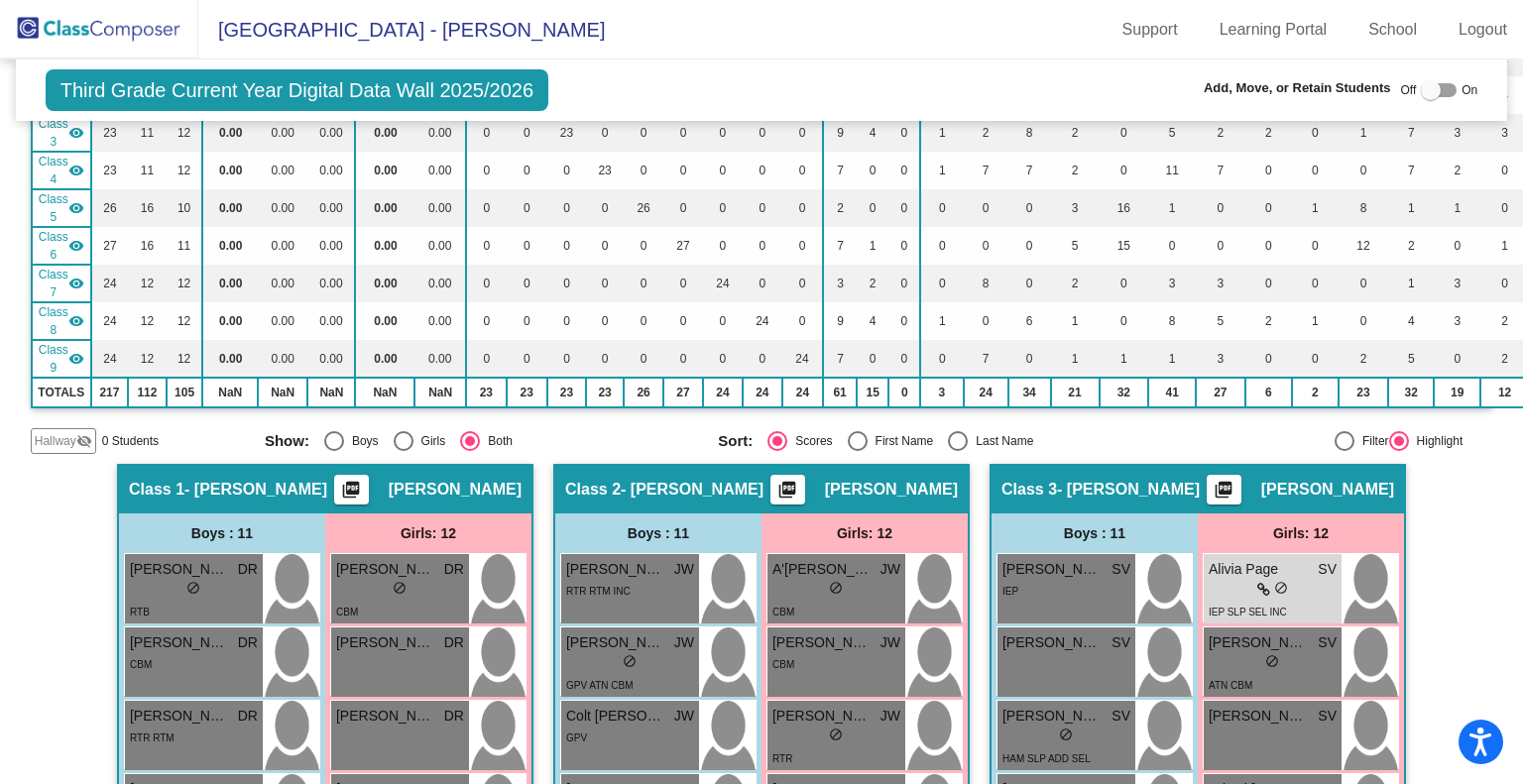 scroll, scrollTop: 0, scrollLeft: 0, axis: both 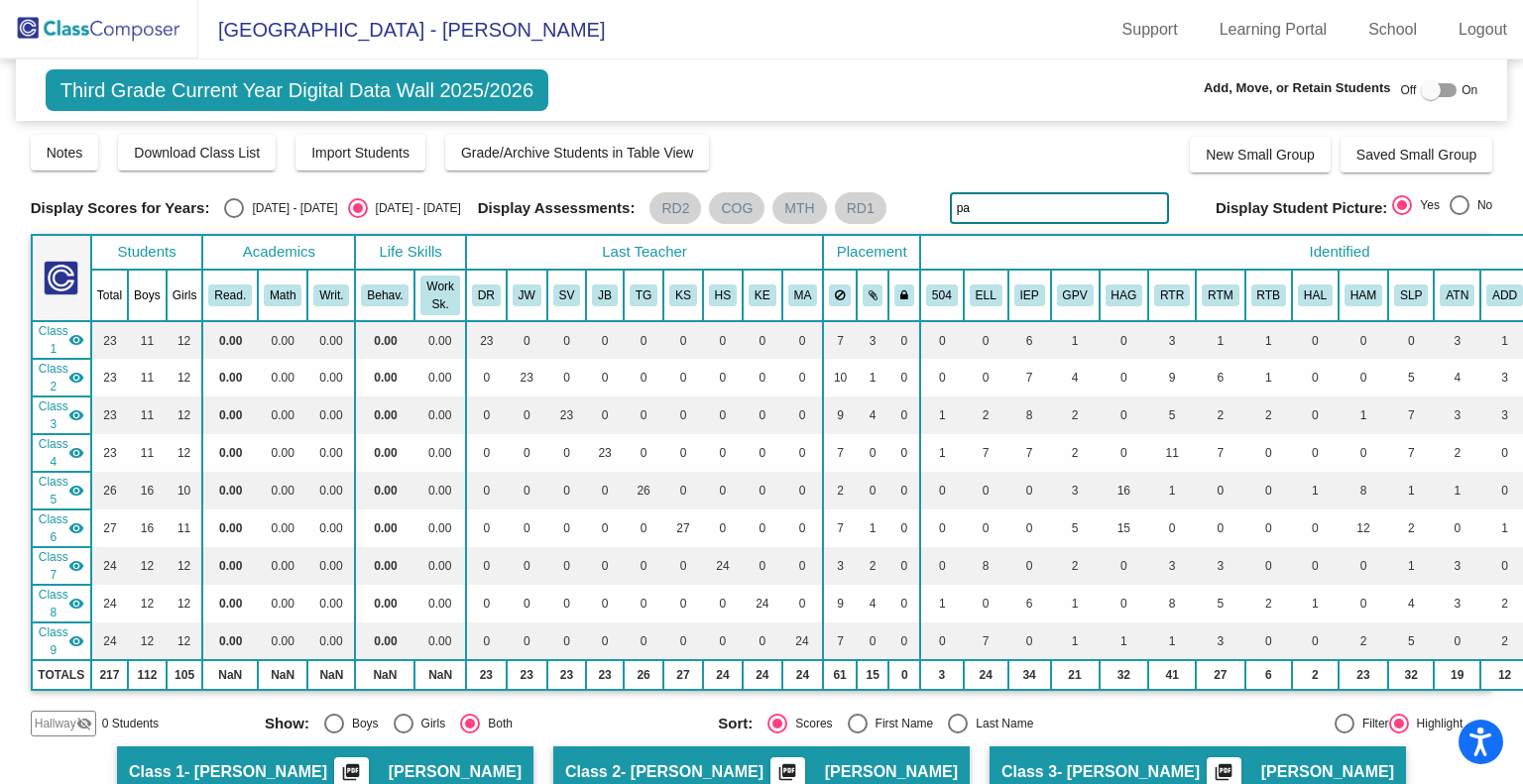 type on "p" 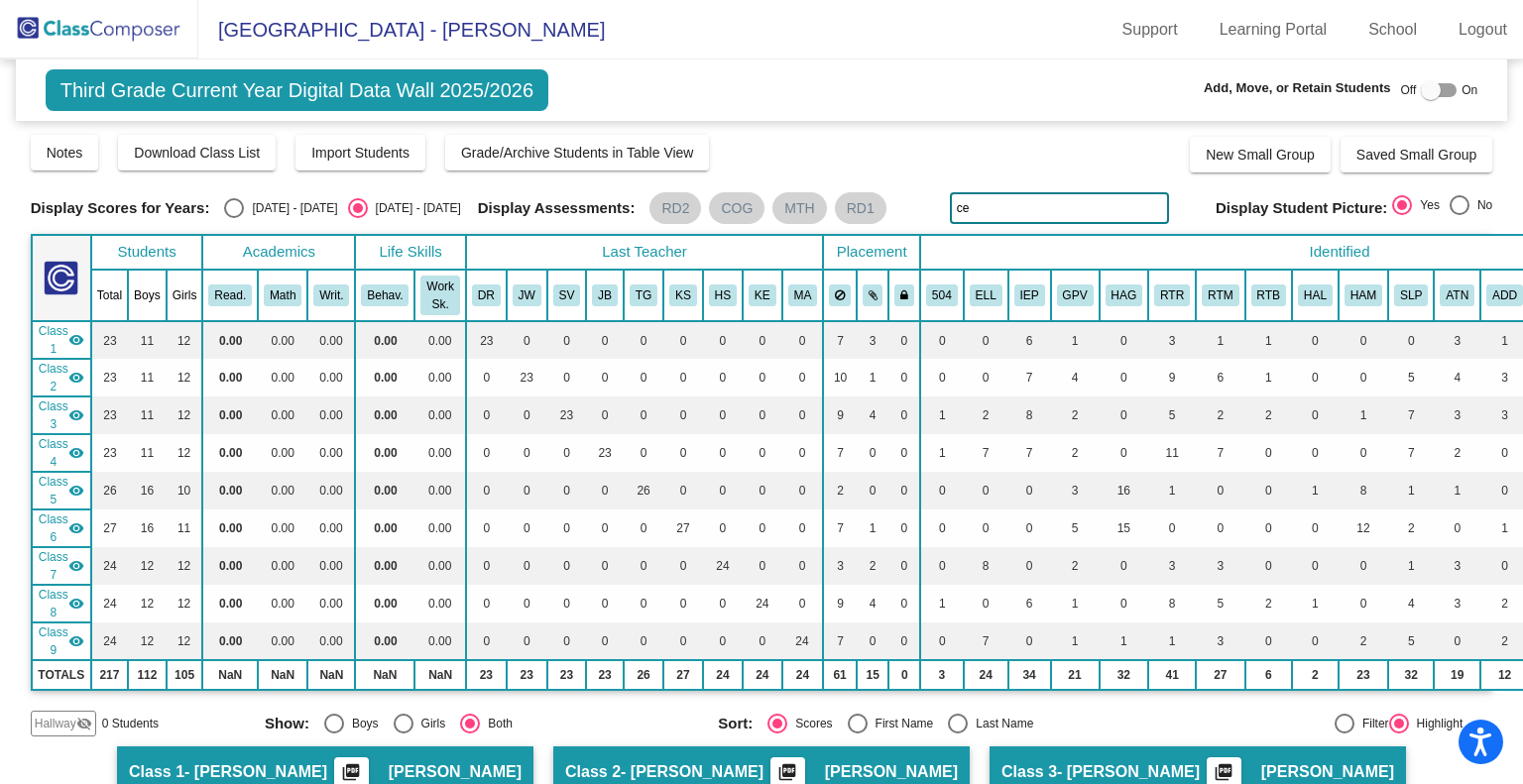 type on "c" 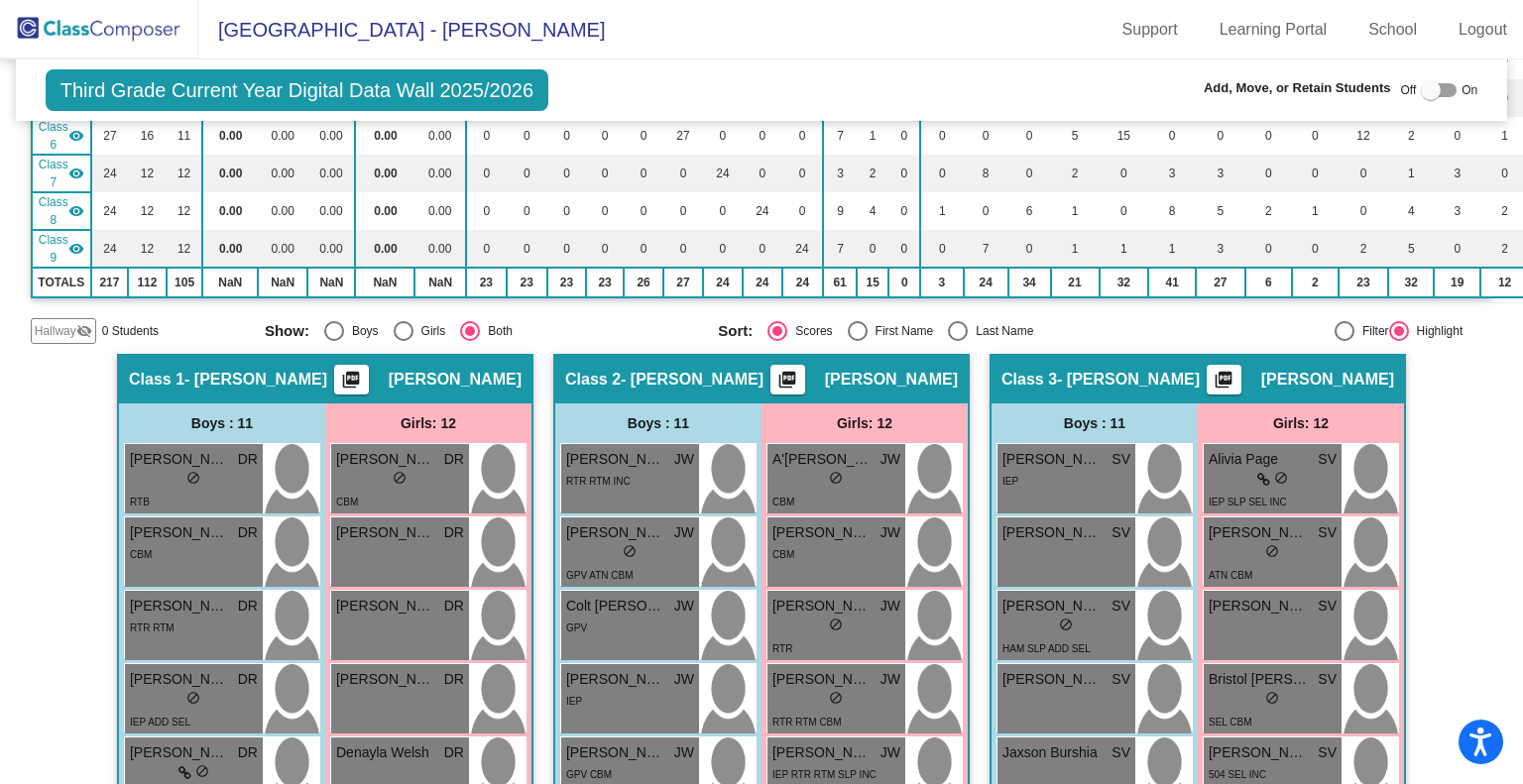 scroll, scrollTop: 123, scrollLeft: 0, axis: vertical 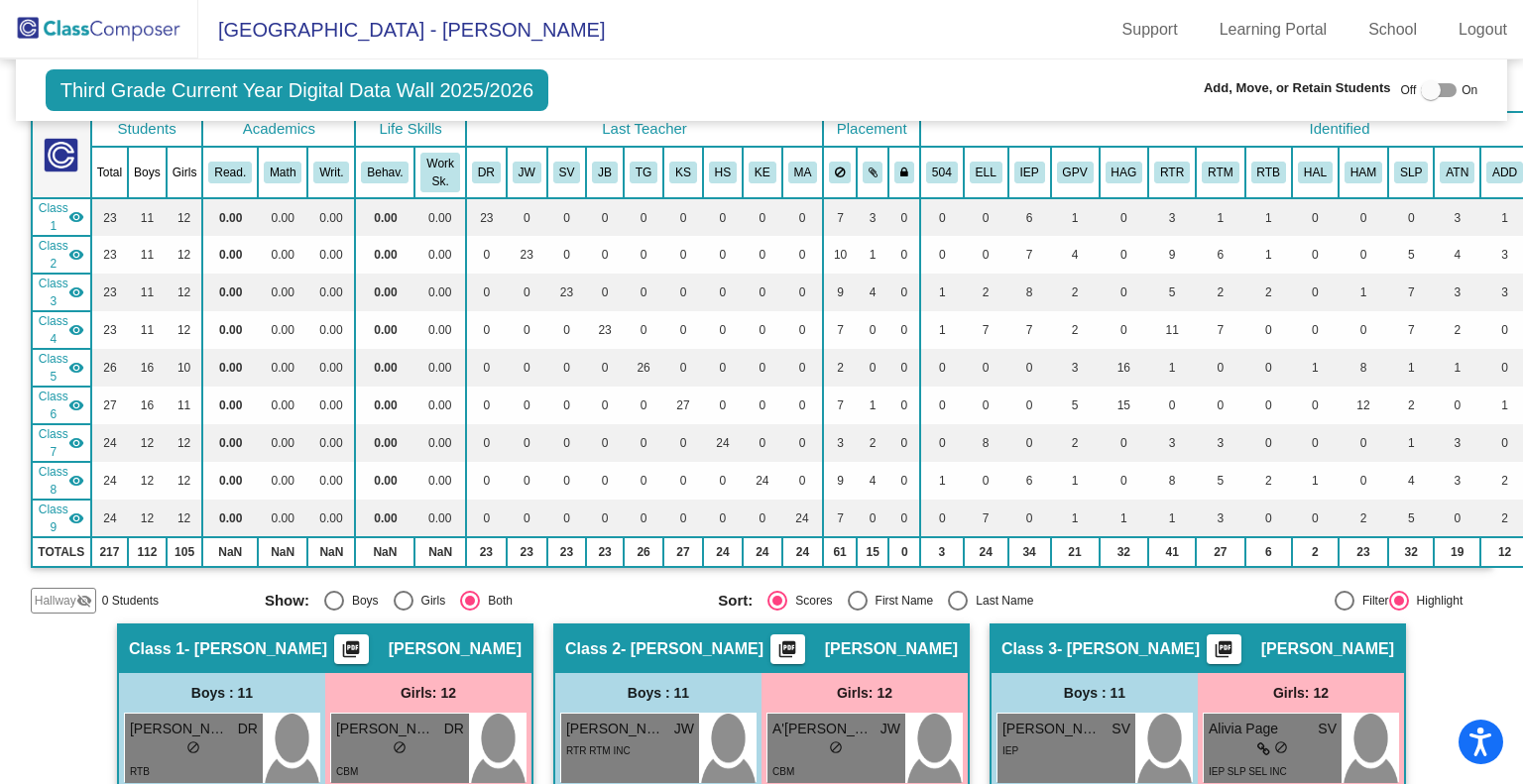 type on "c" 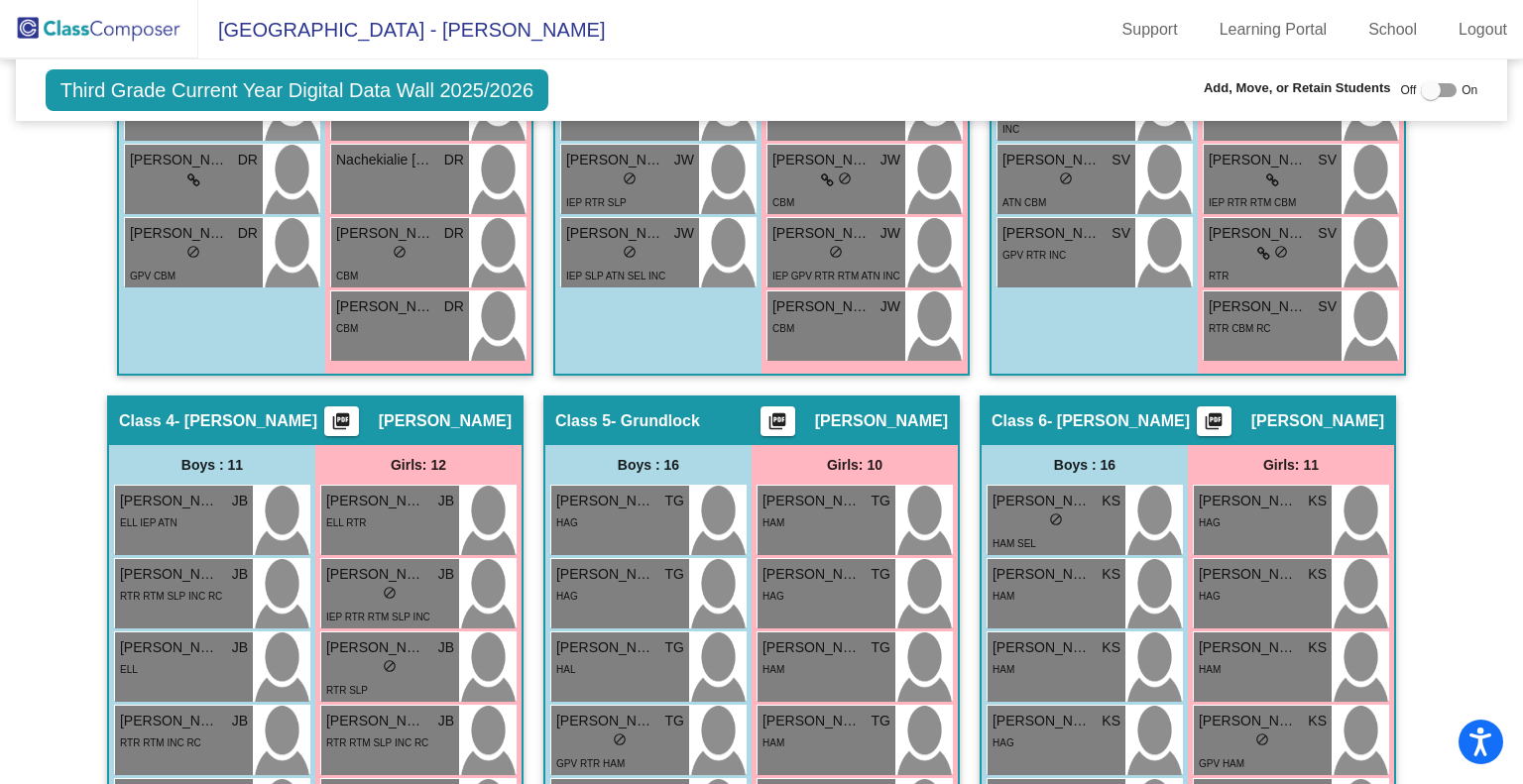 scroll, scrollTop: 0, scrollLeft: 0, axis: both 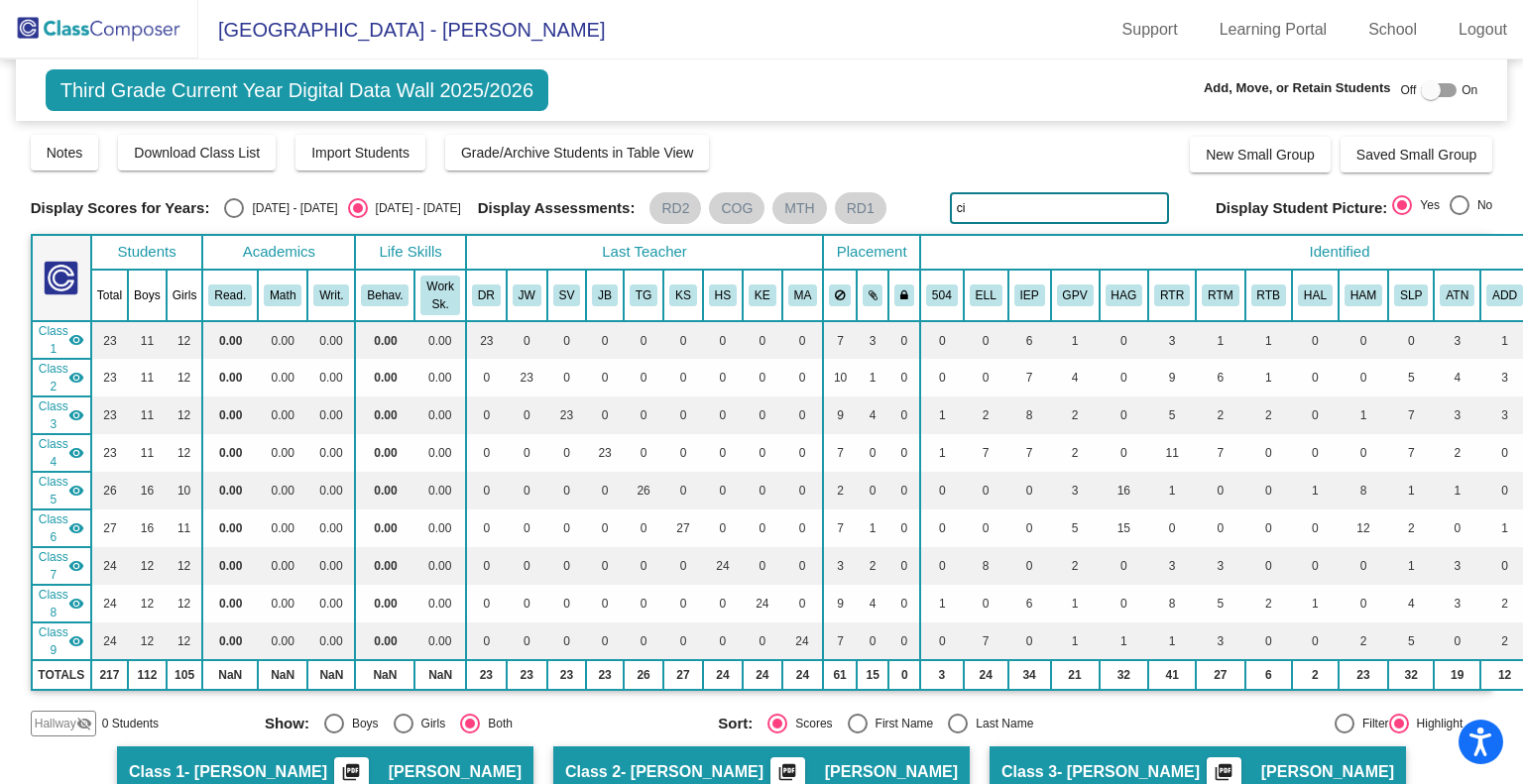 type on "c" 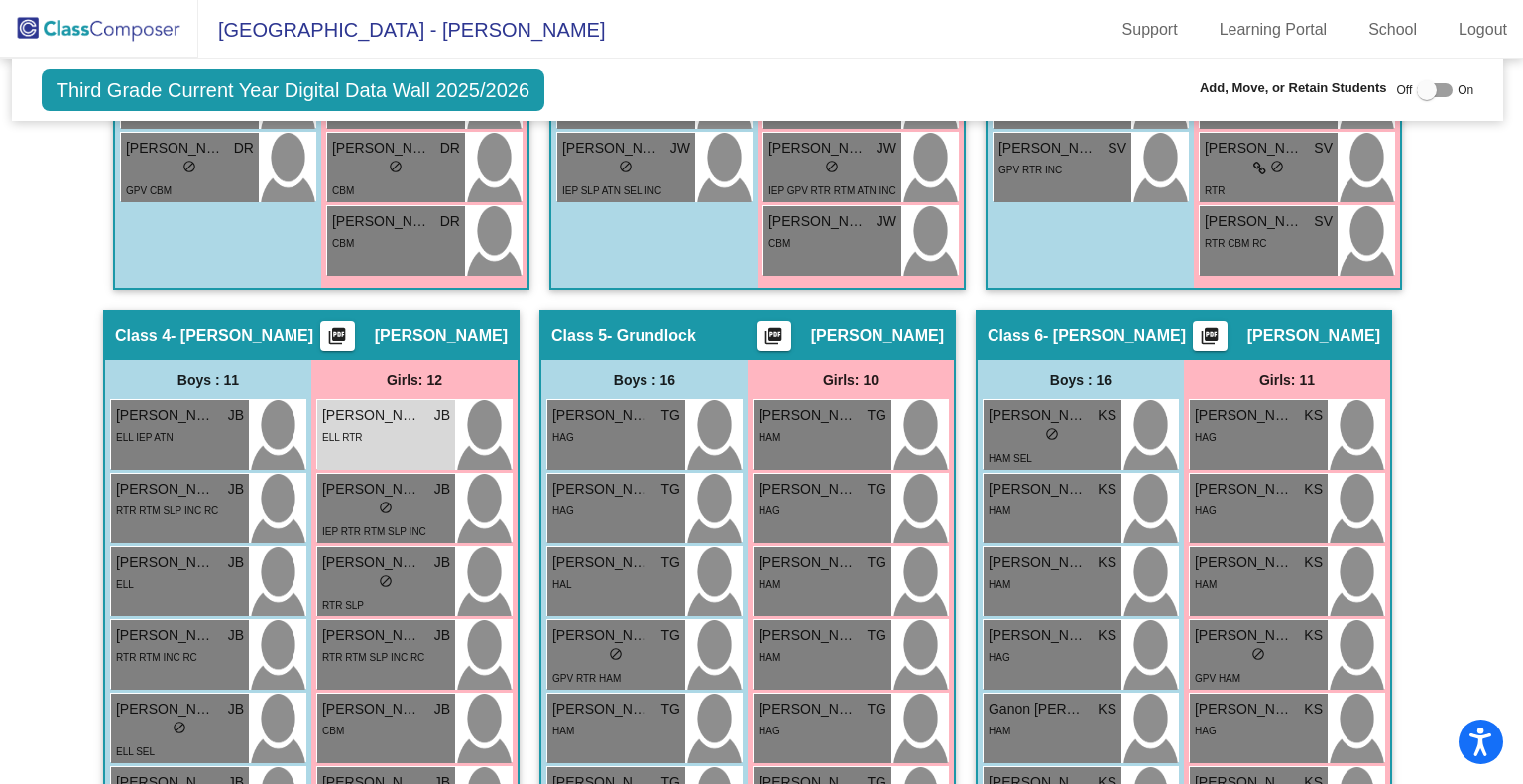 scroll, scrollTop: 0, scrollLeft: 4, axis: horizontal 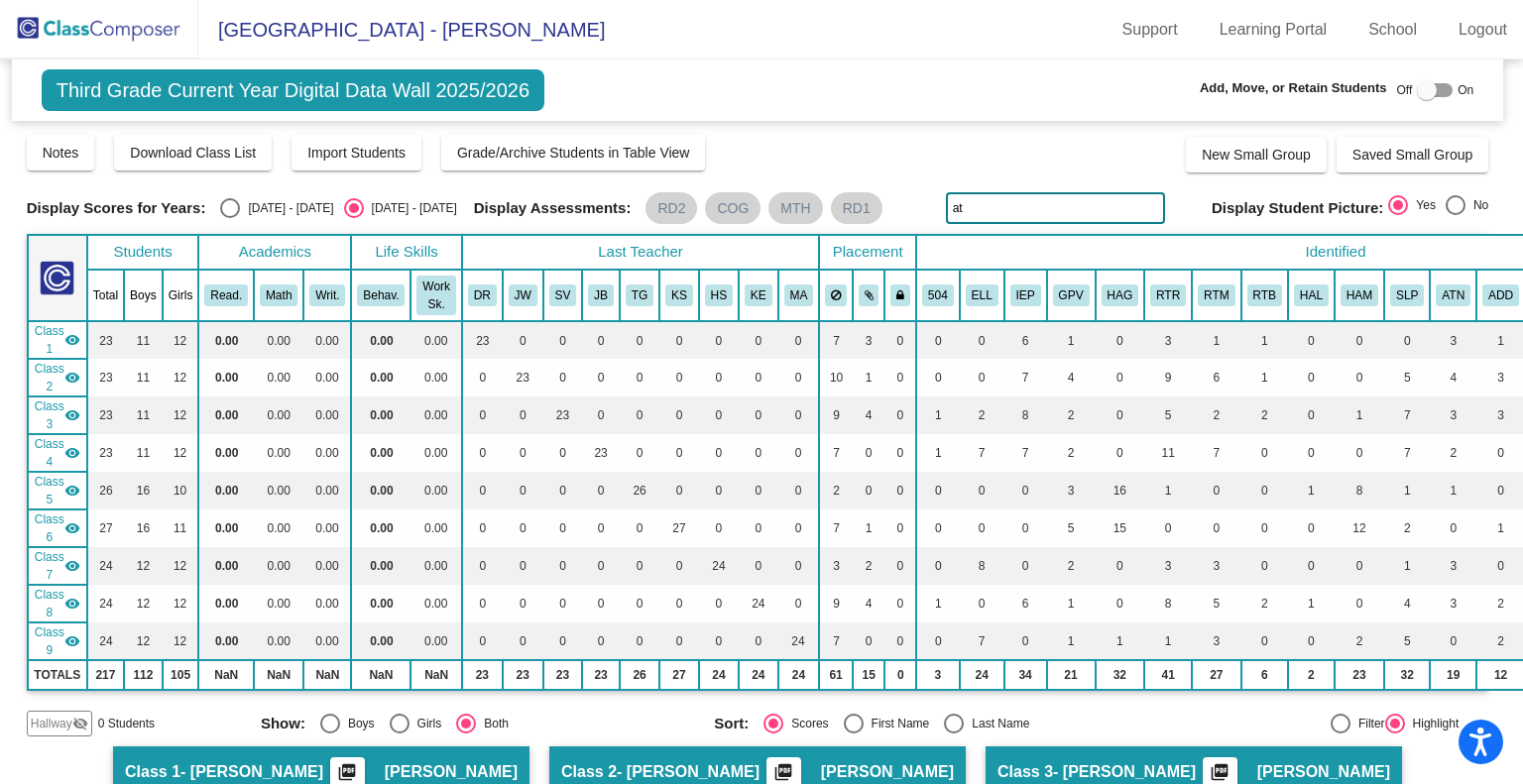 type on "a" 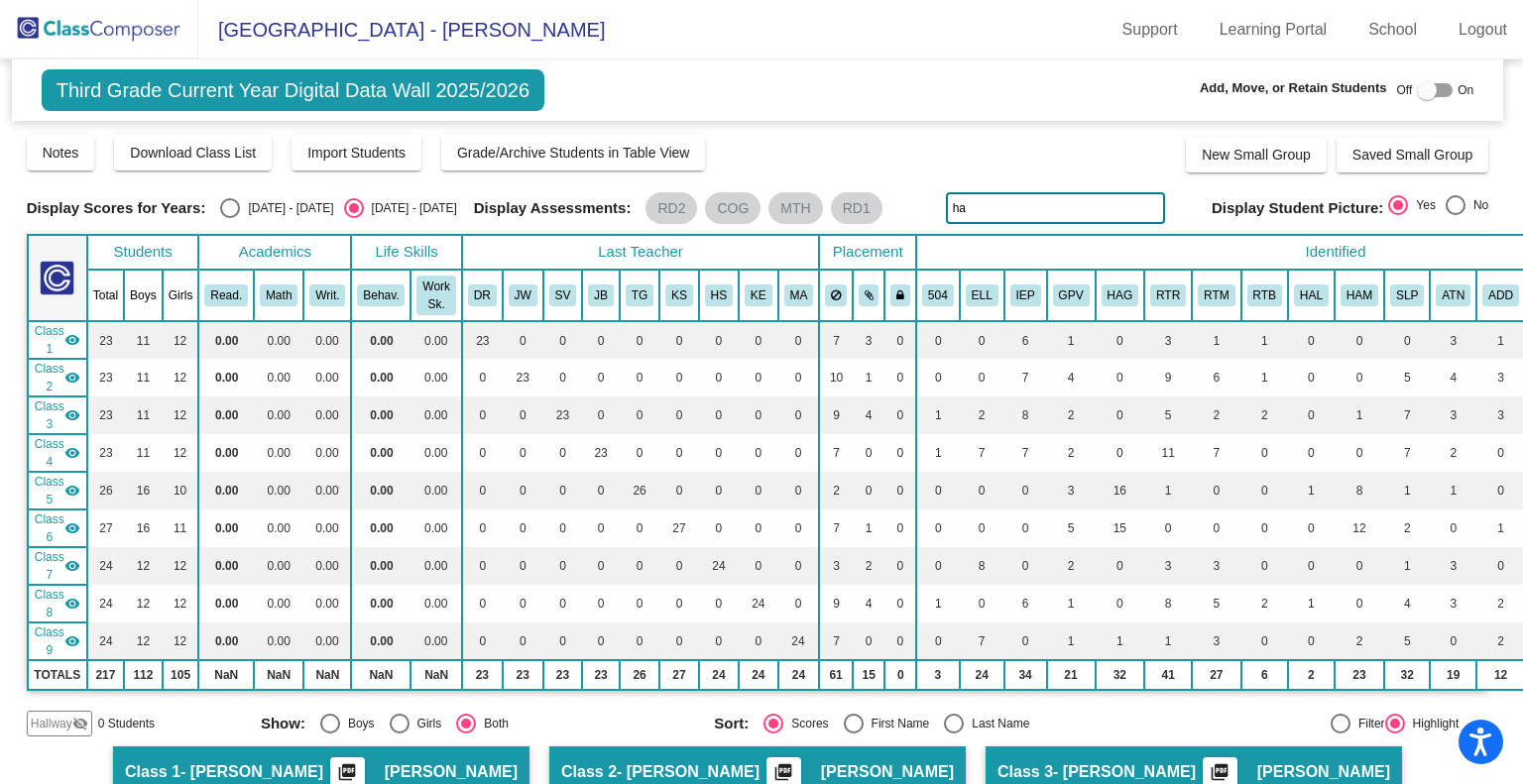 type on "h" 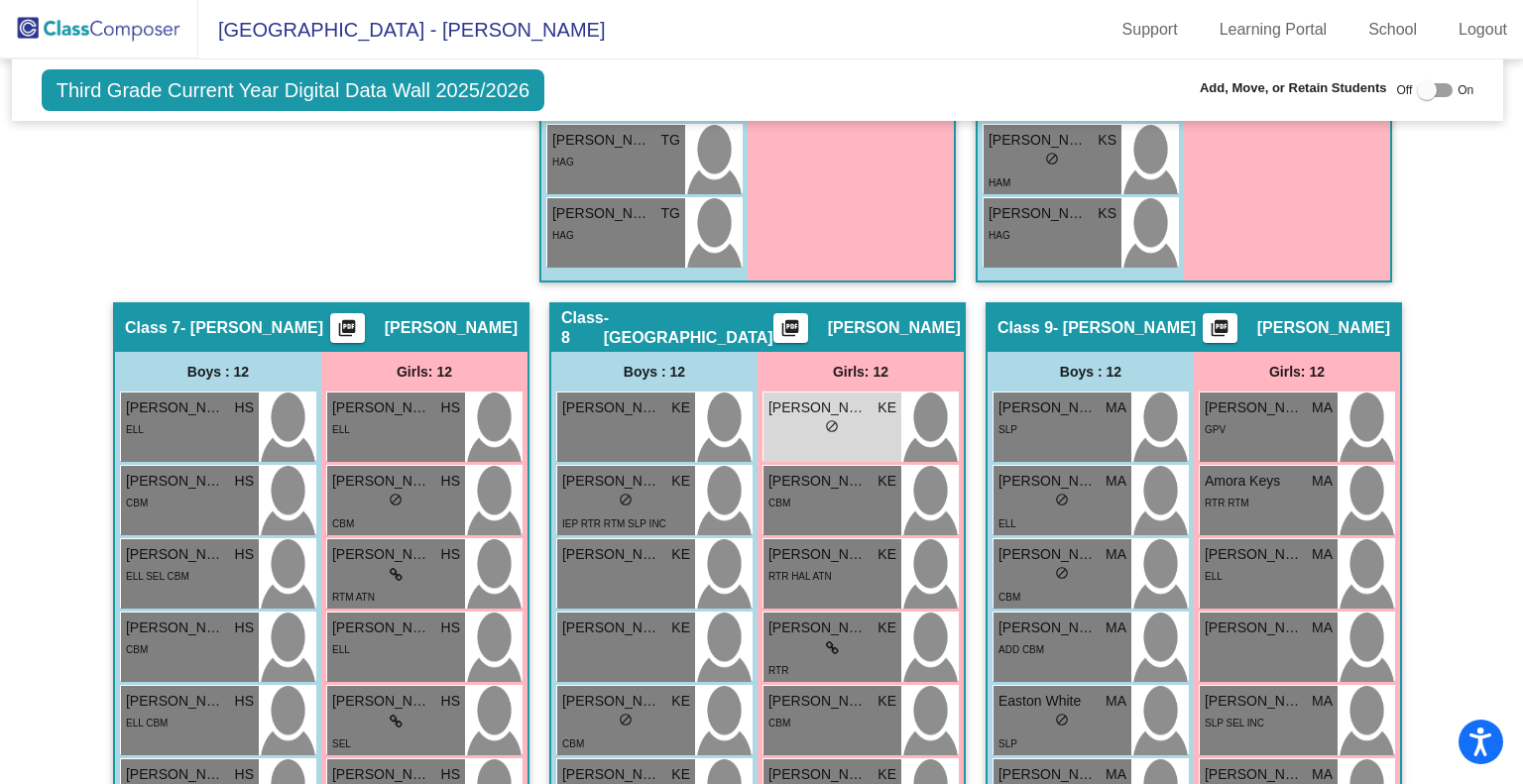 scroll, scrollTop: 2723, scrollLeft: 4, axis: both 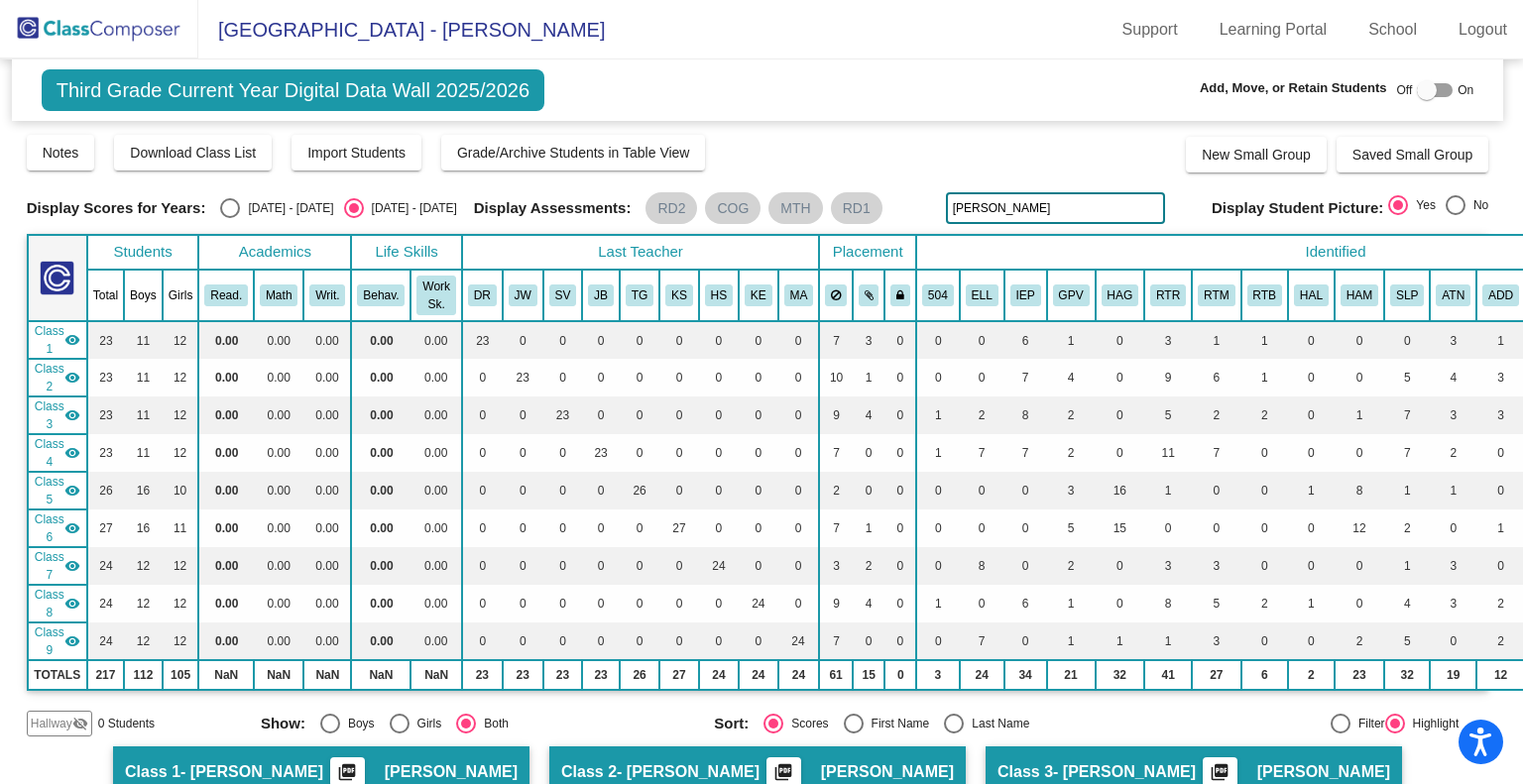 click on "[PERSON_NAME]" 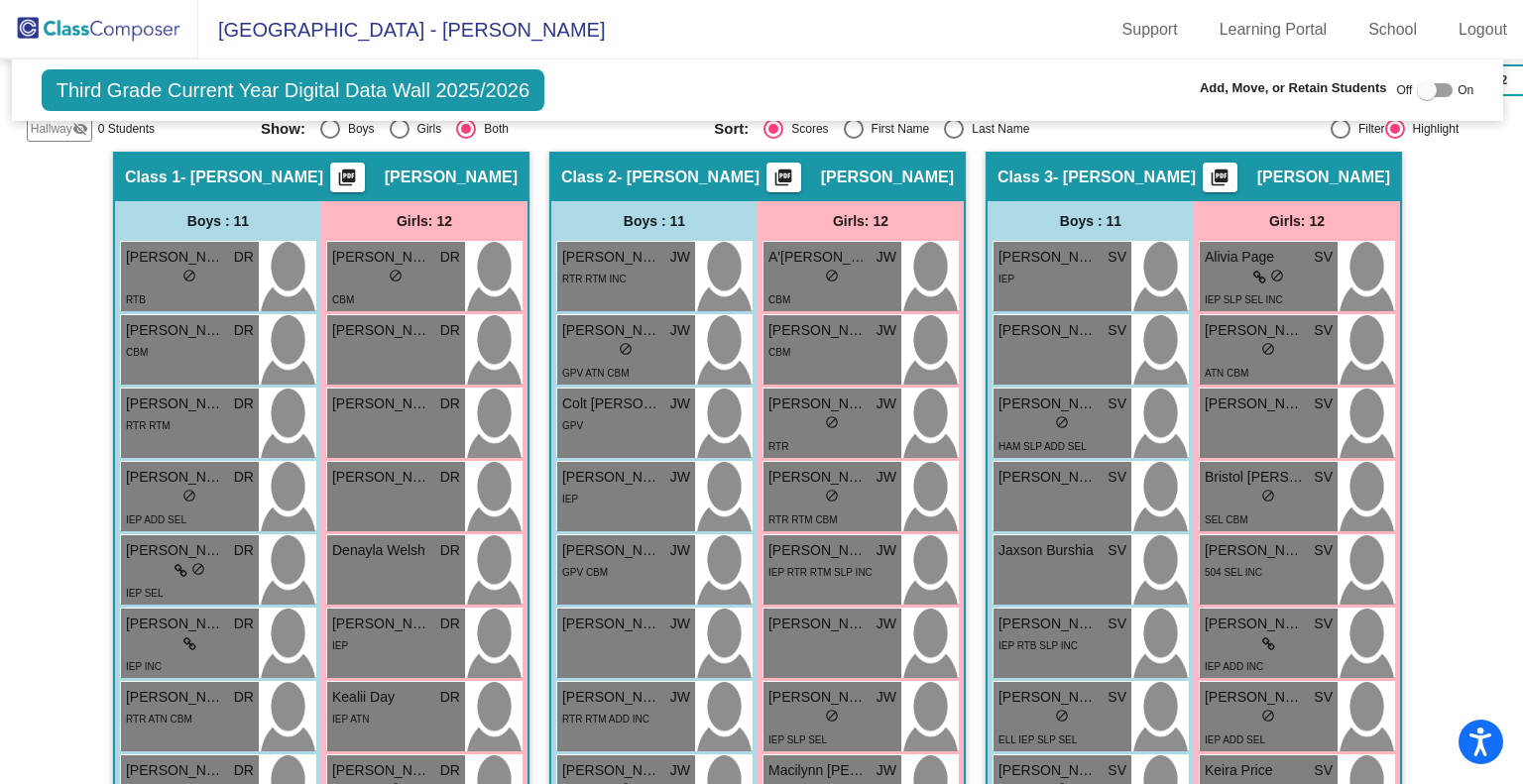 scroll, scrollTop: 593, scrollLeft: 4, axis: both 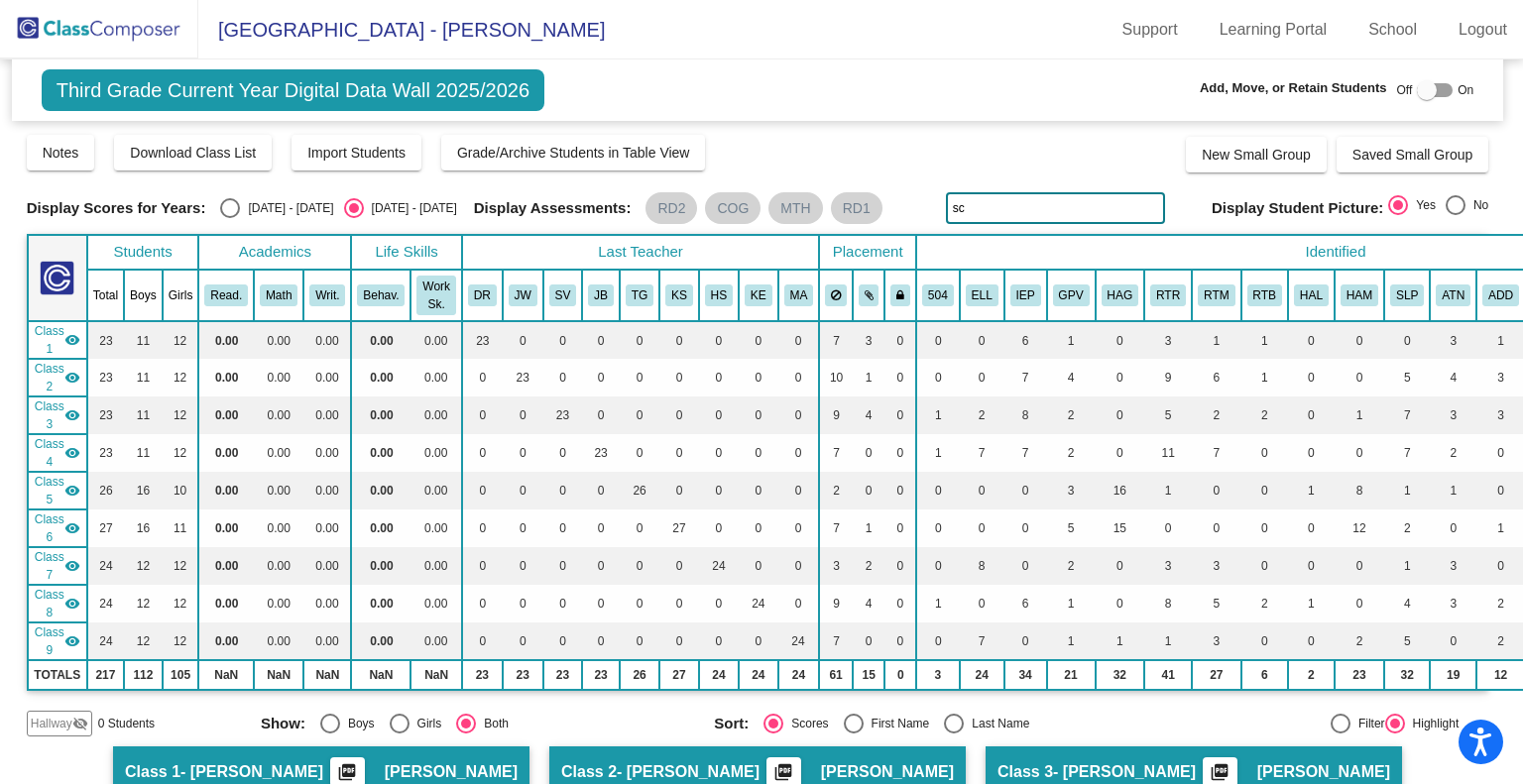 type on "s" 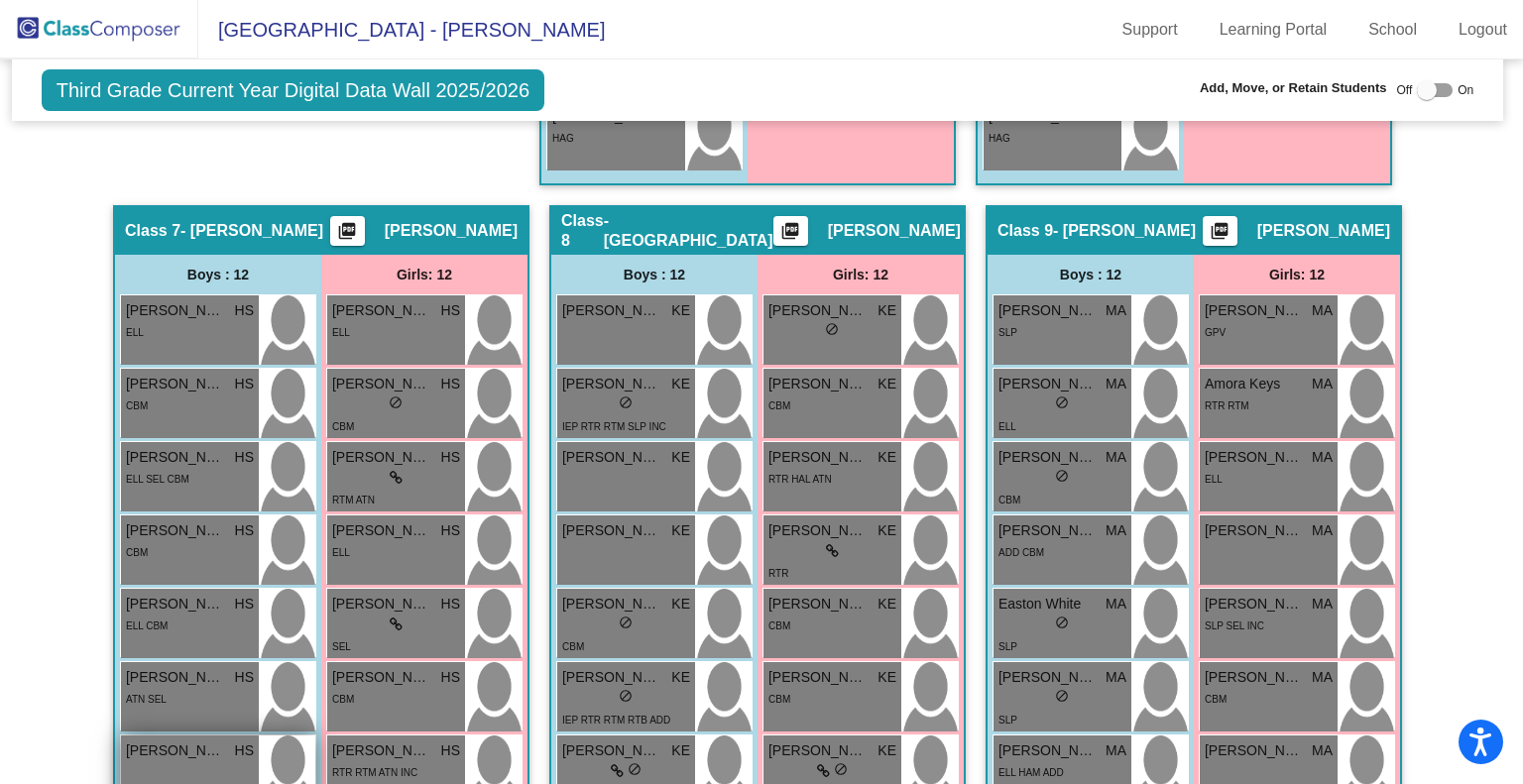 scroll, scrollTop: 2831, scrollLeft: 4, axis: both 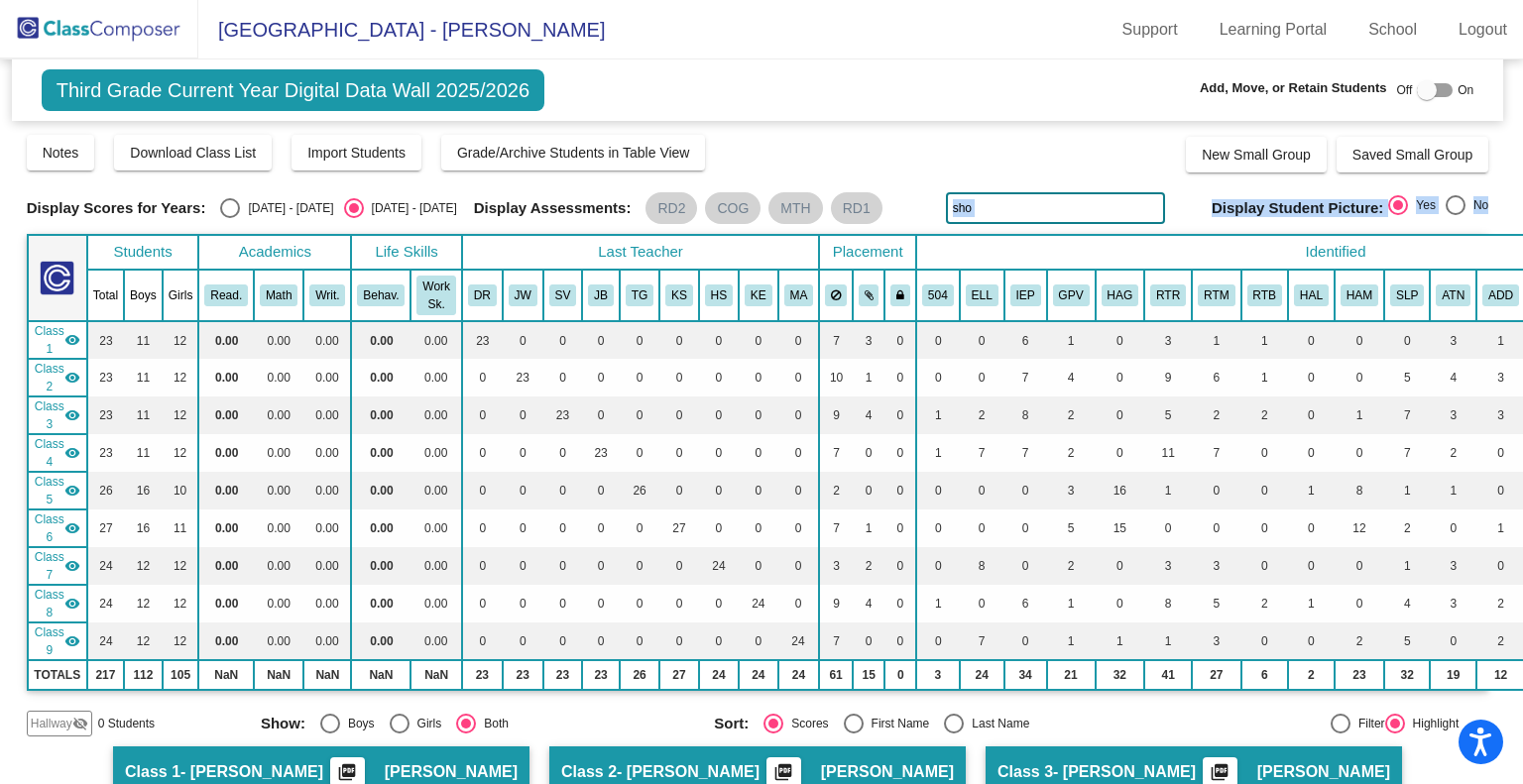 drag, startPoint x: 1008, startPoint y: 229, endPoint x: 910, endPoint y: 177, distance: 110.94143 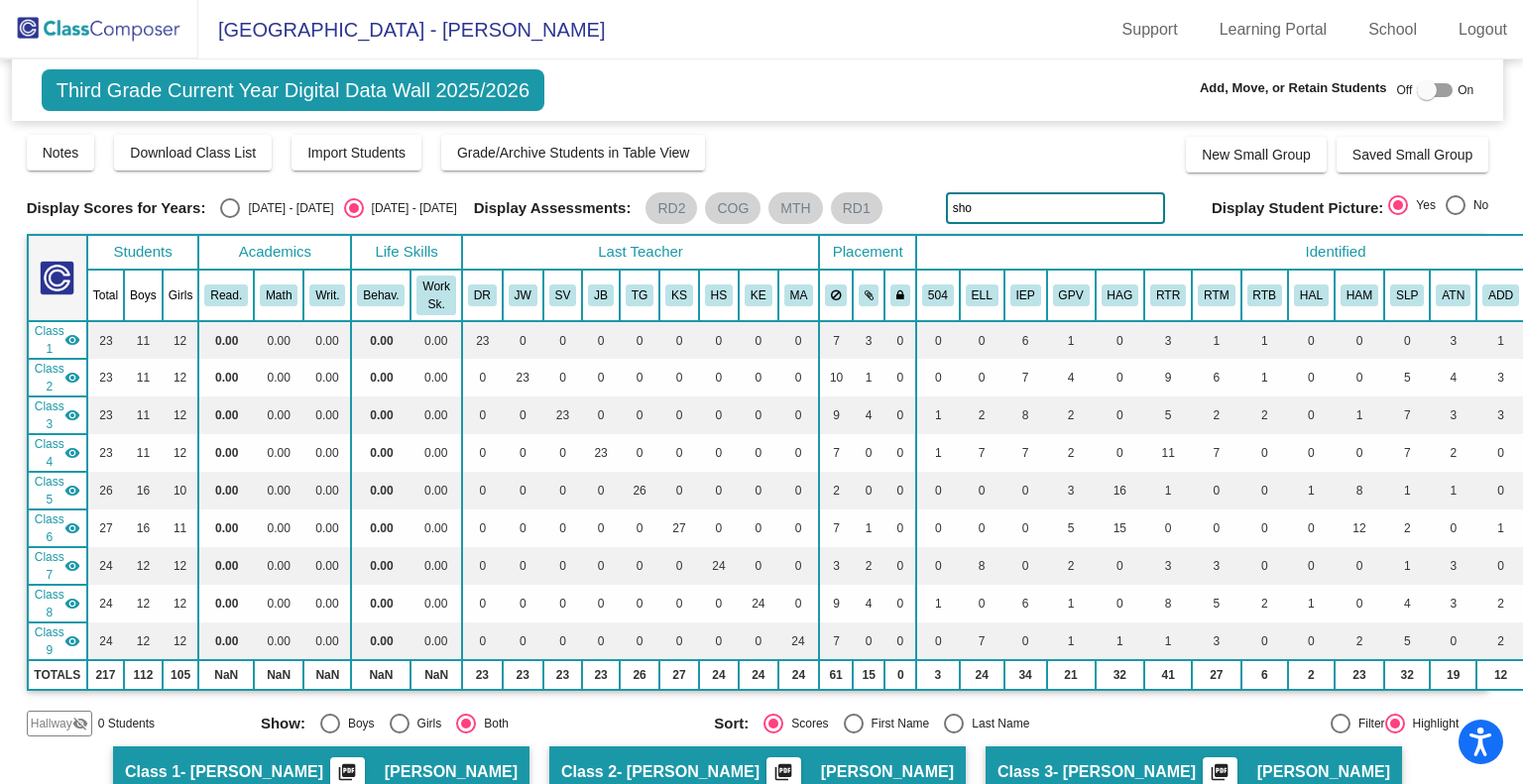 click on "sho" 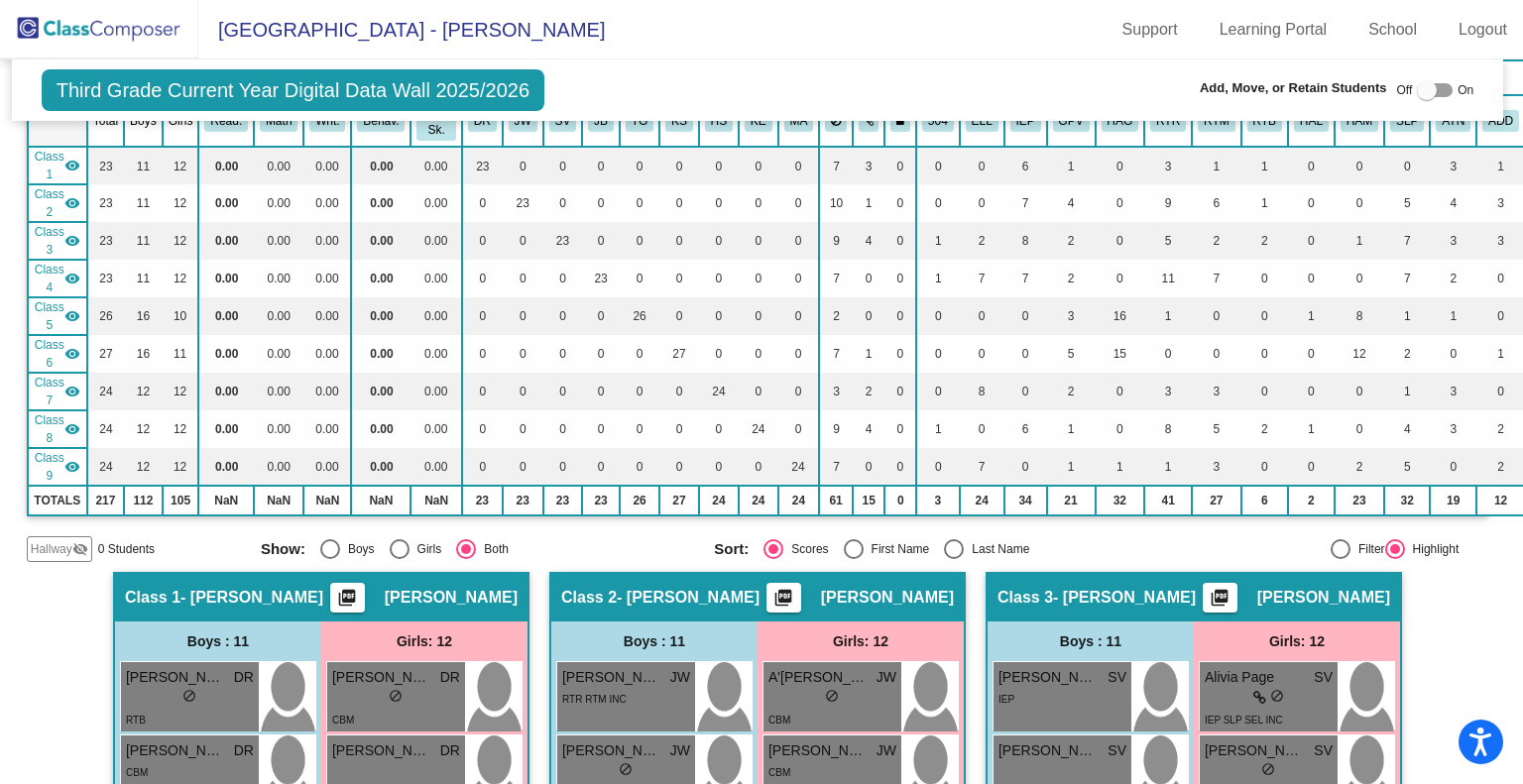 scroll, scrollTop: 0, scrollLeft: 4, axis: horizontal 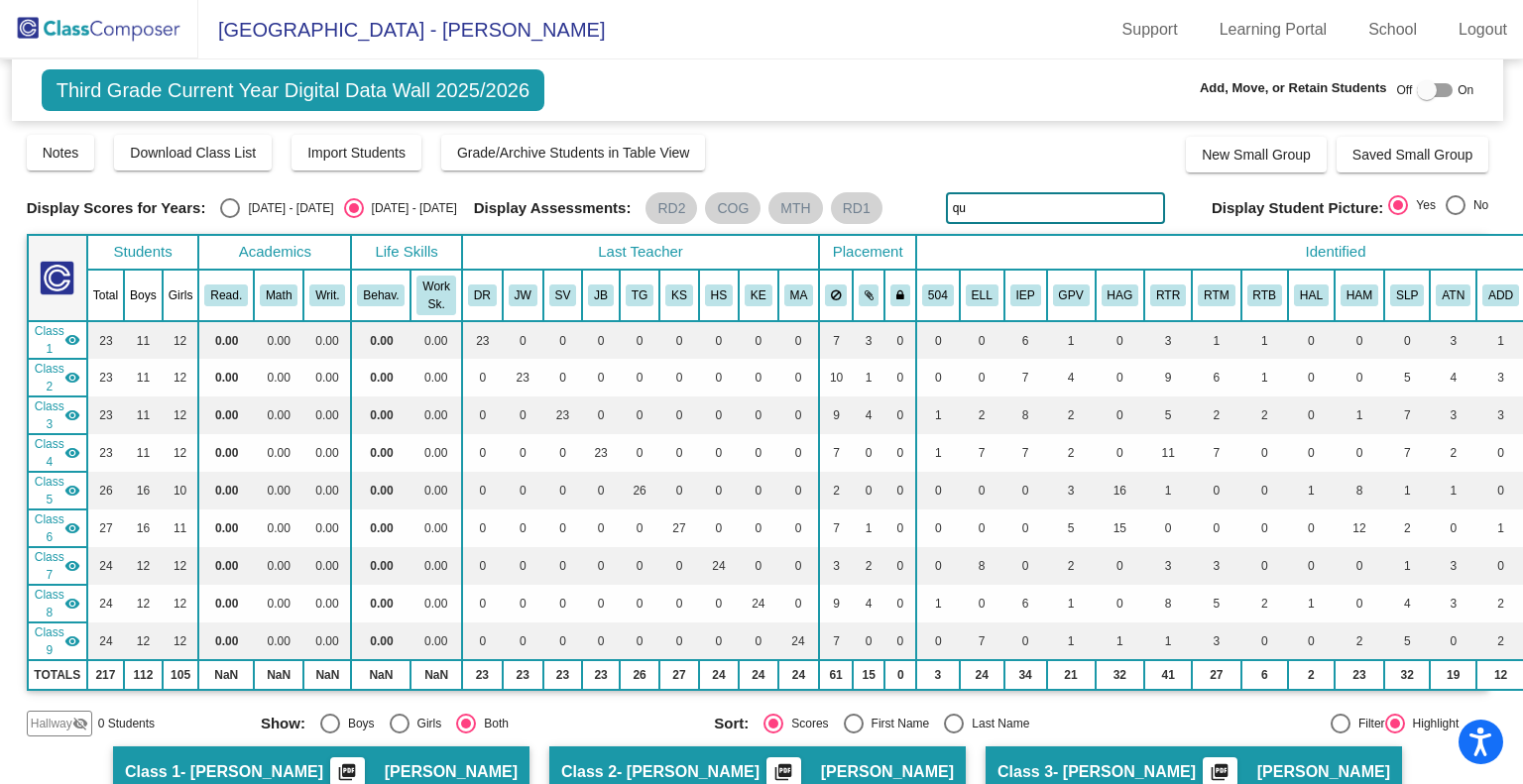 type on "q" 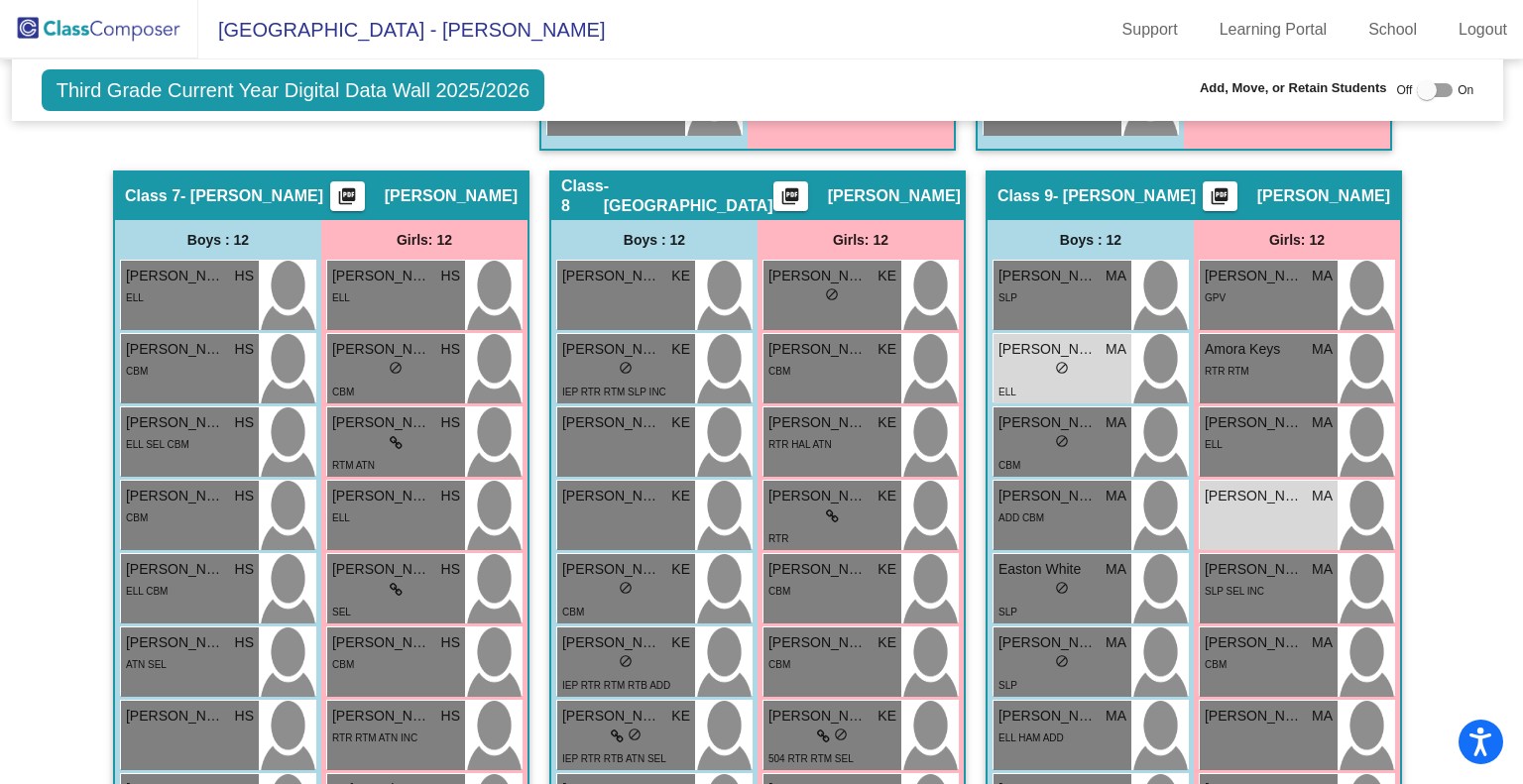 scroll, scrollTop: 2844, scrollLeft: 4, axis: both 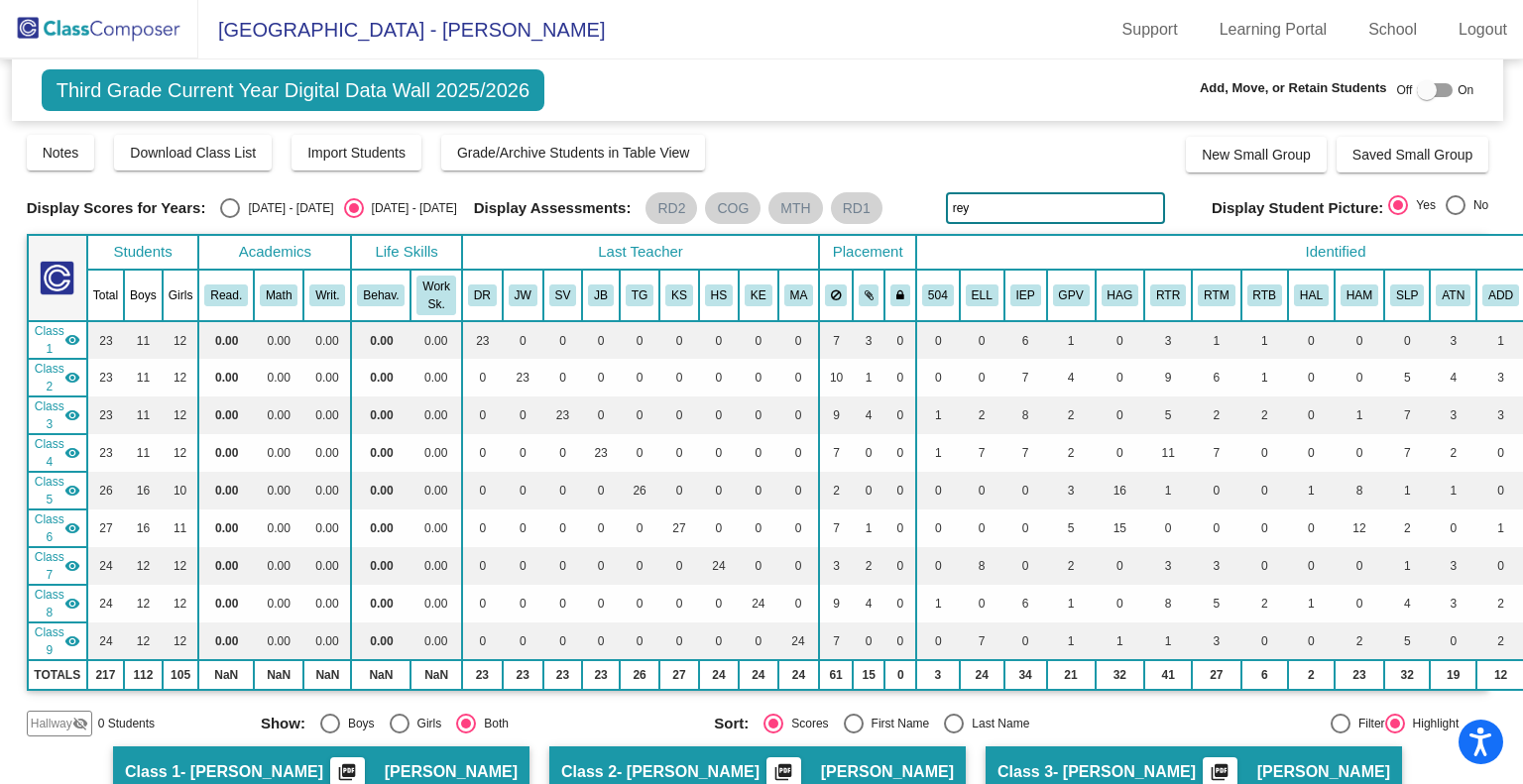 click on "rey" 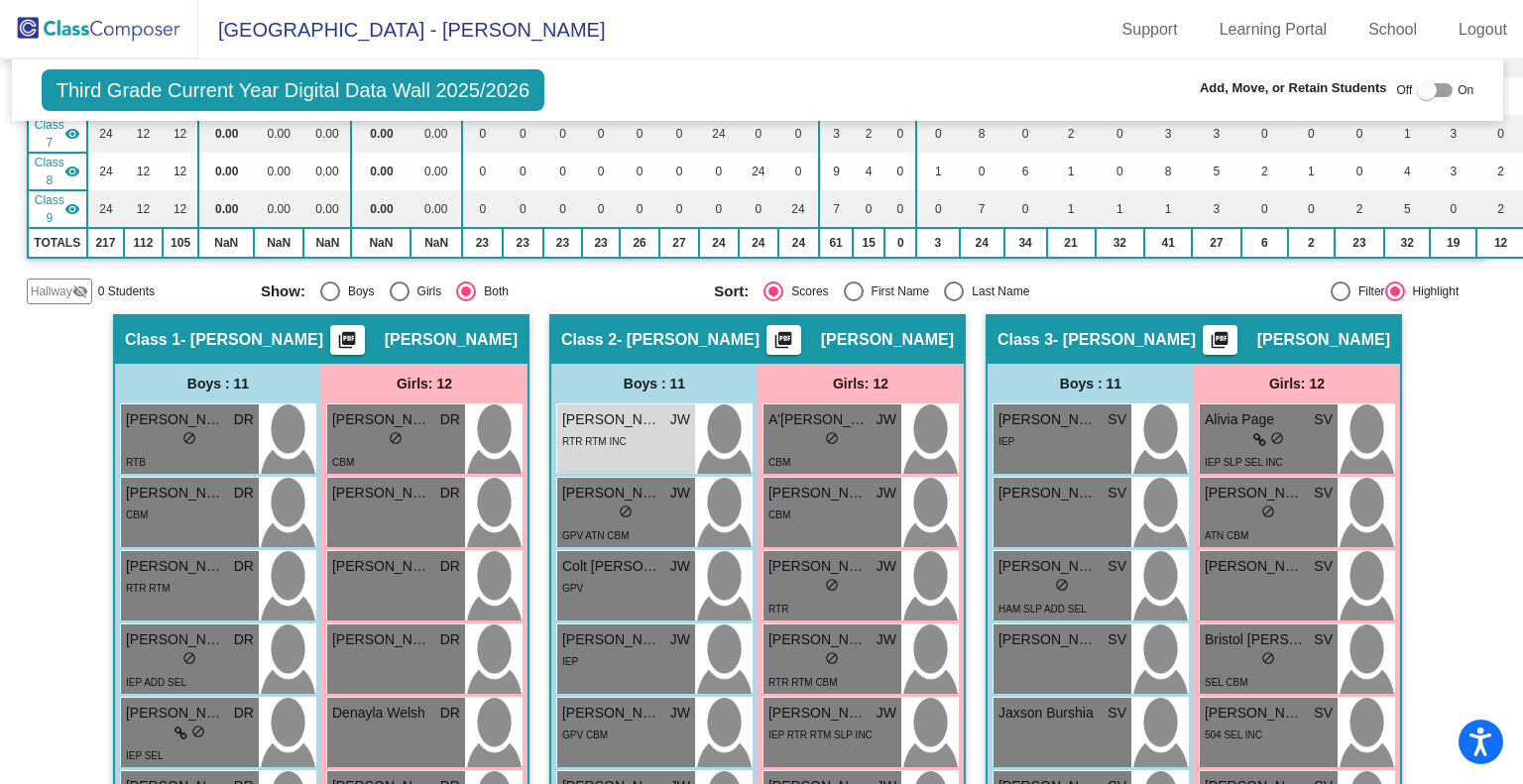 scroll, scrollTop: 431, scrollLeft: 4, axis: both 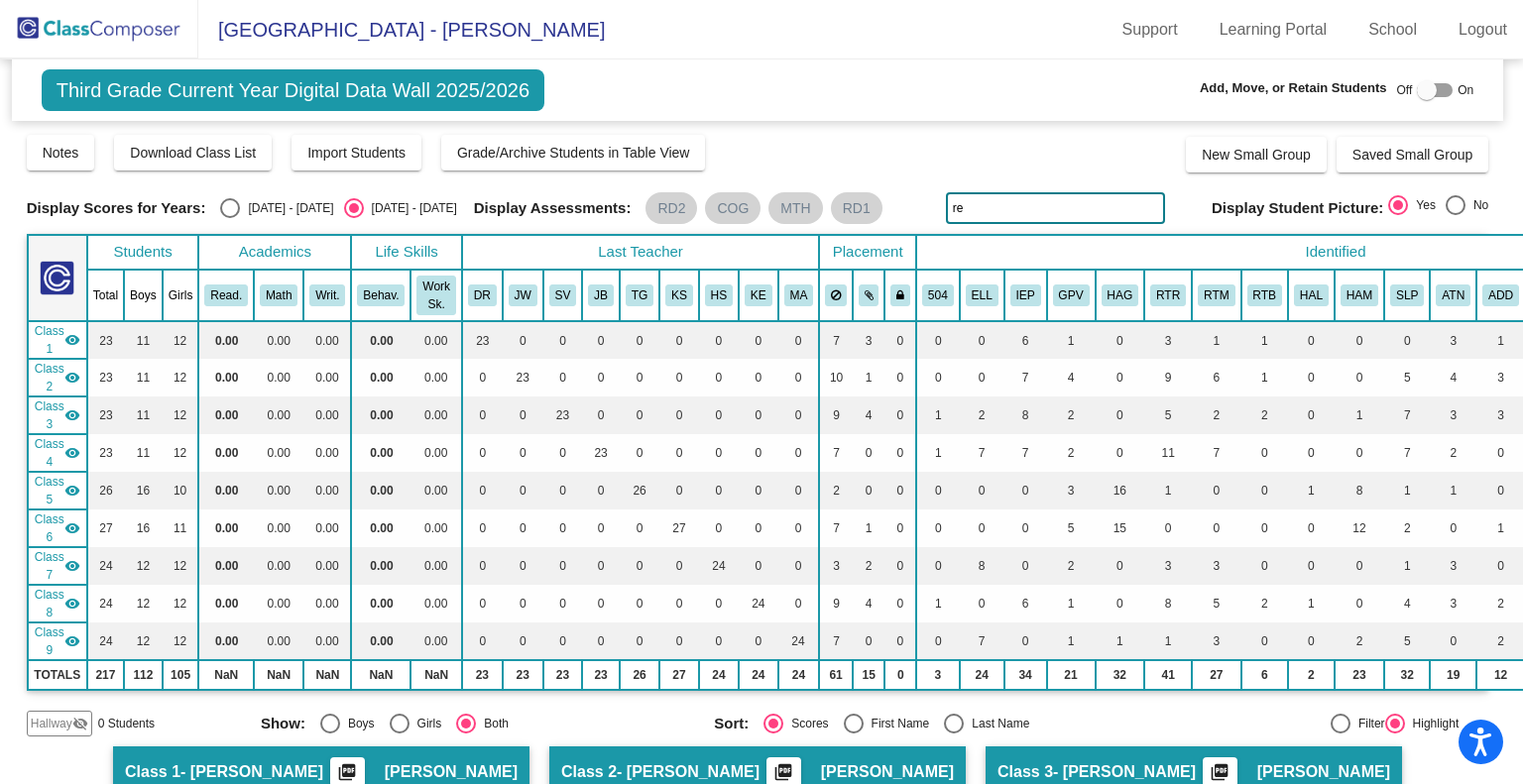 type on "r" 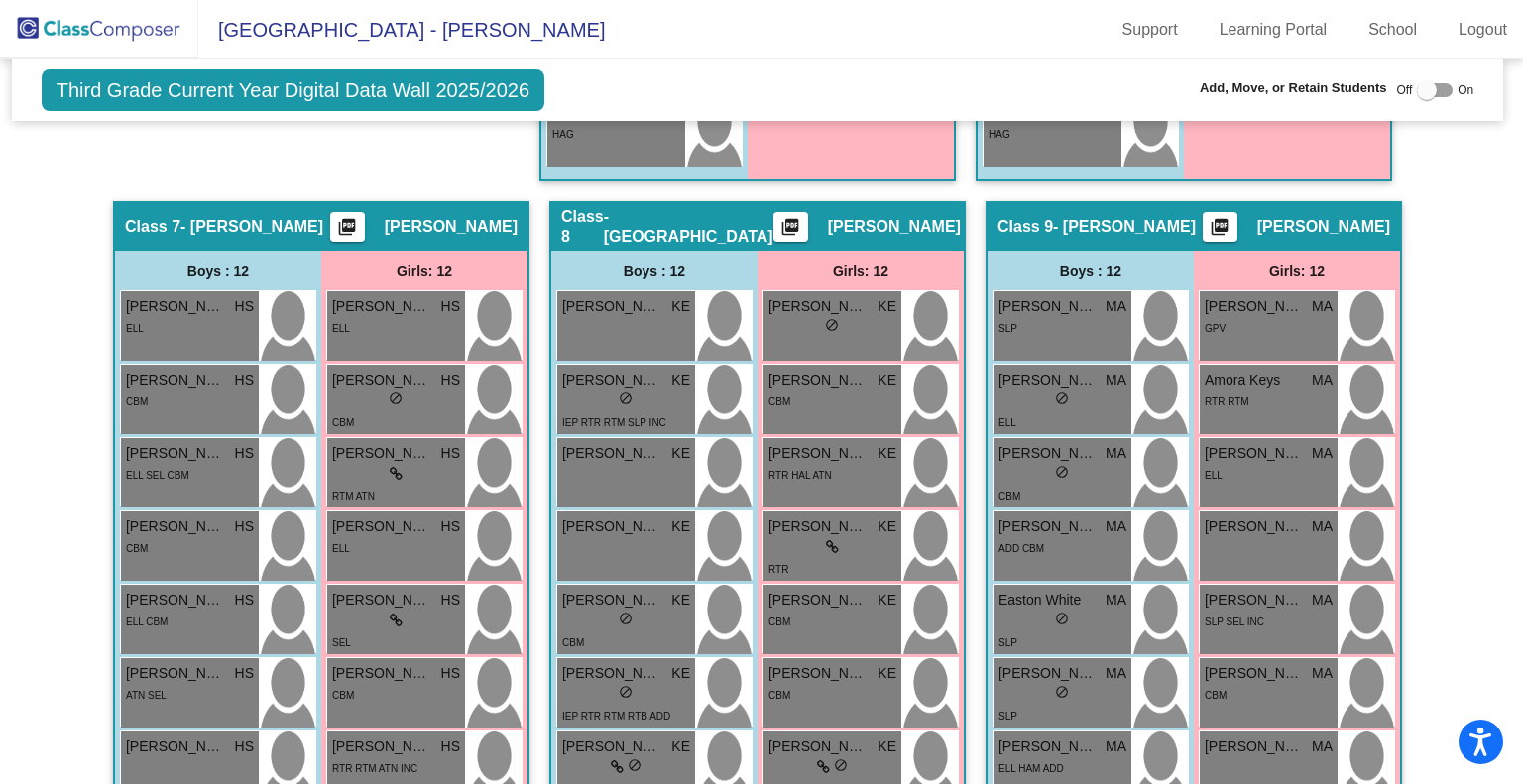 scroll, scrollTop: 2840, scrollLeft: 4, axis: both 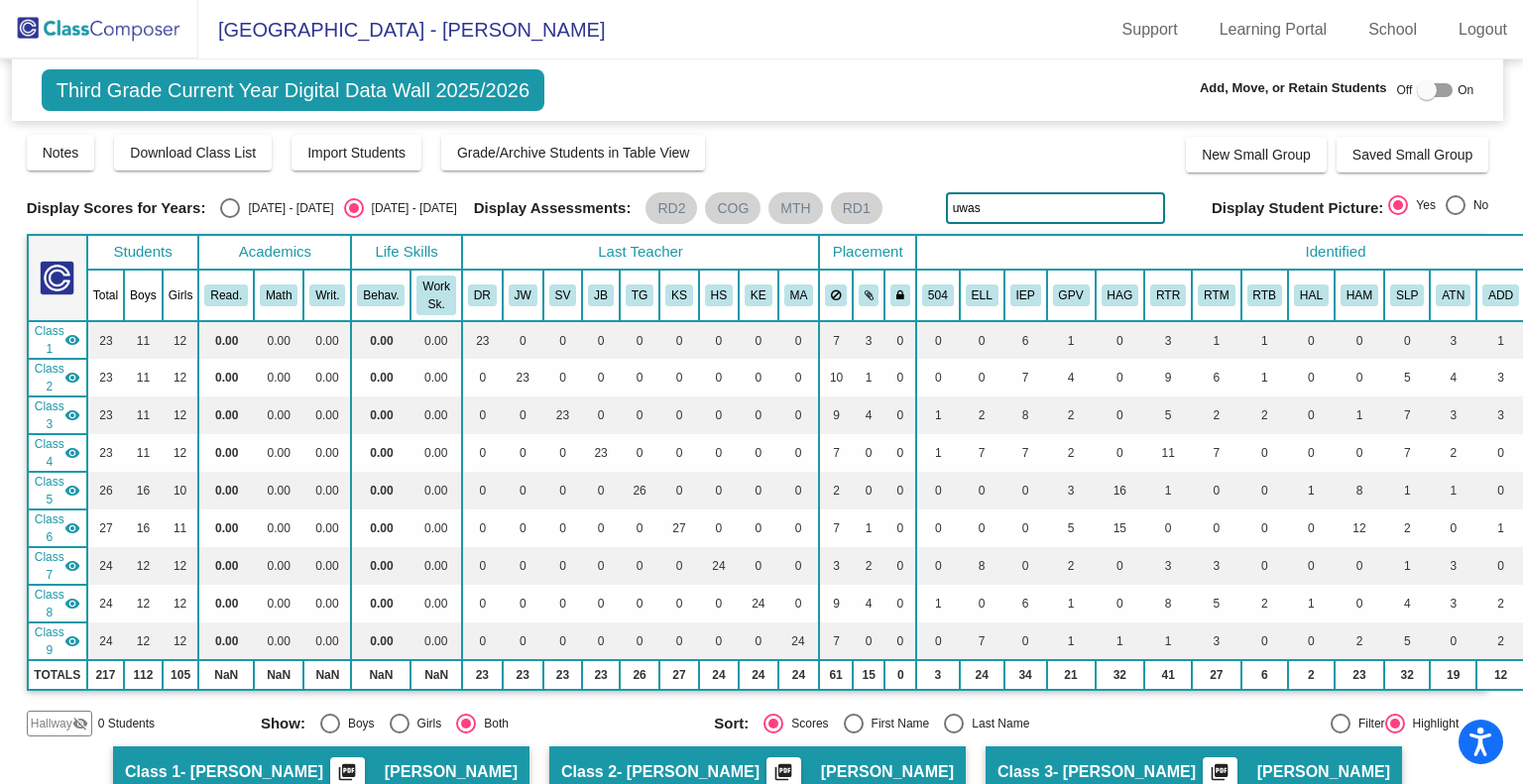 click on "uwas" 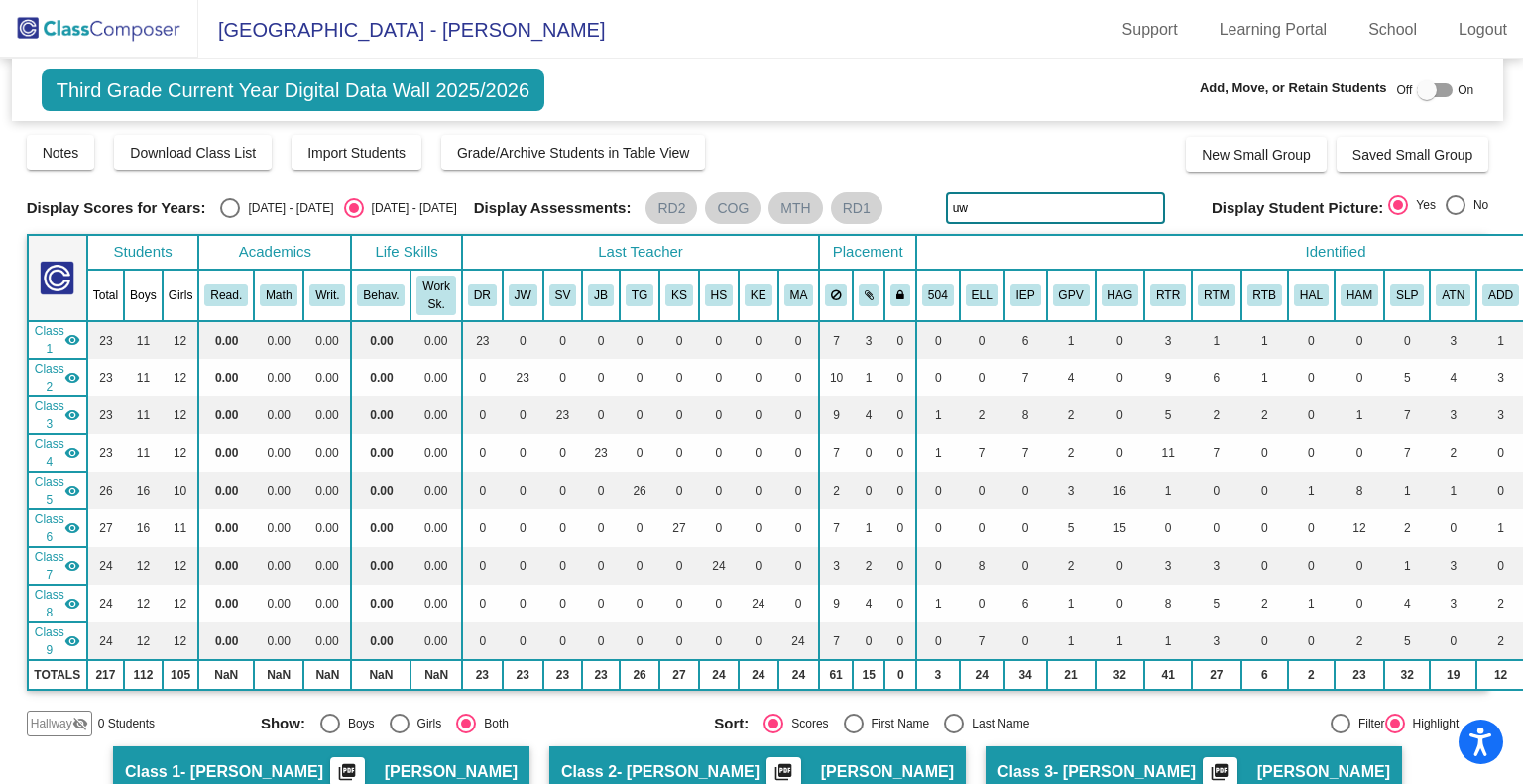 type on "u" 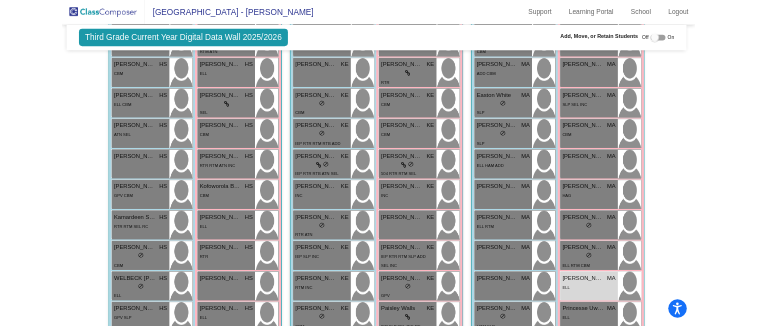 scroll, scrollTop: 3274, scrollLeft: 4, axis: both 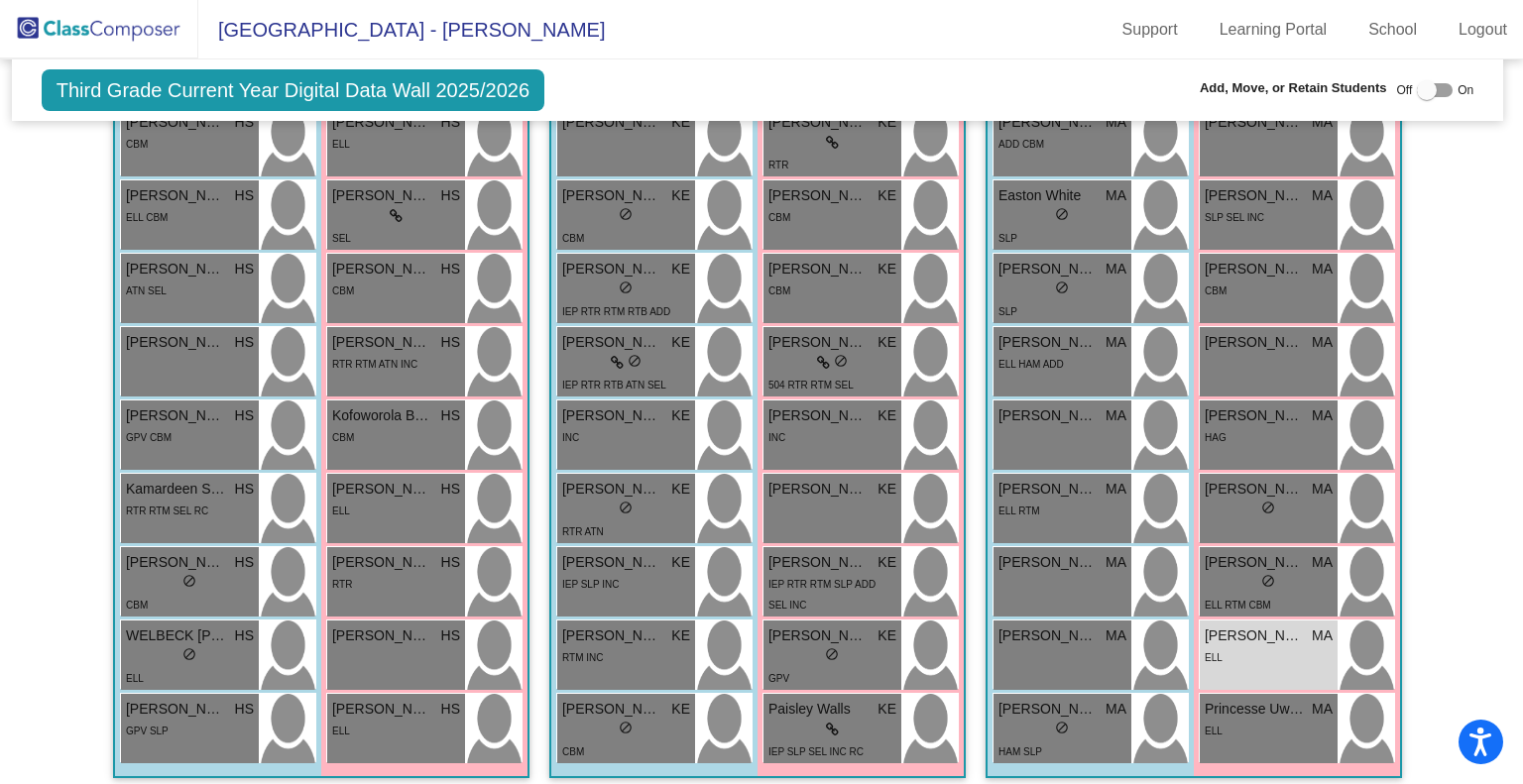 type on "[PERSON_NAME]" 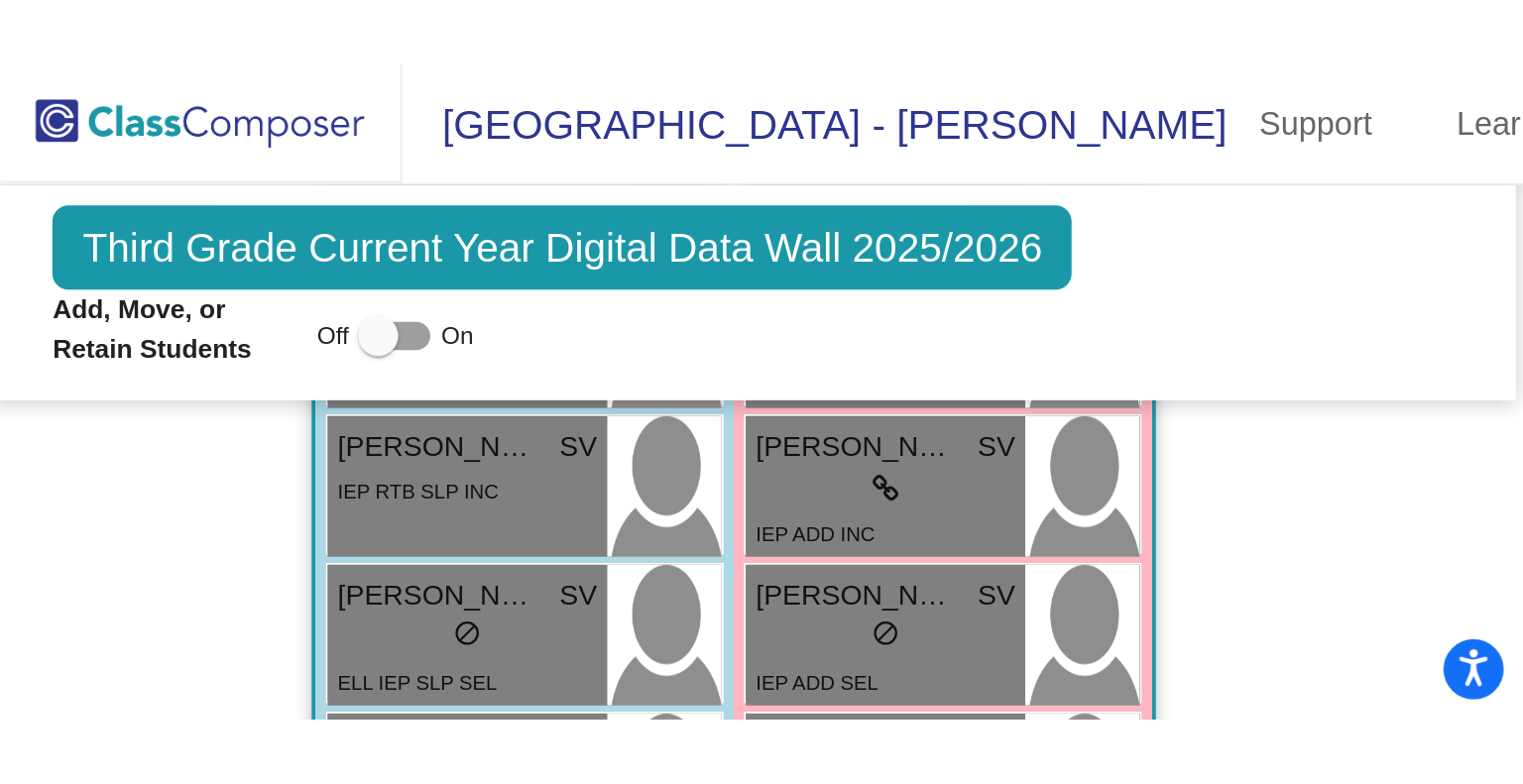 scroll, scrollTop: 7753, scrollLeft: 4, axis: both 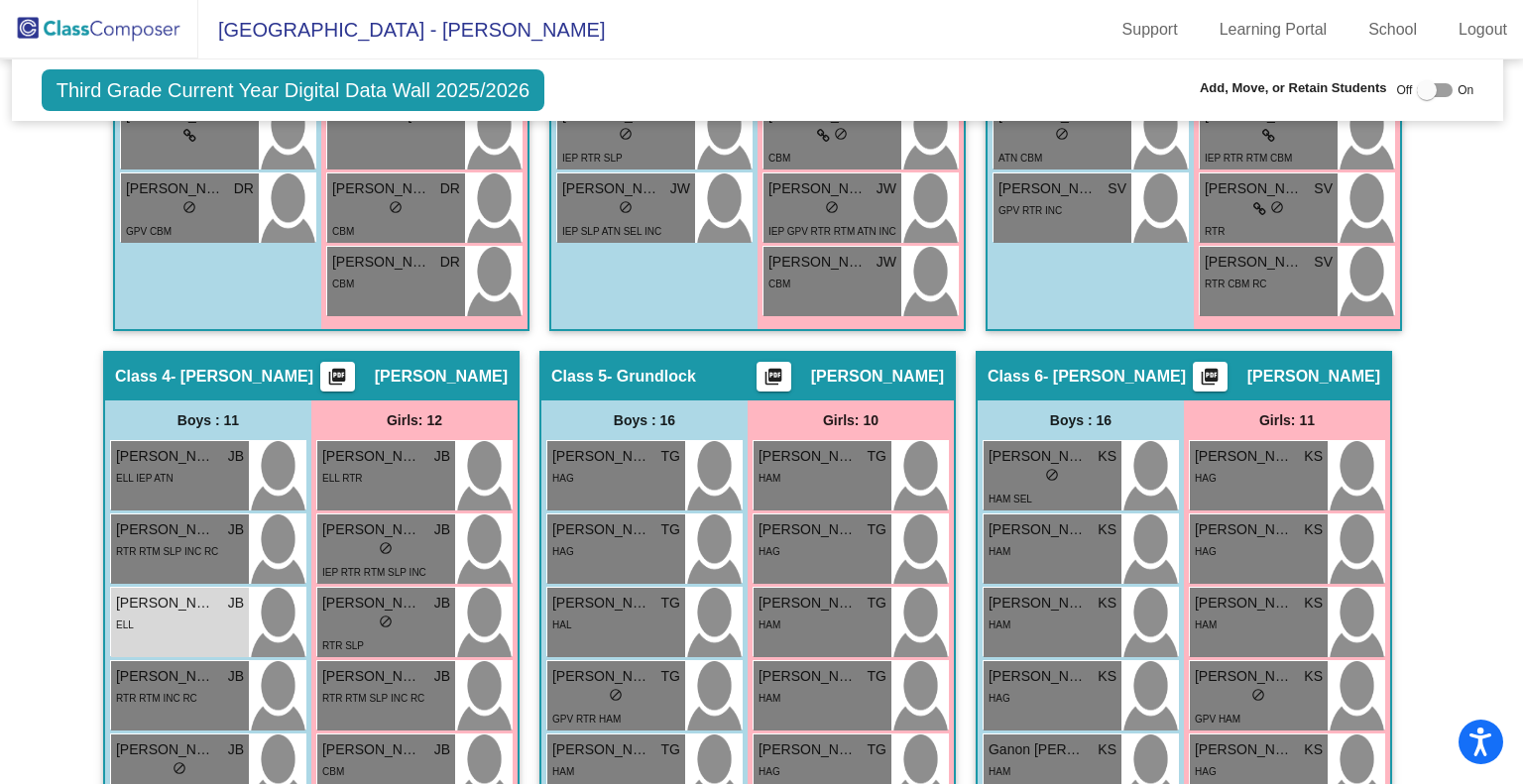 click 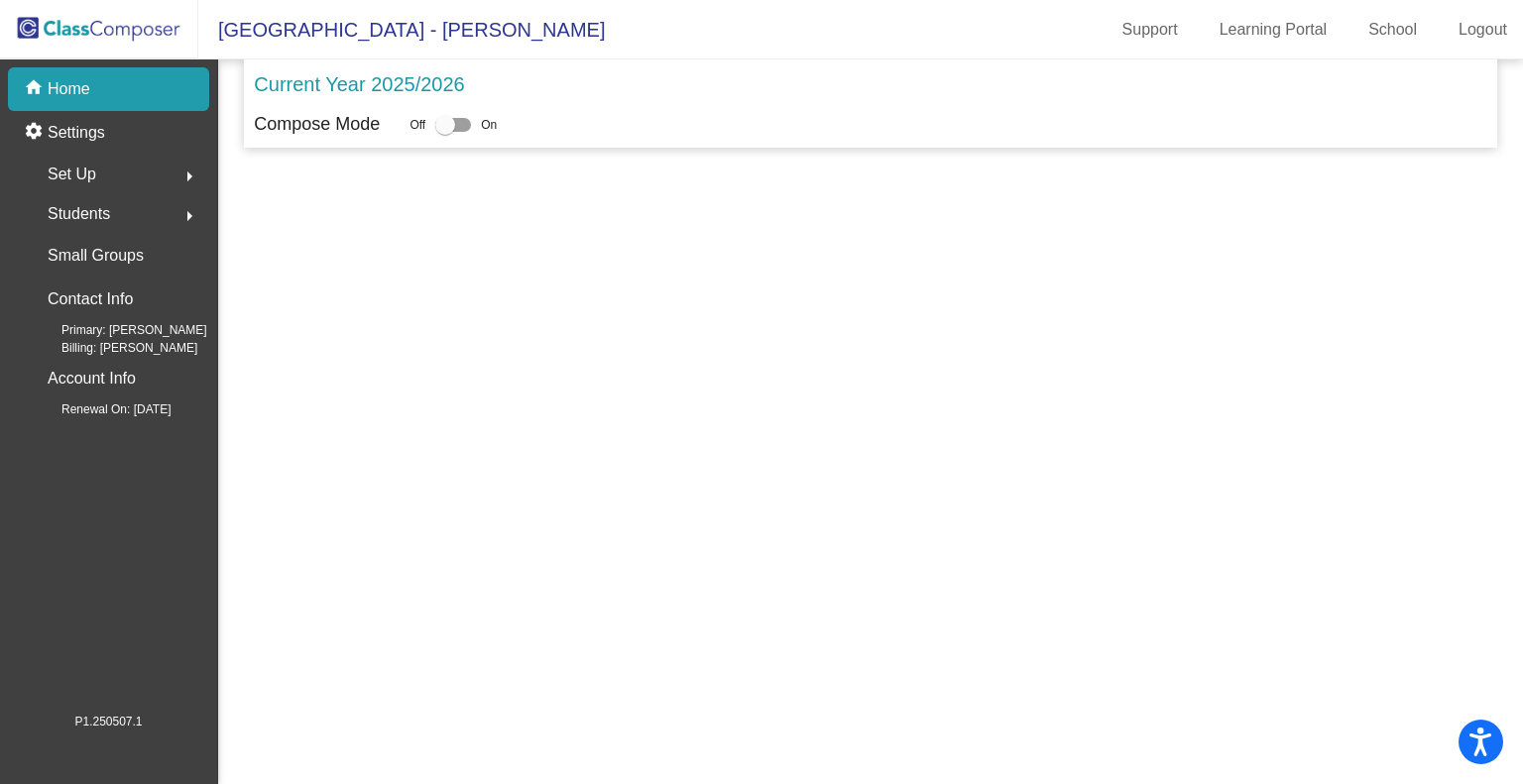 scroll, scrollTop: 0, scrollLeft: 0, axis: both 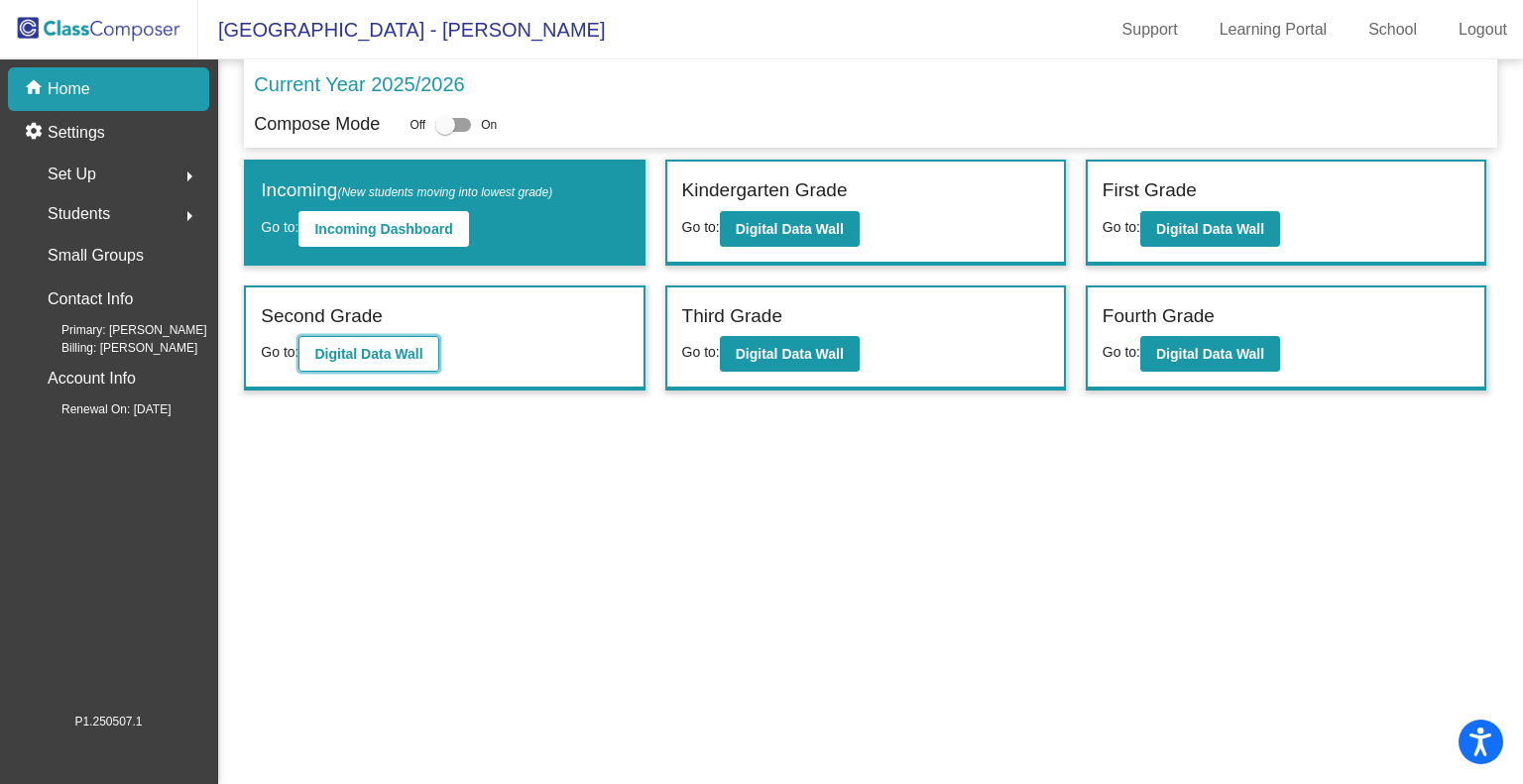 click on "Digital Data Wall" 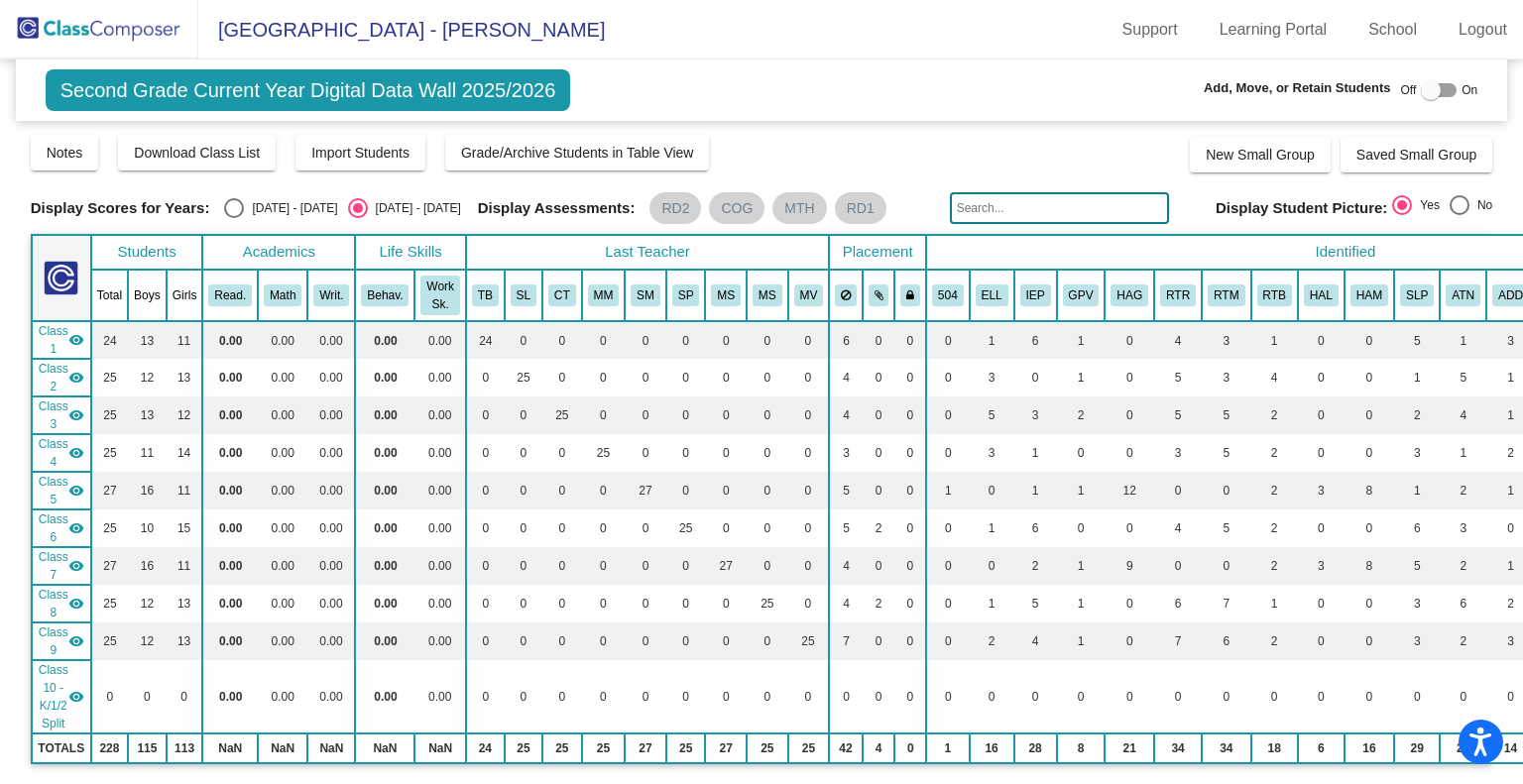 click 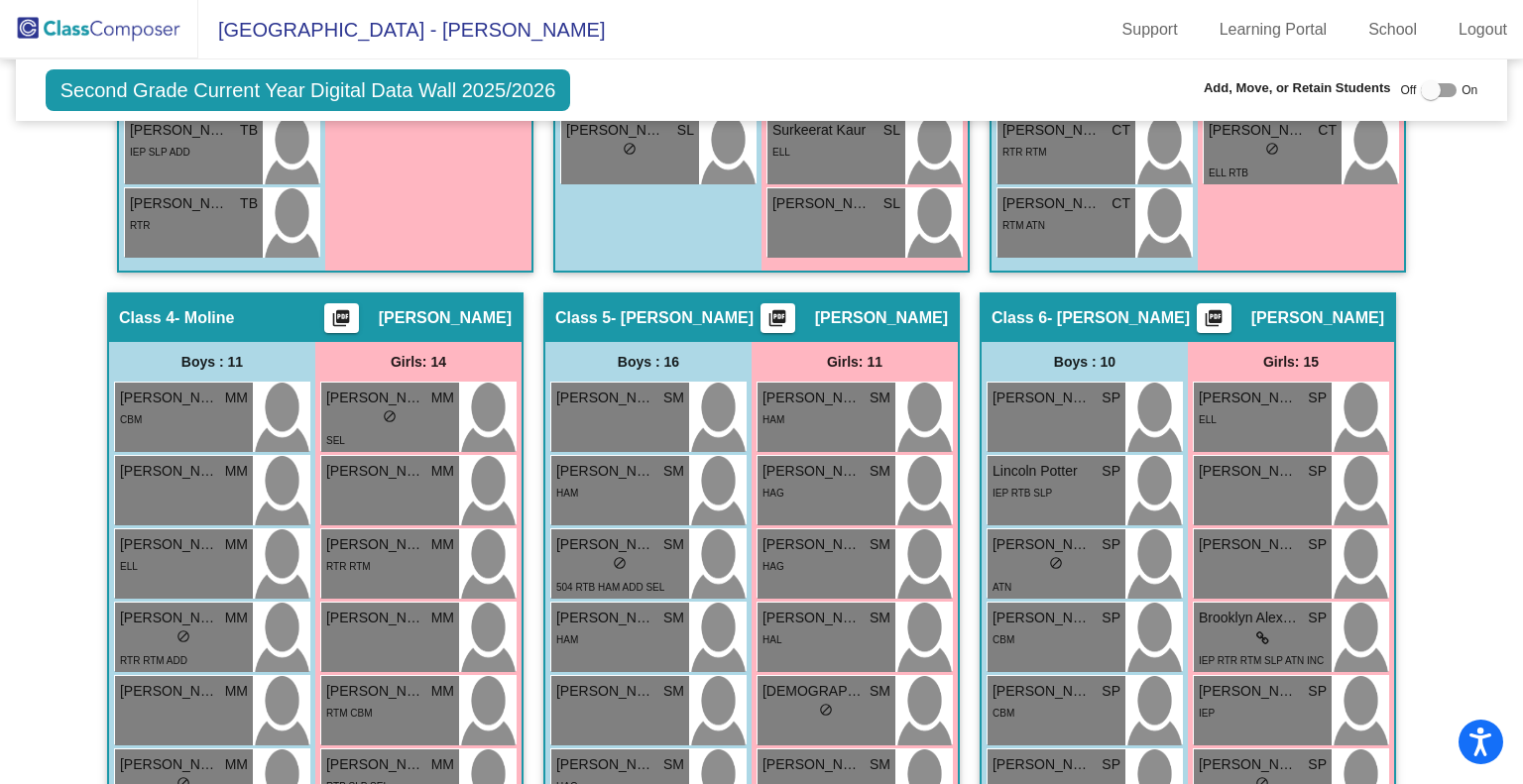 scroll, scrollTop: 1602, scrollLeft: 0, axis: vertical 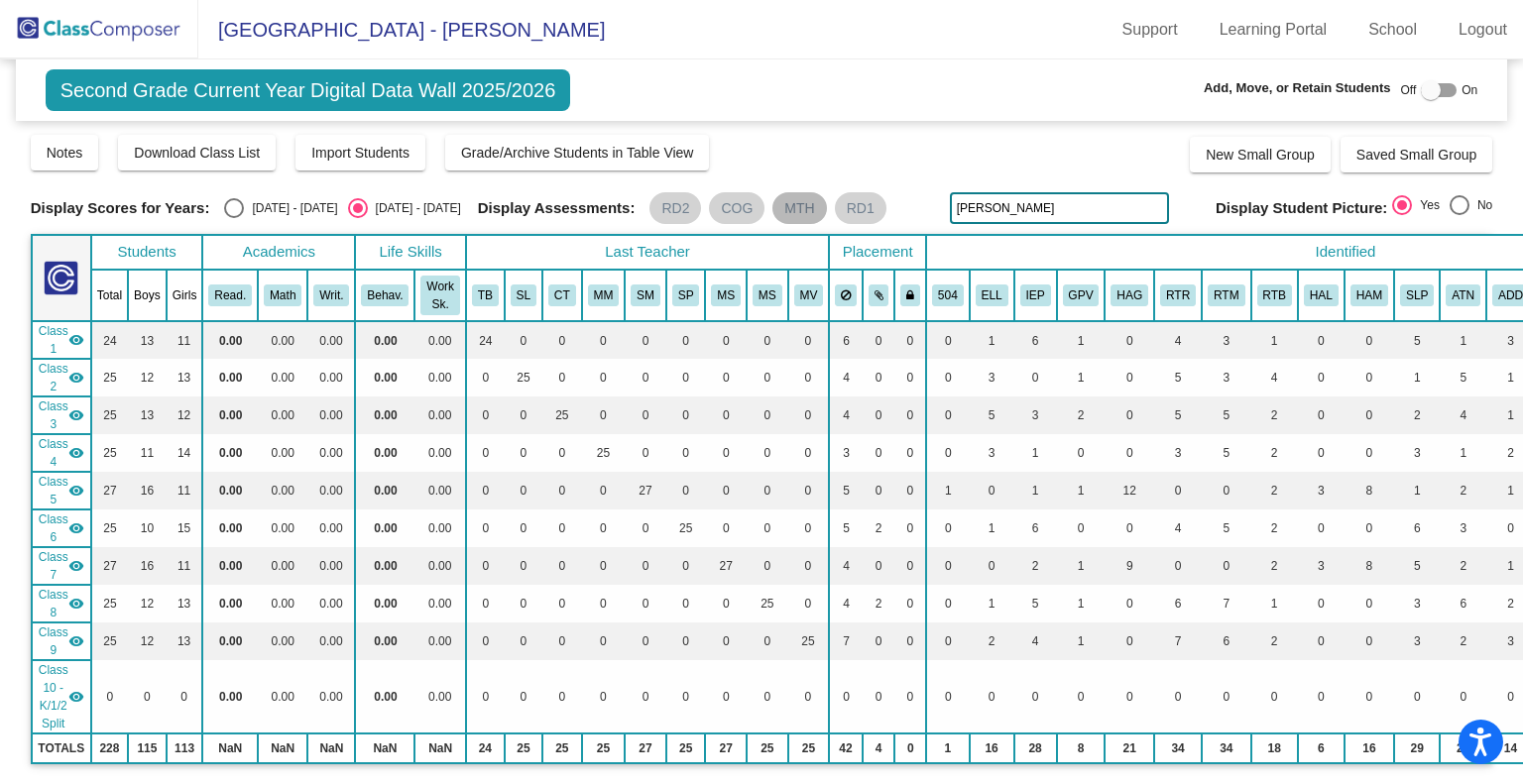 drag, startPoint x: 1008, startPoint y: 205, endPoint x: 785, endPoint y: 209, distance: 223.03587 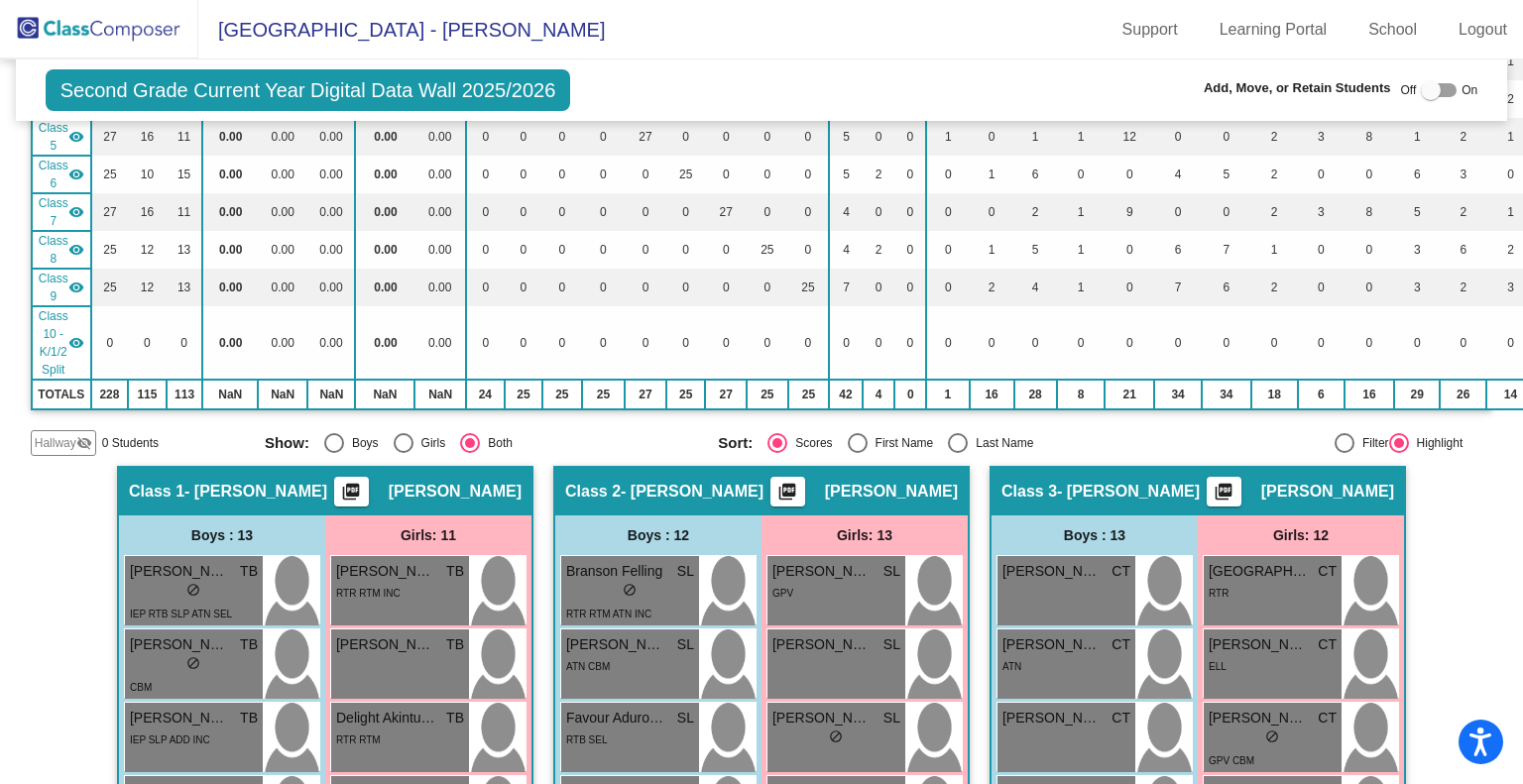 scroll, scrollTop: 352, scrollLeft: 0, axis: vertical 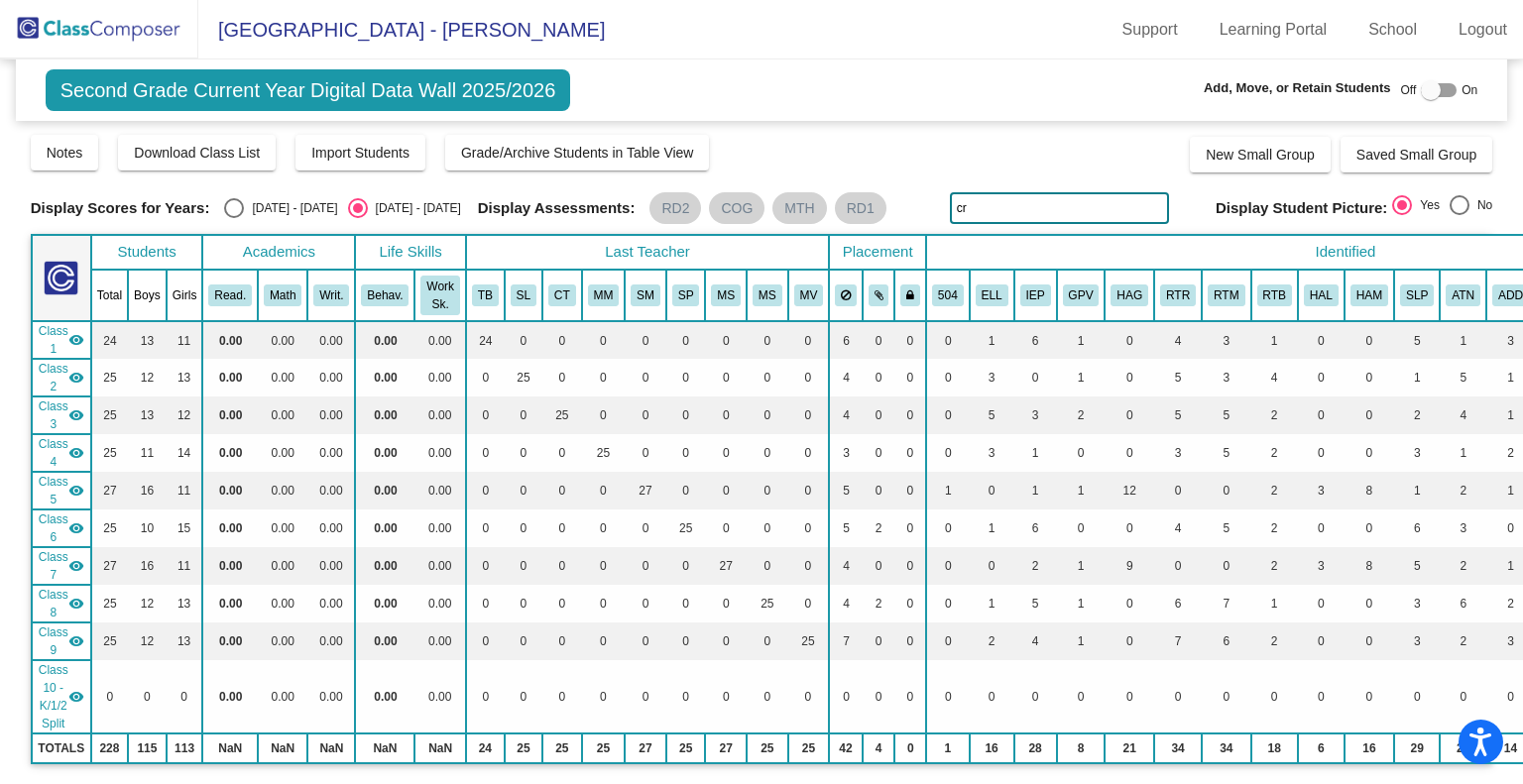 type on "c" 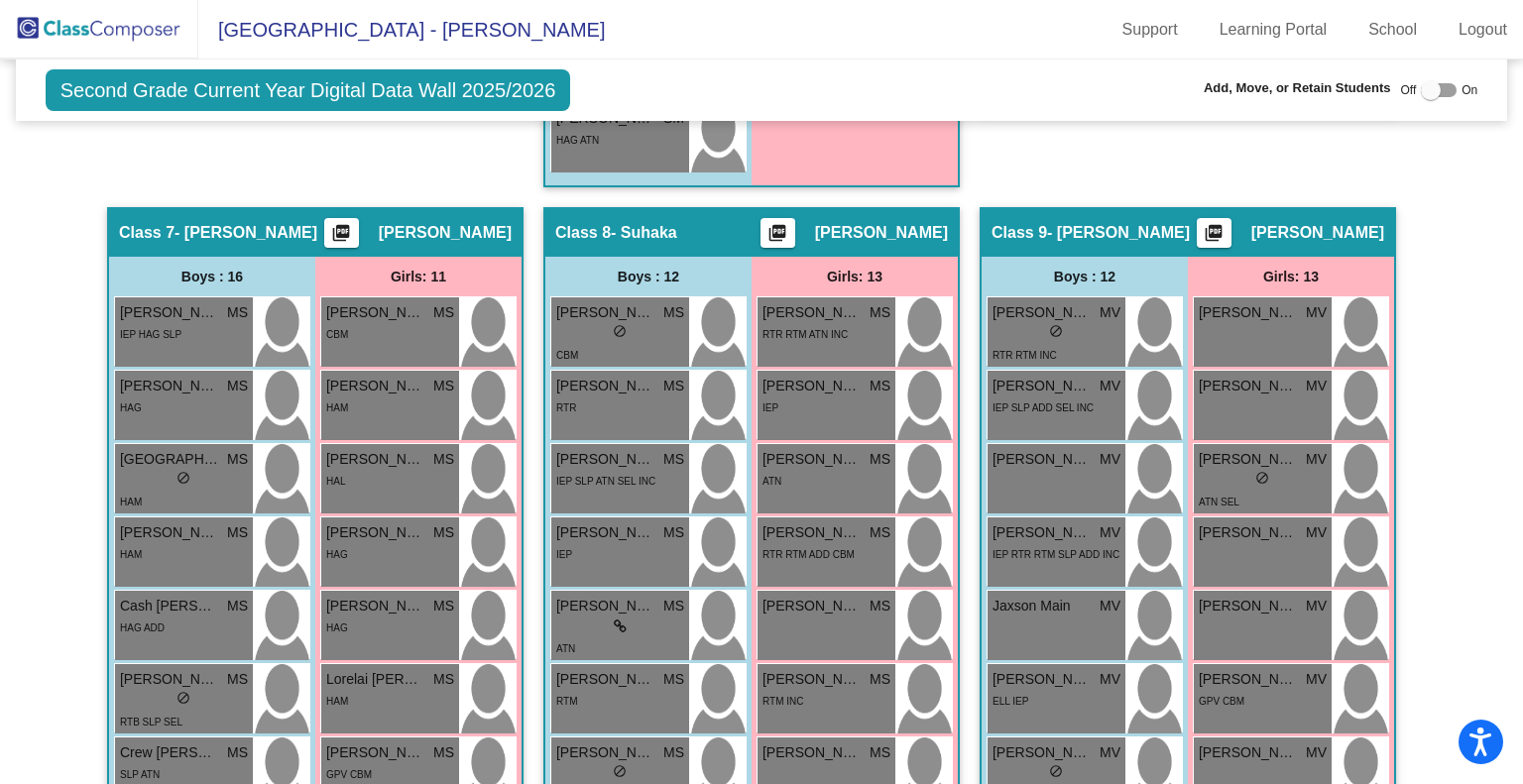 scroll, scrollTop: 2981, scrollLeft: 0, axis: vertical 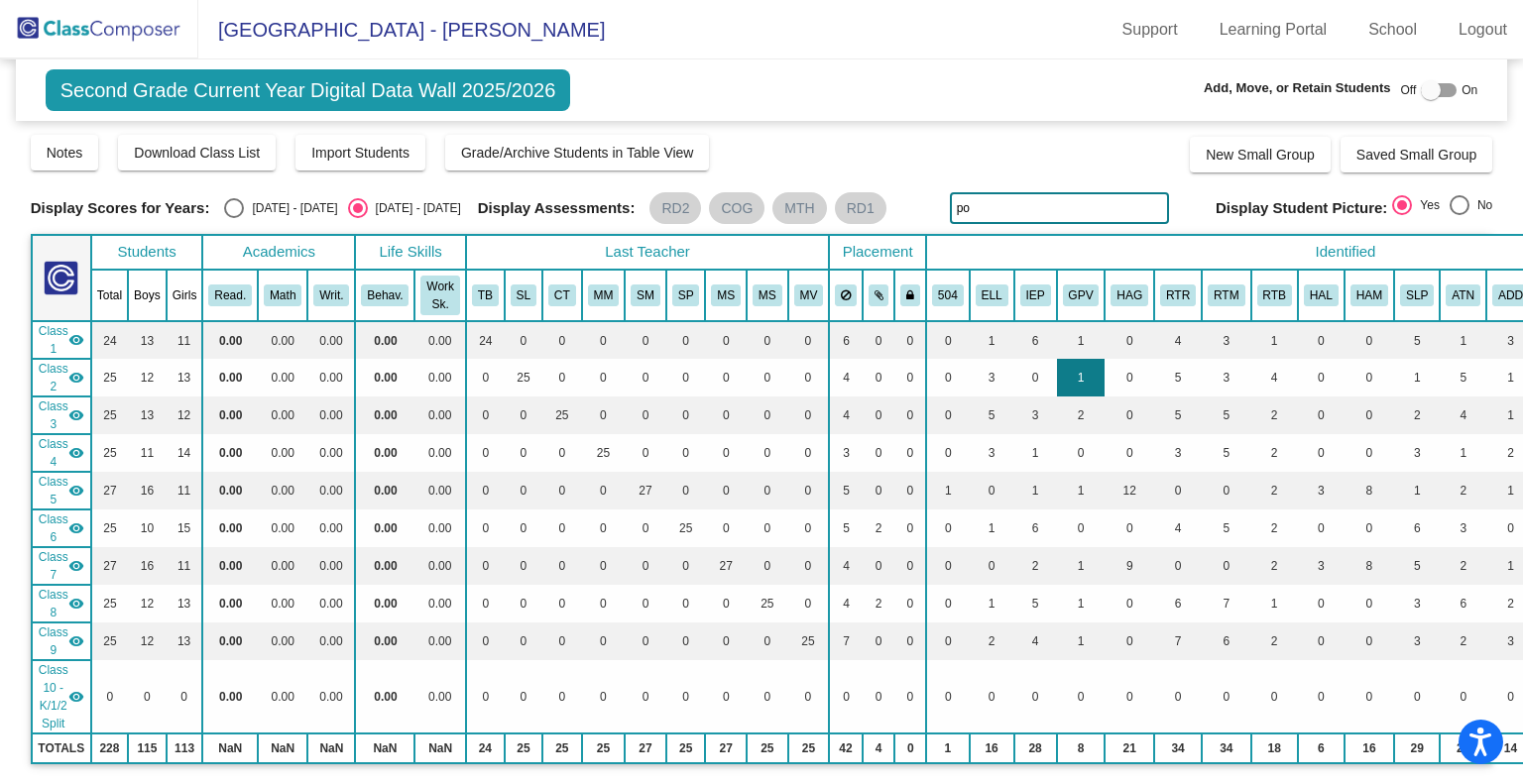 type on "p" 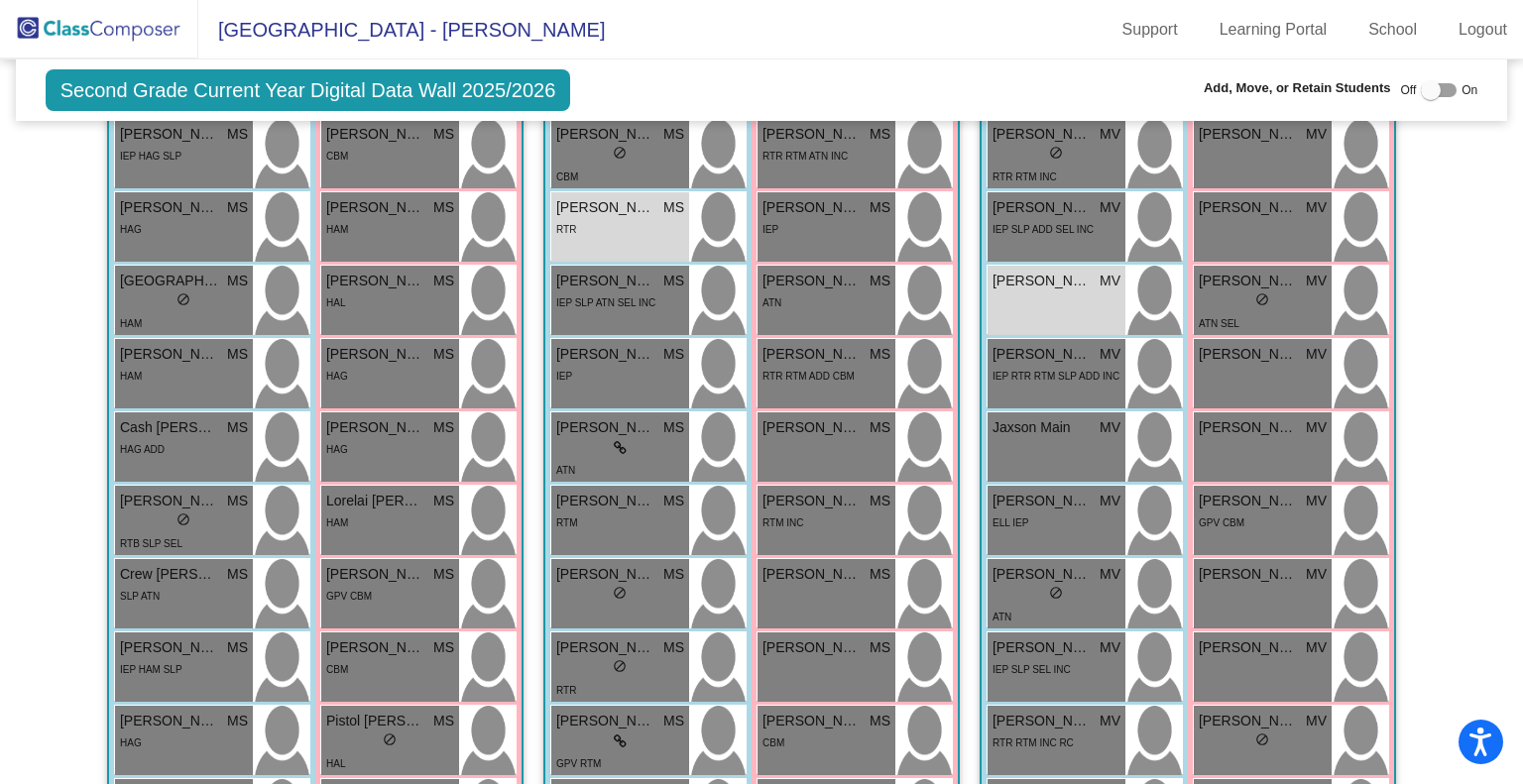 scroll, scrollTop: 3039, scrollLeft: 0, axis: vertical 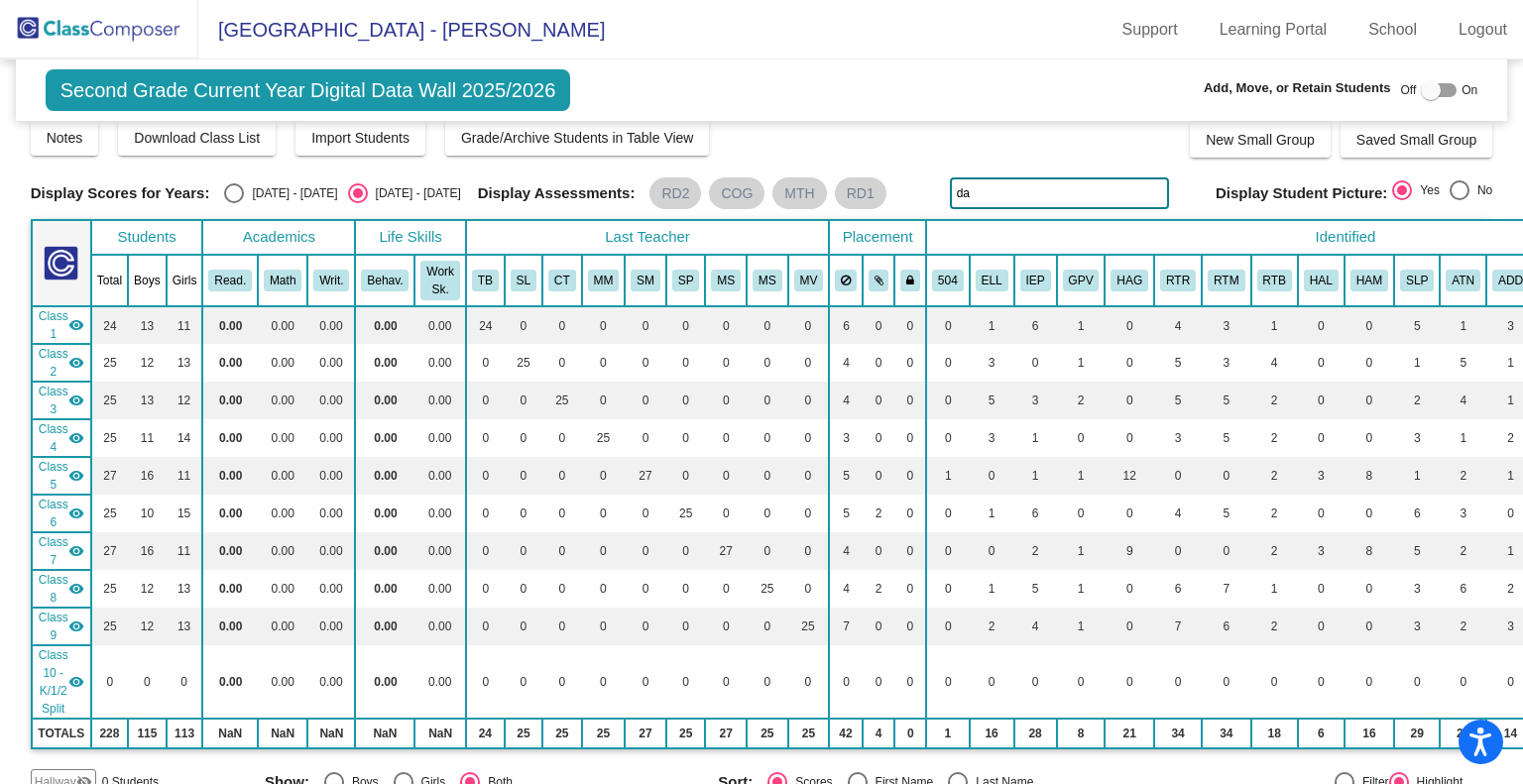 type on "d" 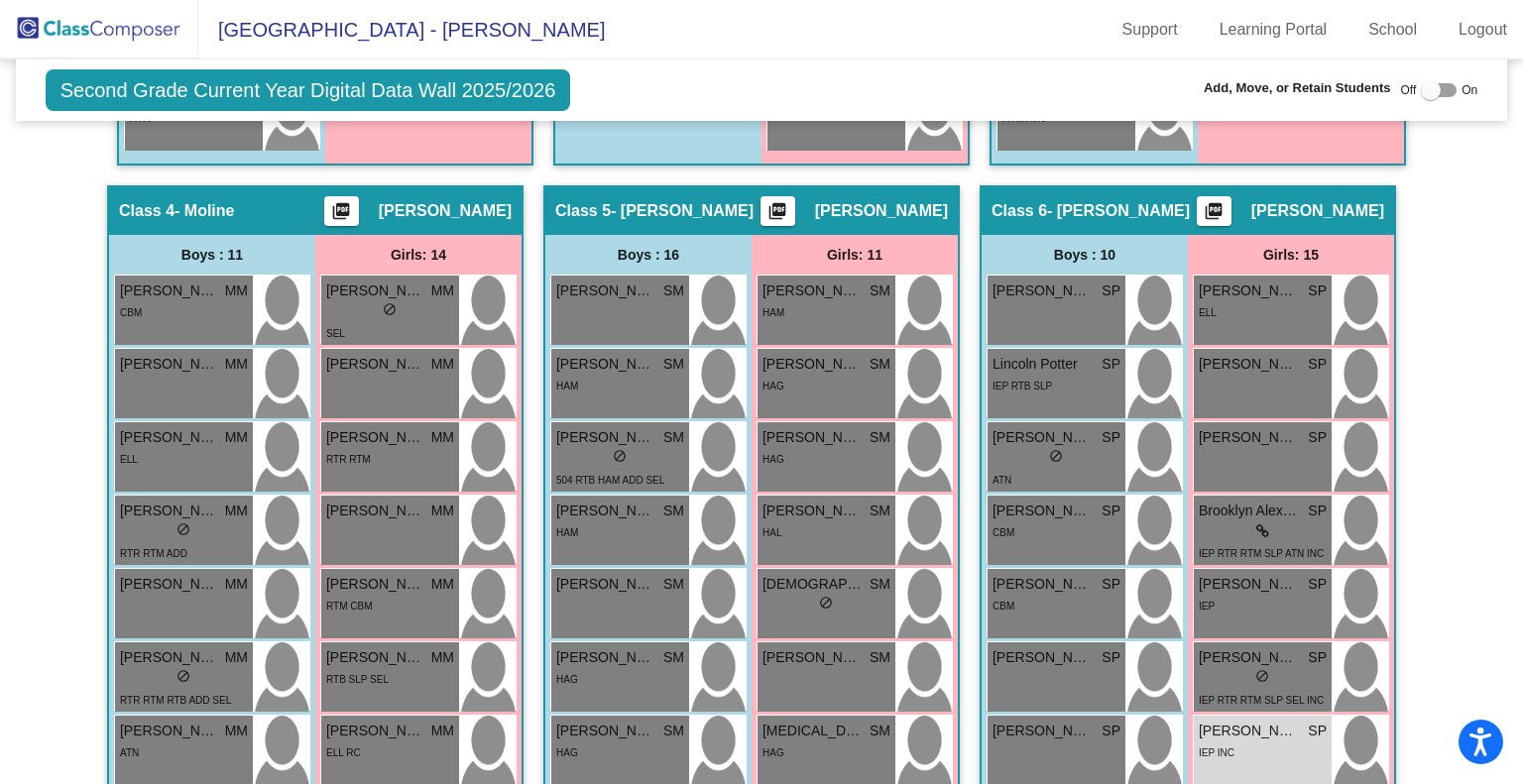 scroll, scrollTop: 1708, scrollLeft: 0, axis: vertical 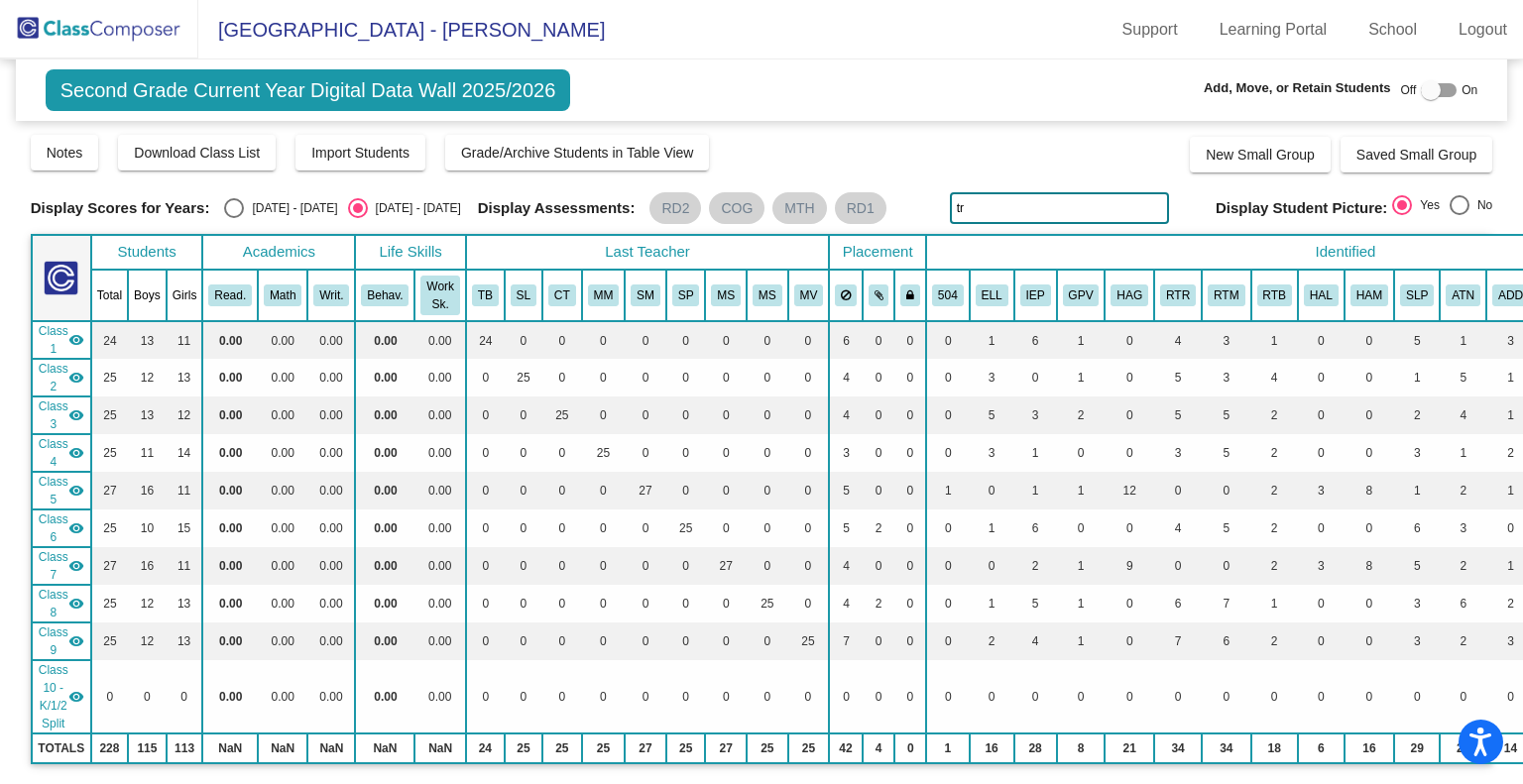type on "t" 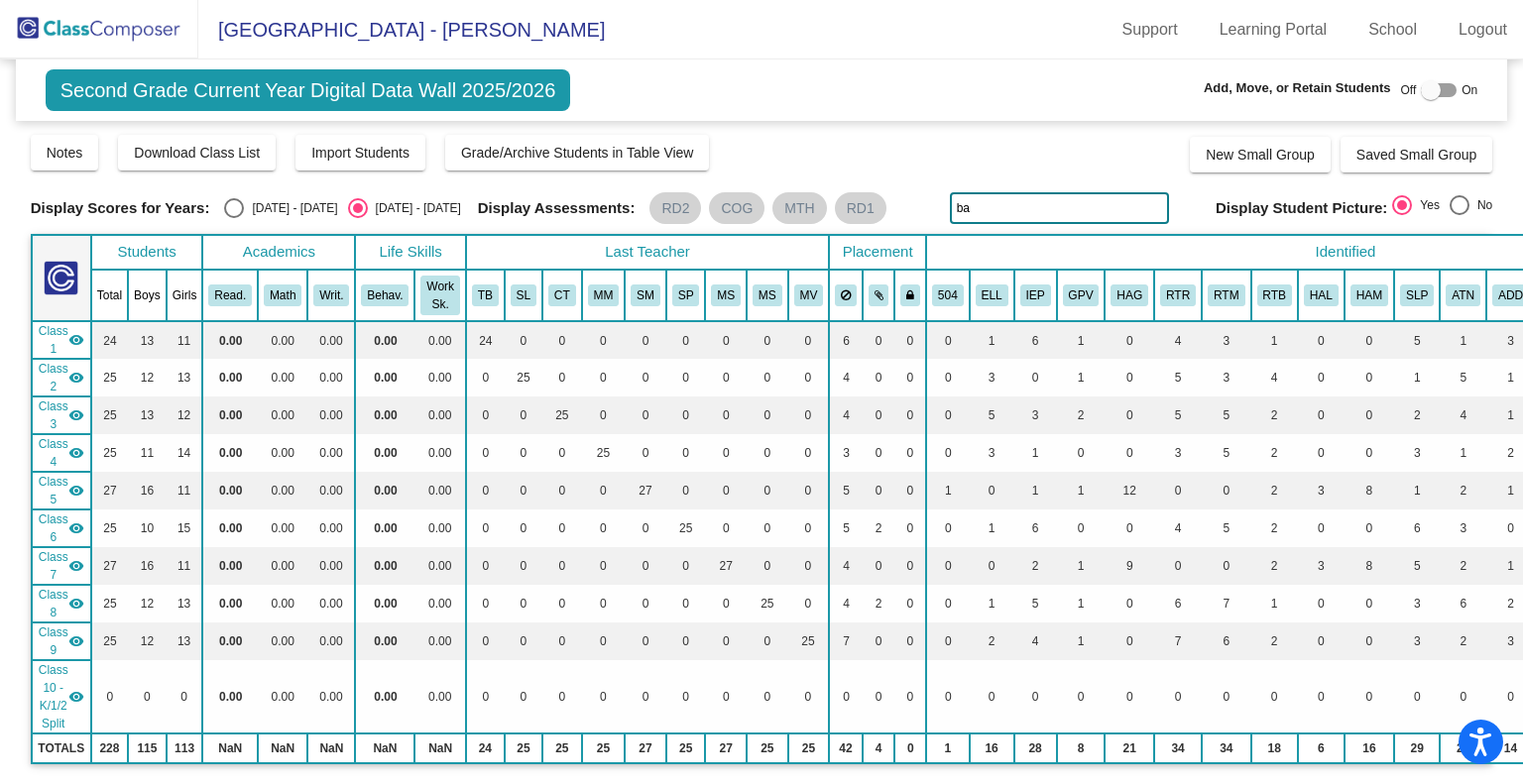 type on "b" 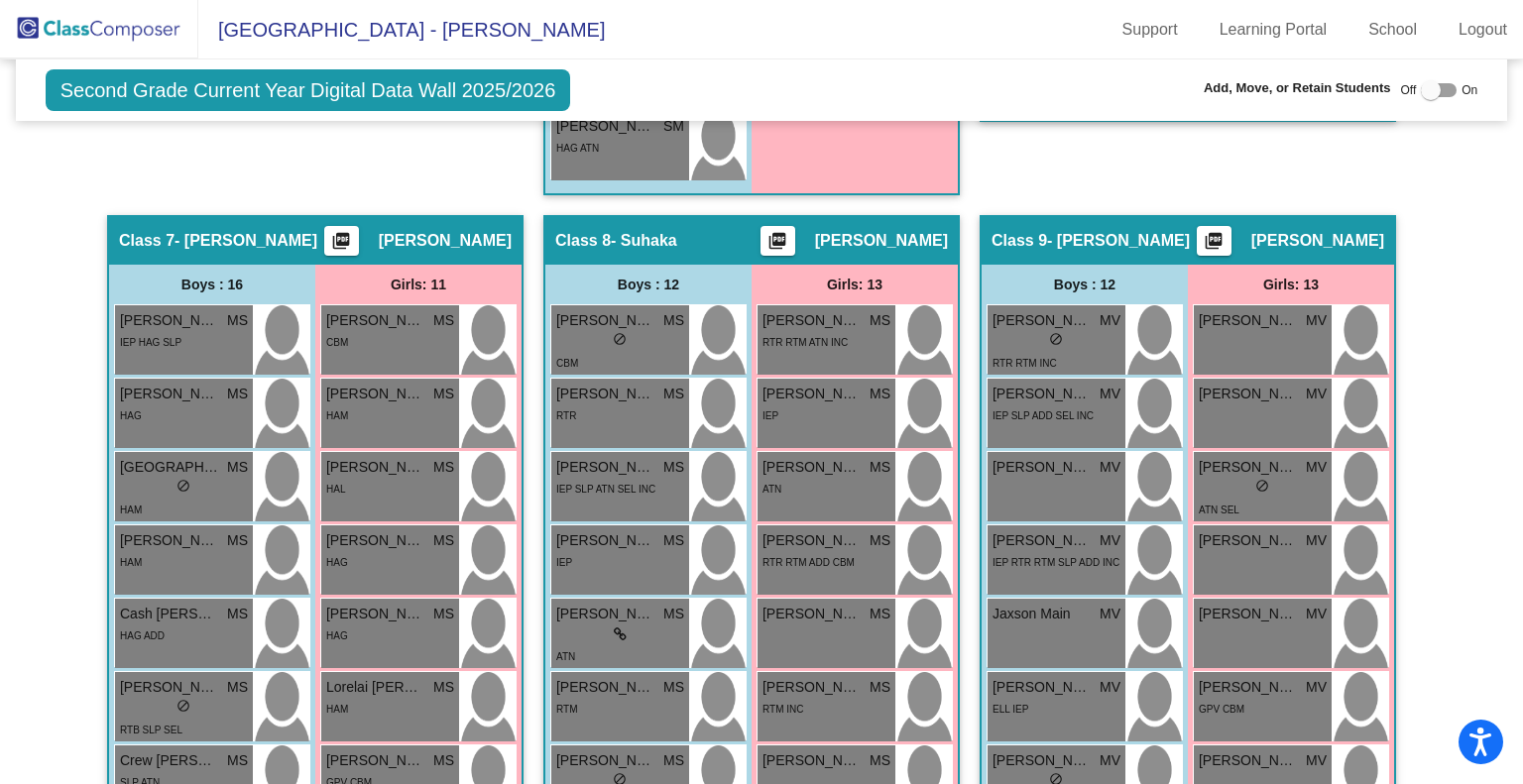 scroll, scrollTop: 2954, scrollLeft: 0, axis: vertical 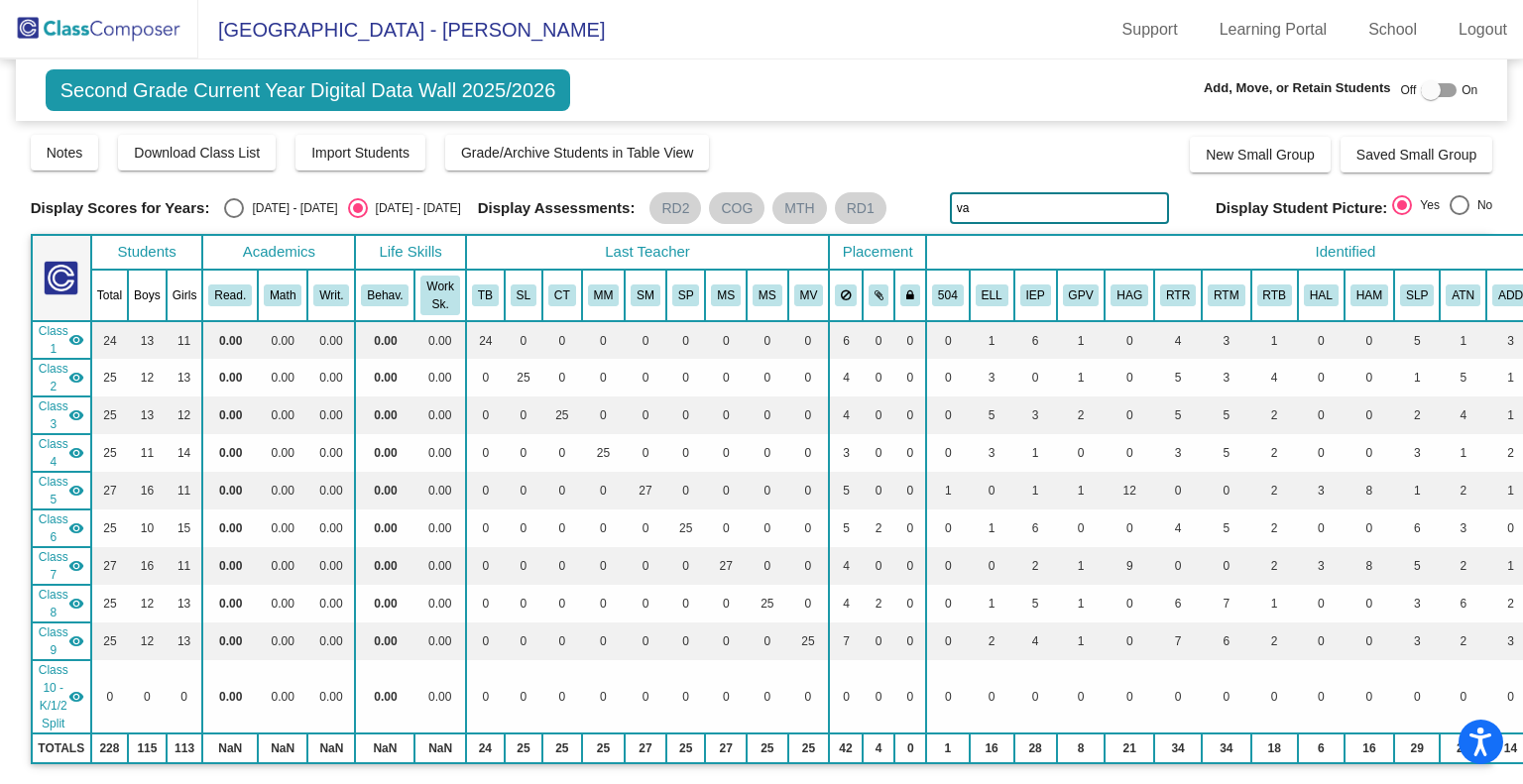 type on "v" 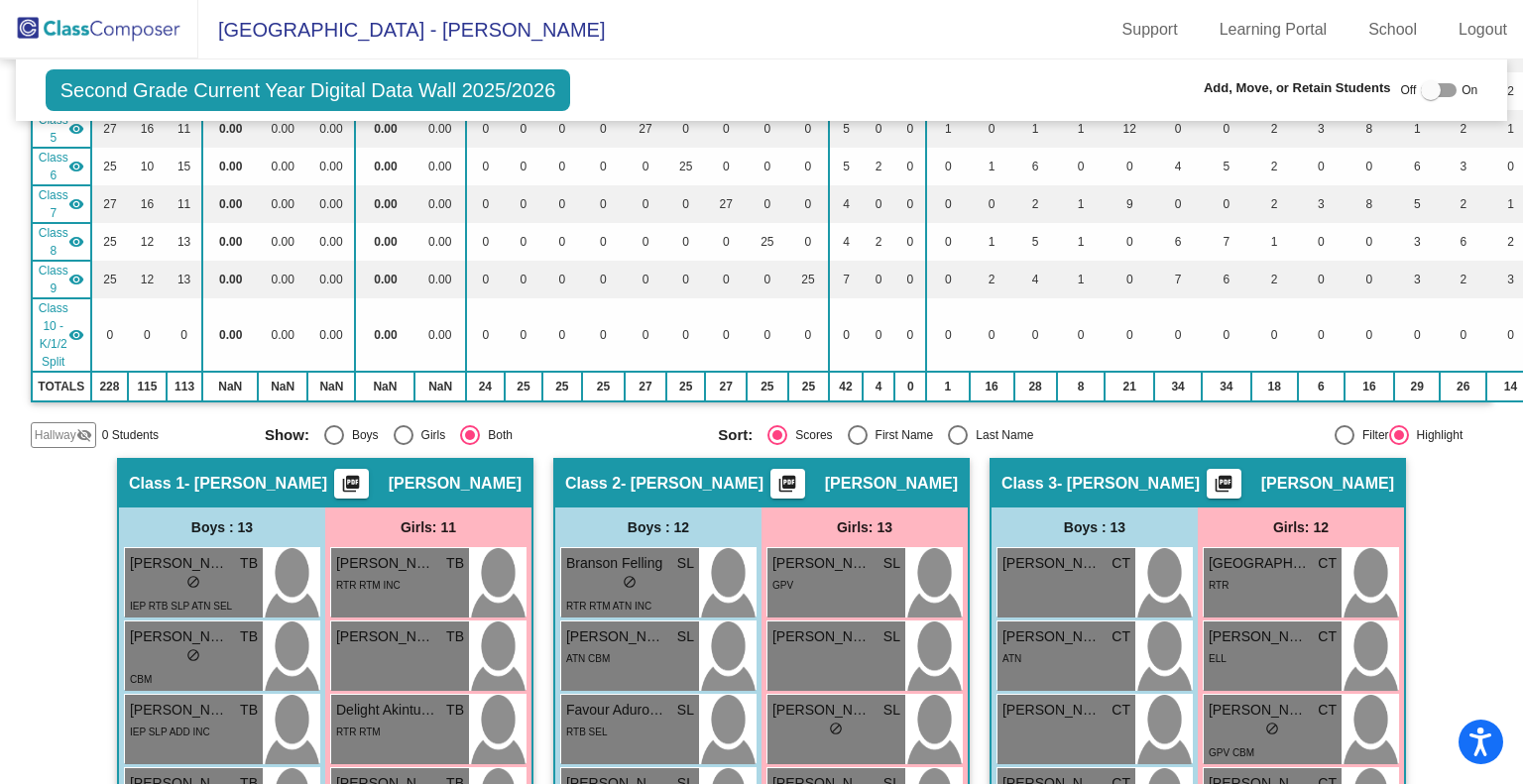 scroll, scrollTop: 0, scrollLeft: 0, axis: both 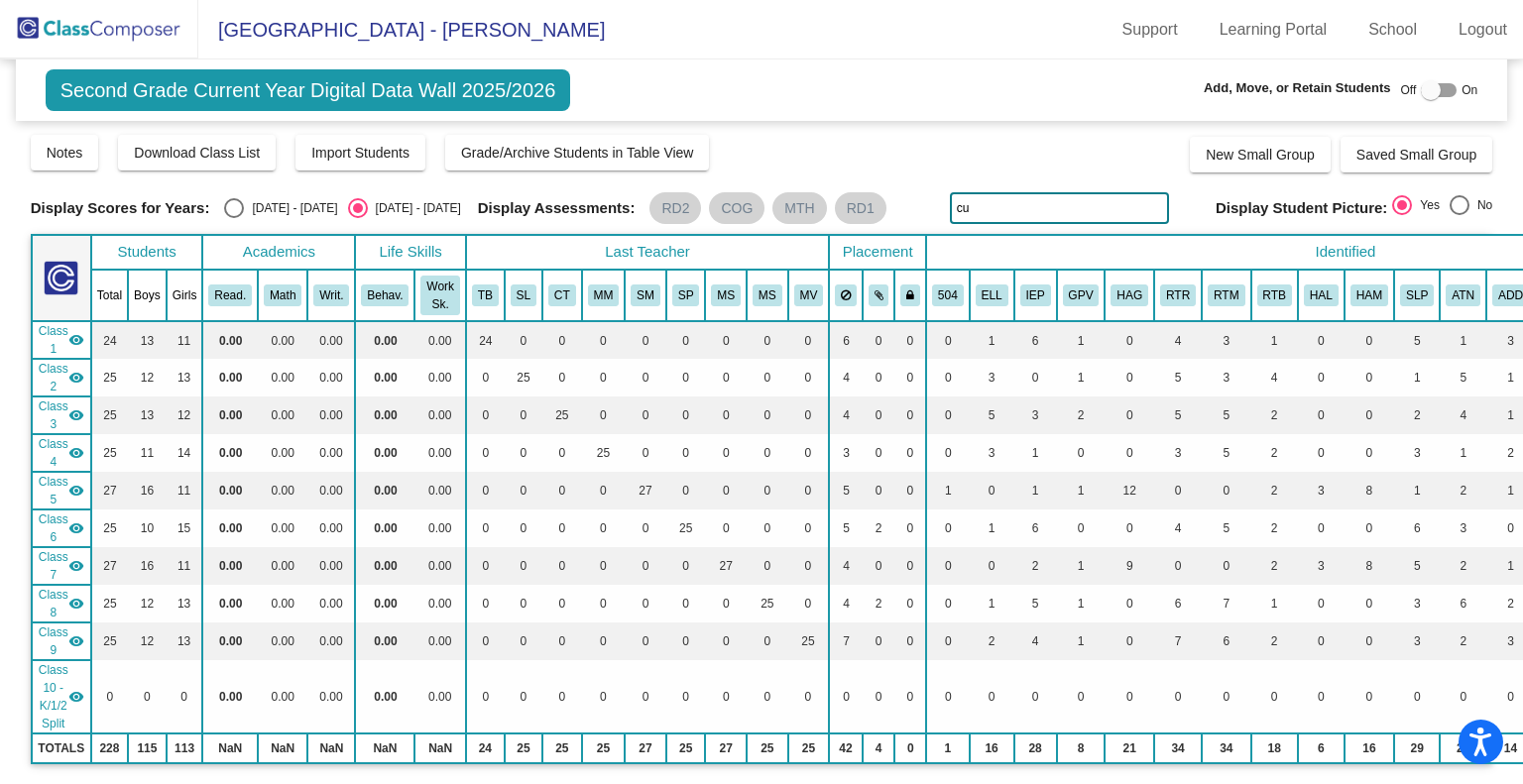 type on "c" 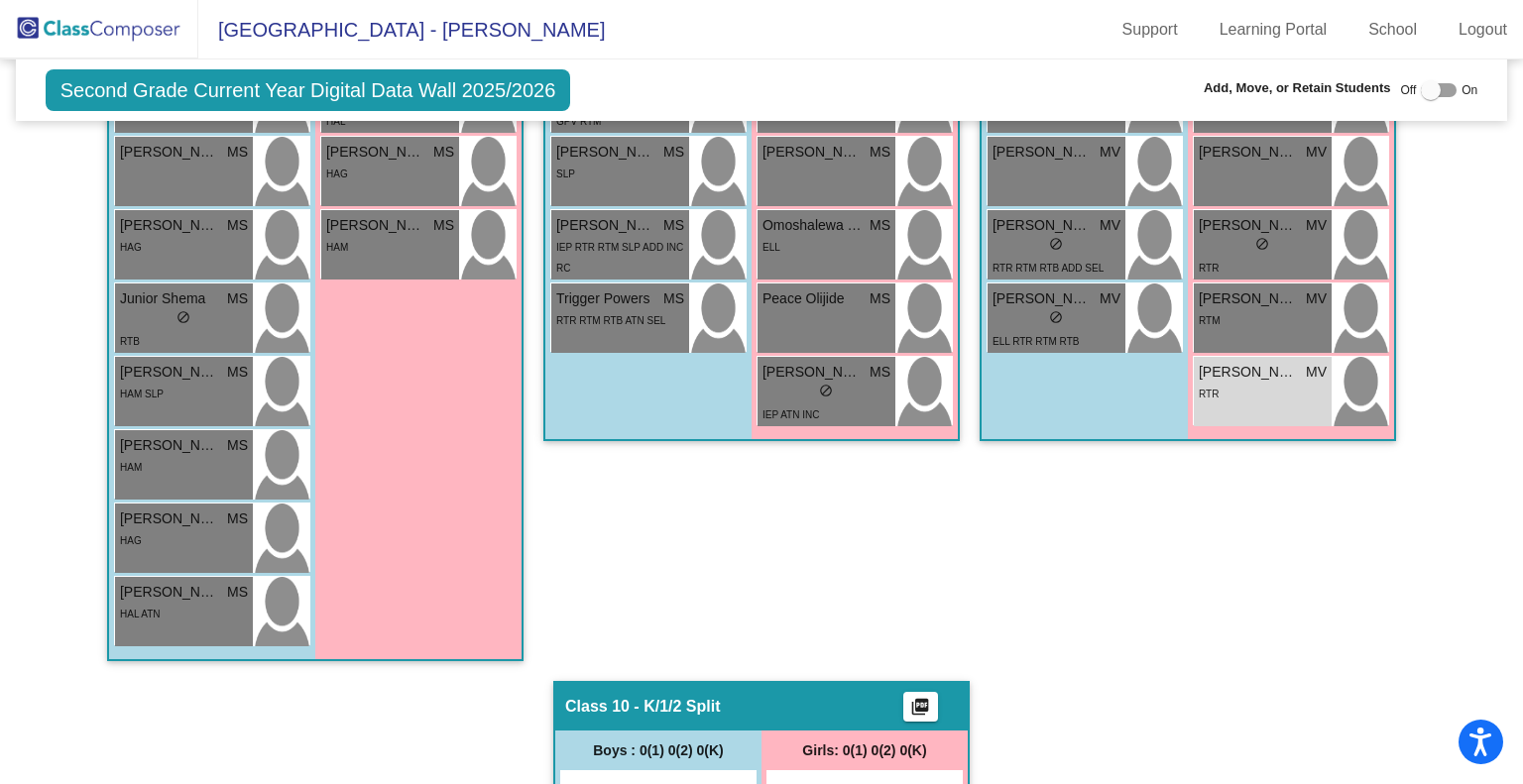 scroll, scrollTop: 3802, scrollLeft: 0, axis: vertical 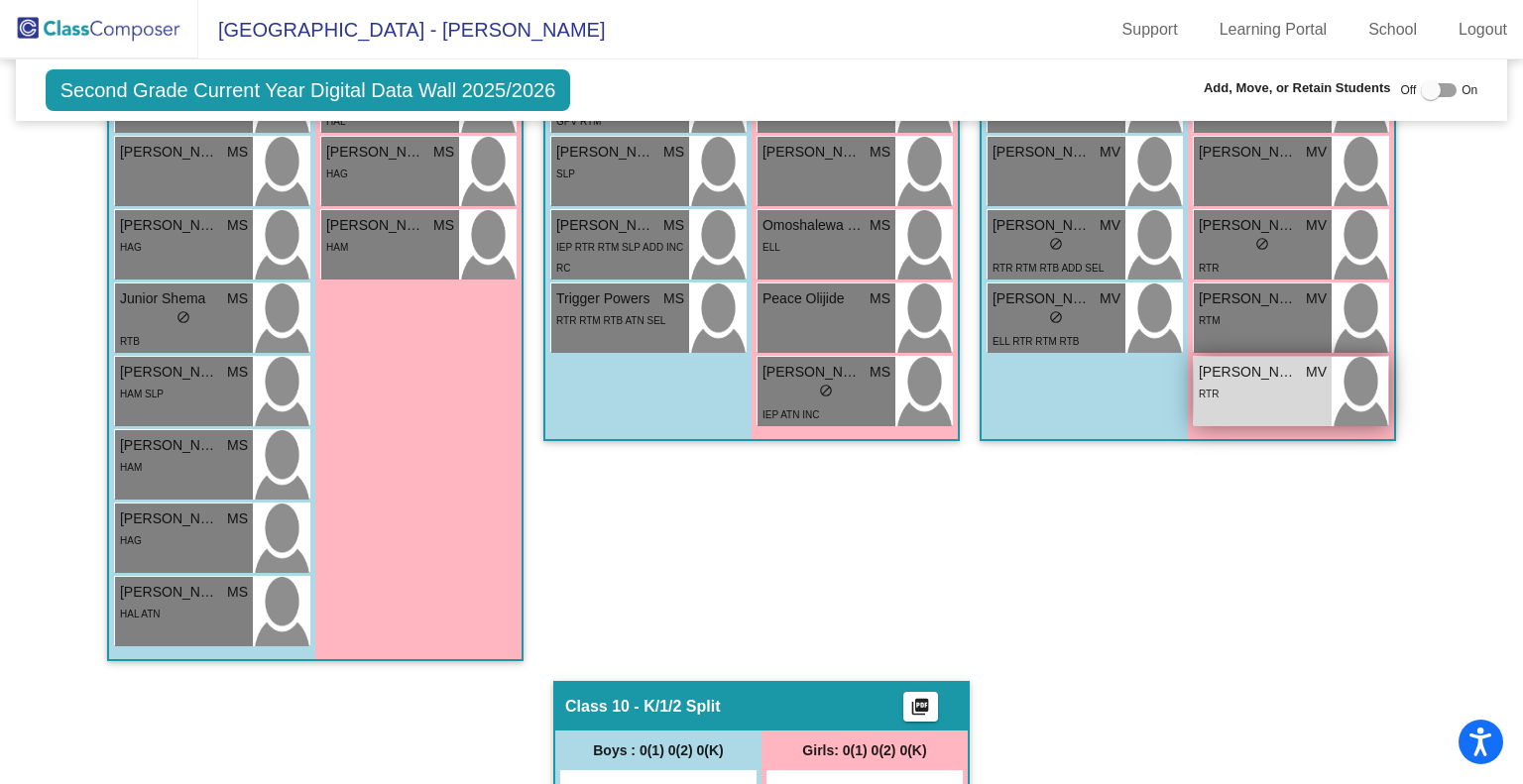 click on "RTR" at bounding box center [1262, 392] 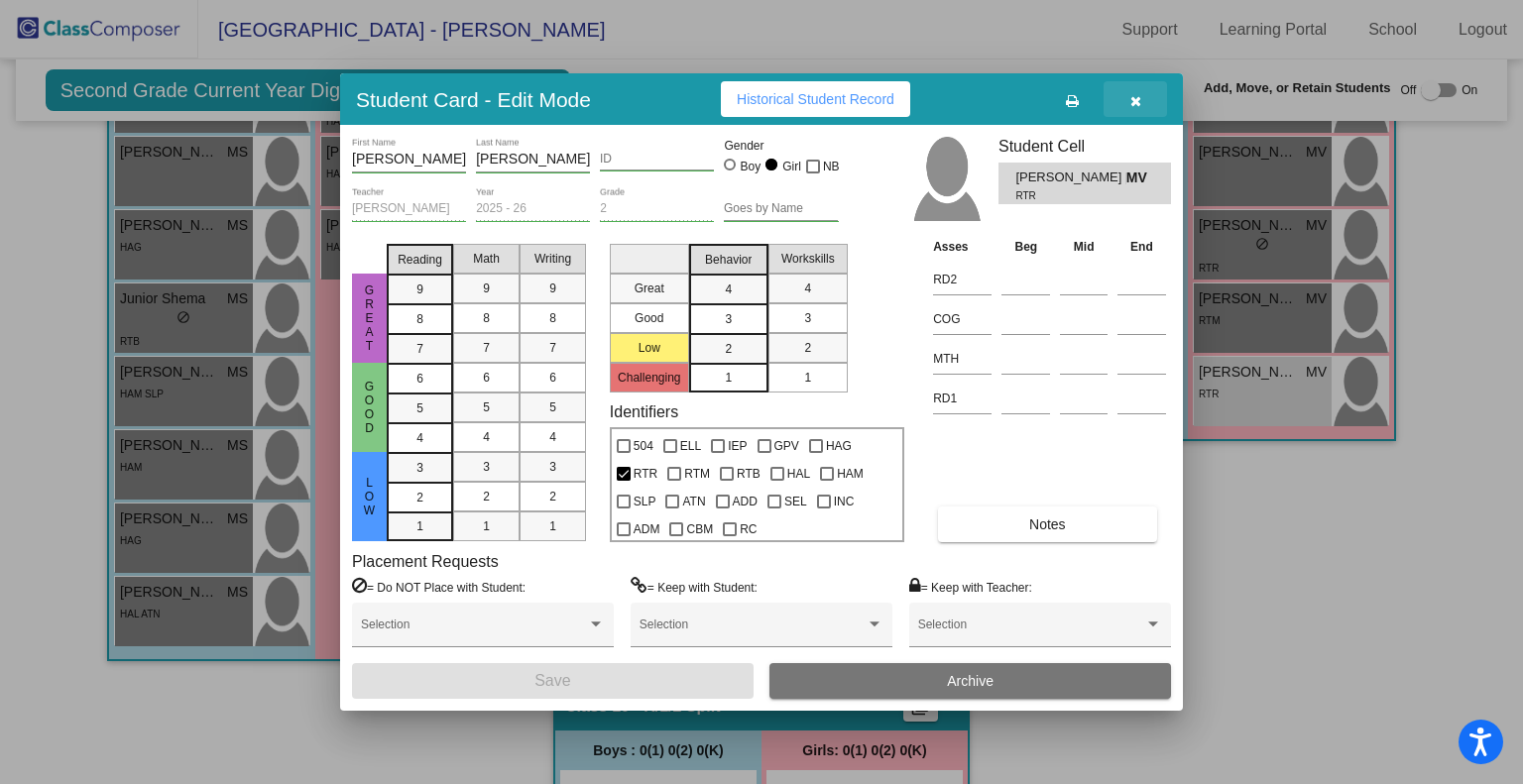 click at bounding box center (1135, 101) 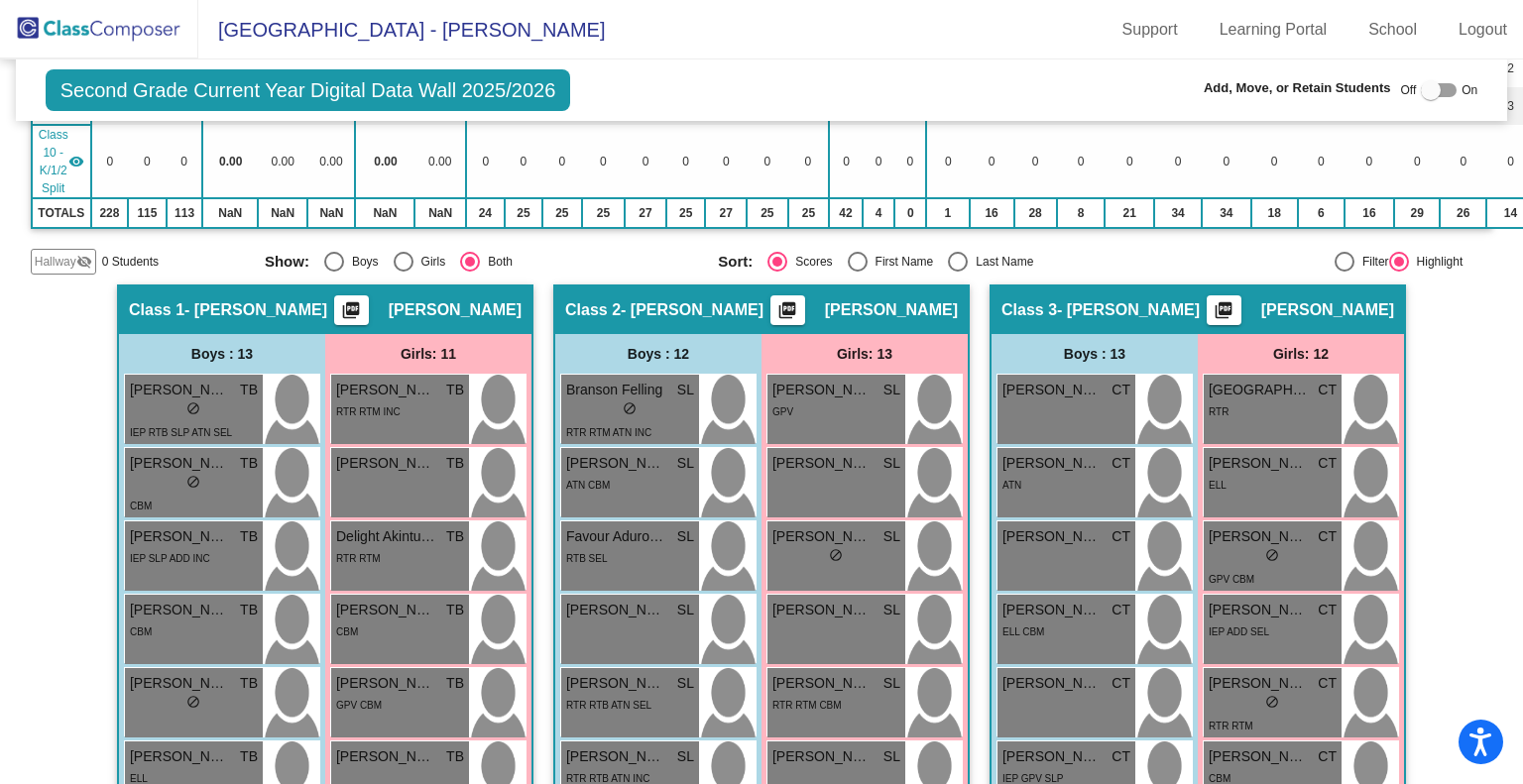 scroll, scrollTop: 0, scrollLeft: 0, axis: both 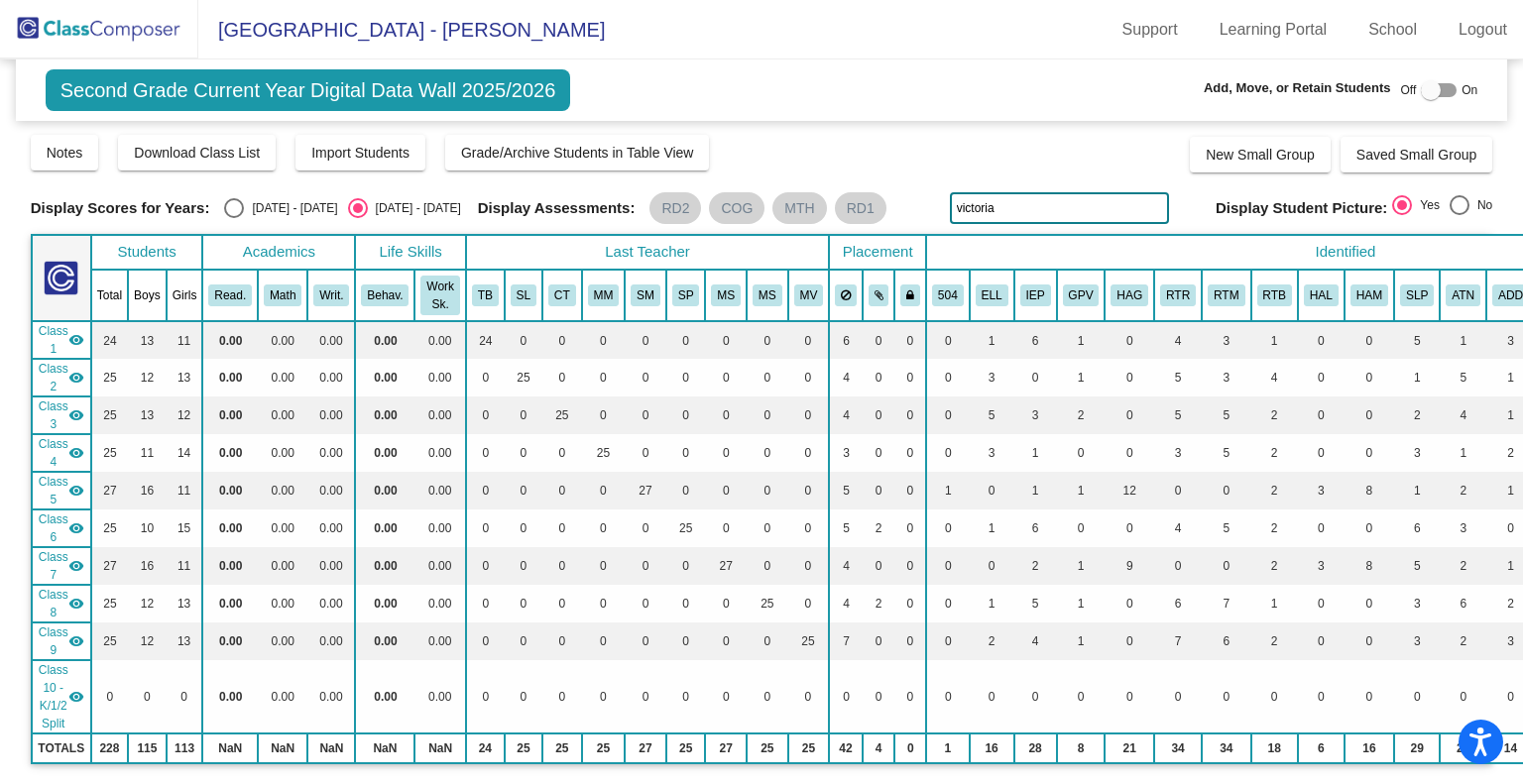 click on "victoria" 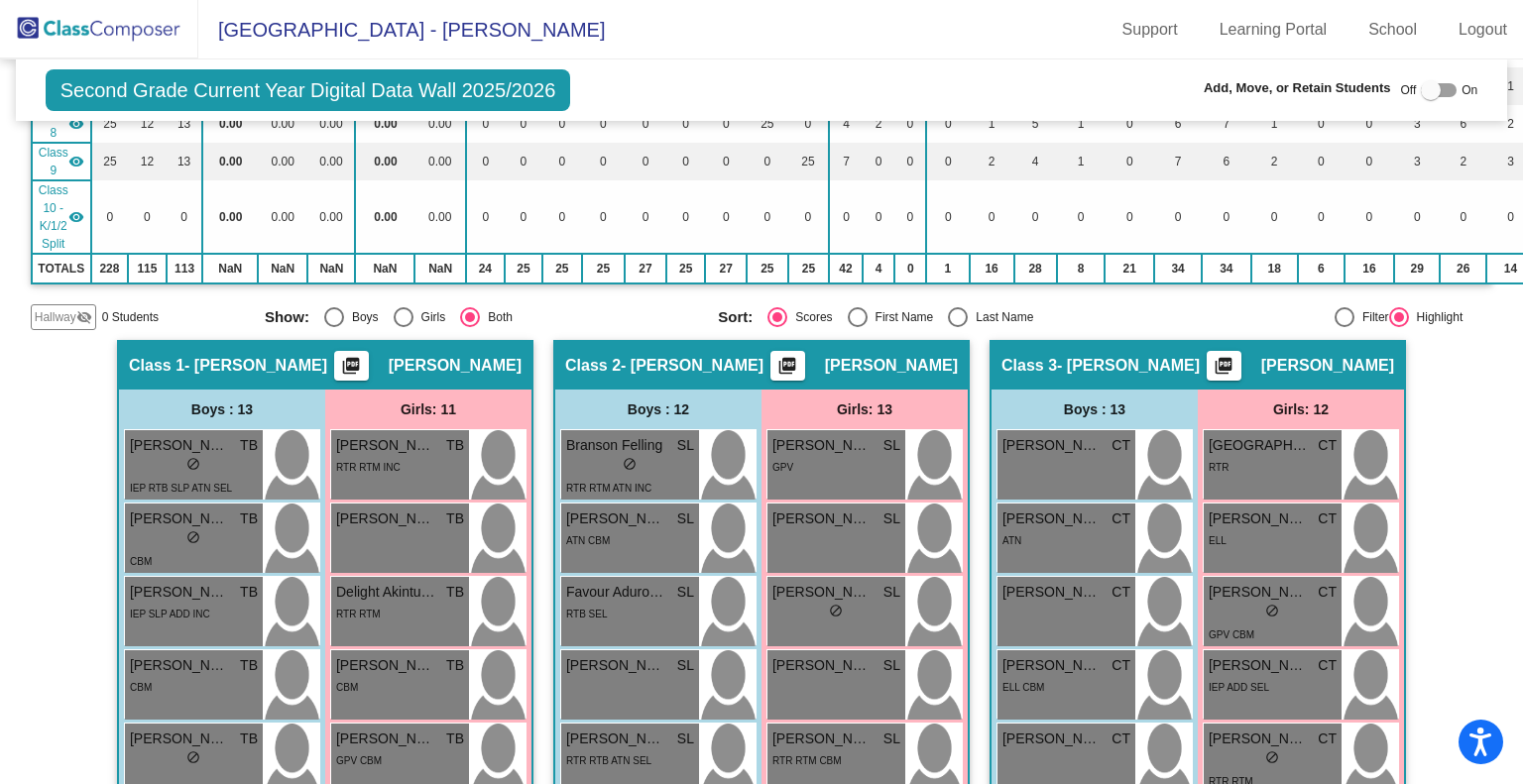 scroll, scrollTop: 0, scrollLeft: 0, axis: both 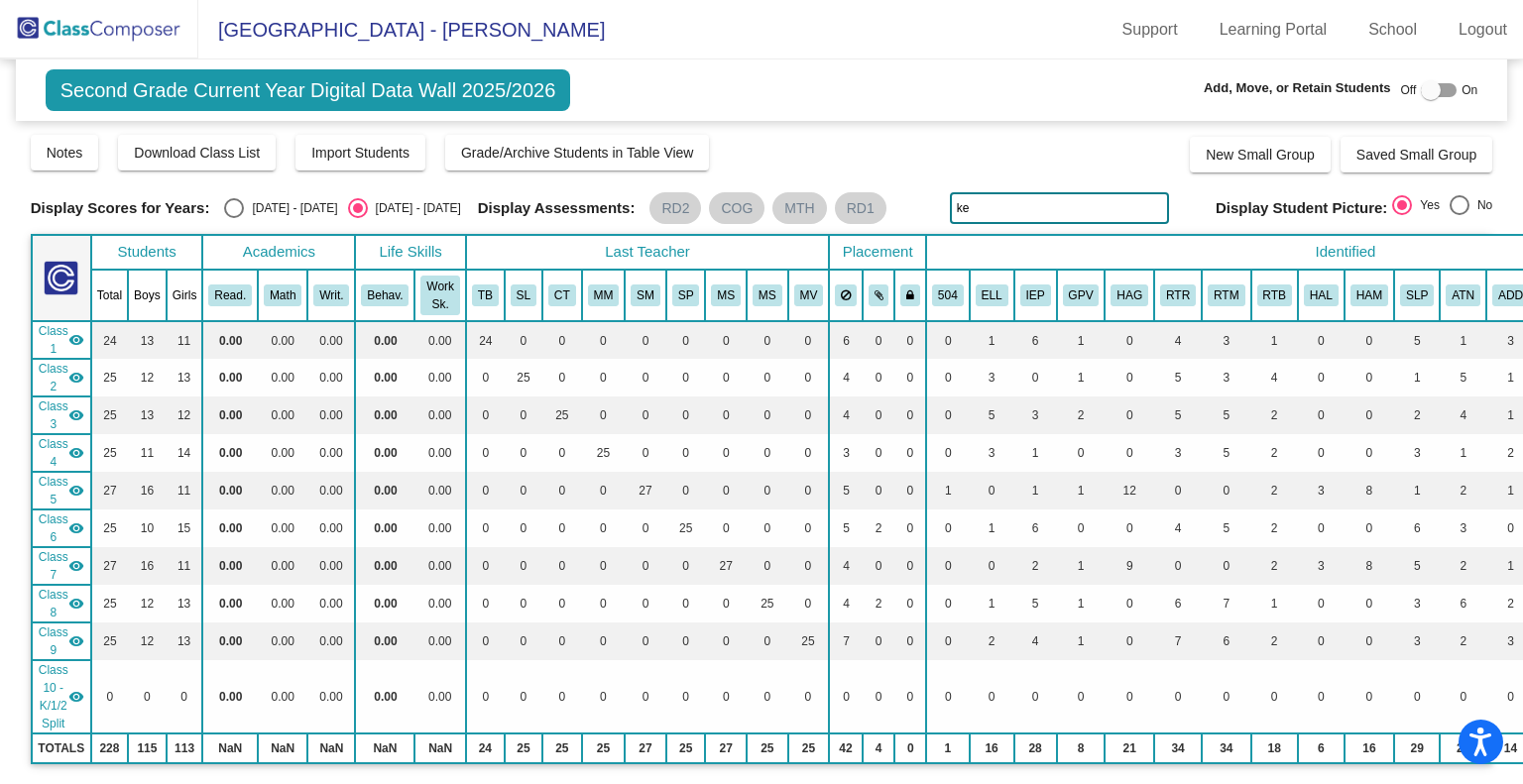 type on "k" 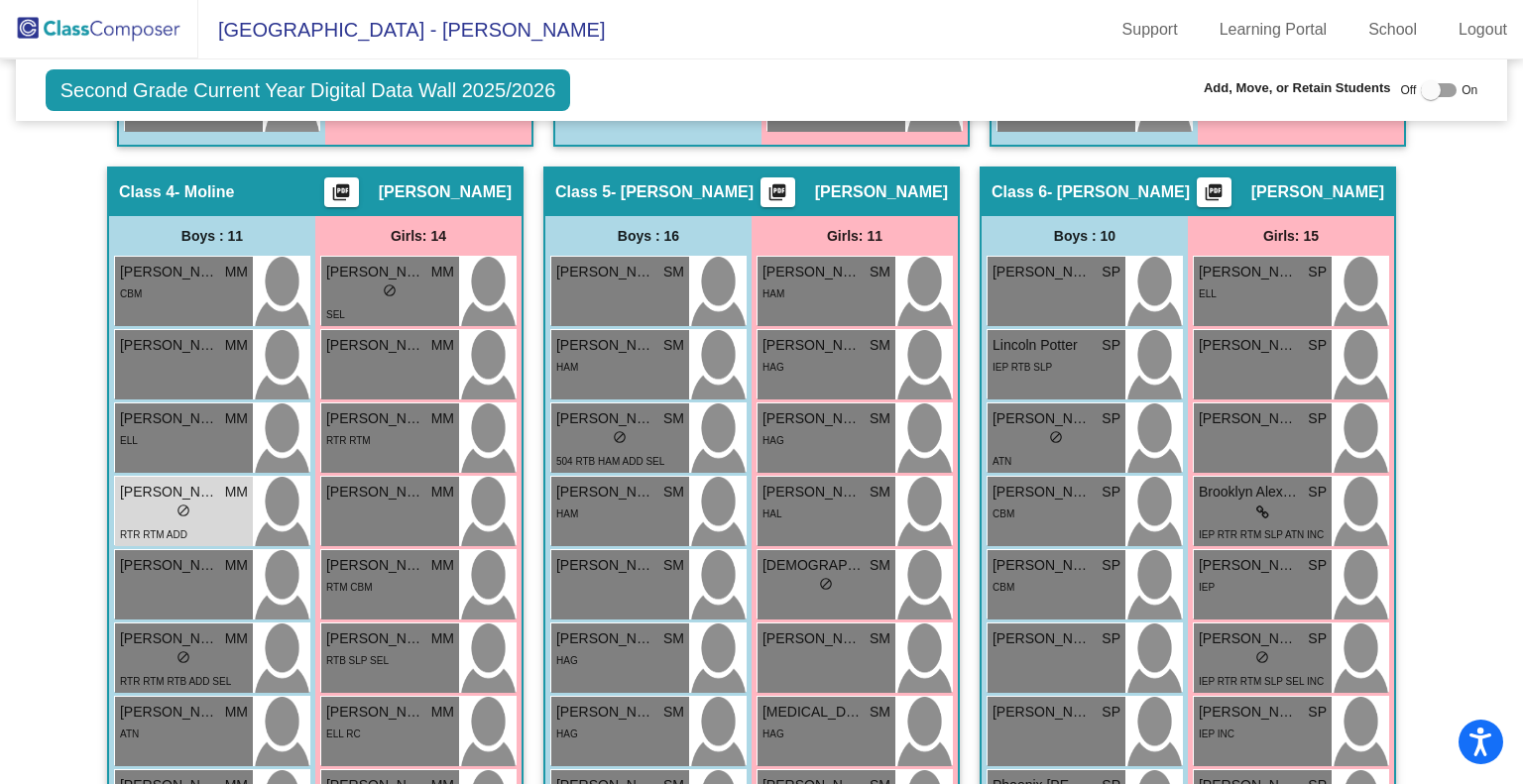 scroll, scrollTop: 1768, scrollLeft: 0, axis: vertical 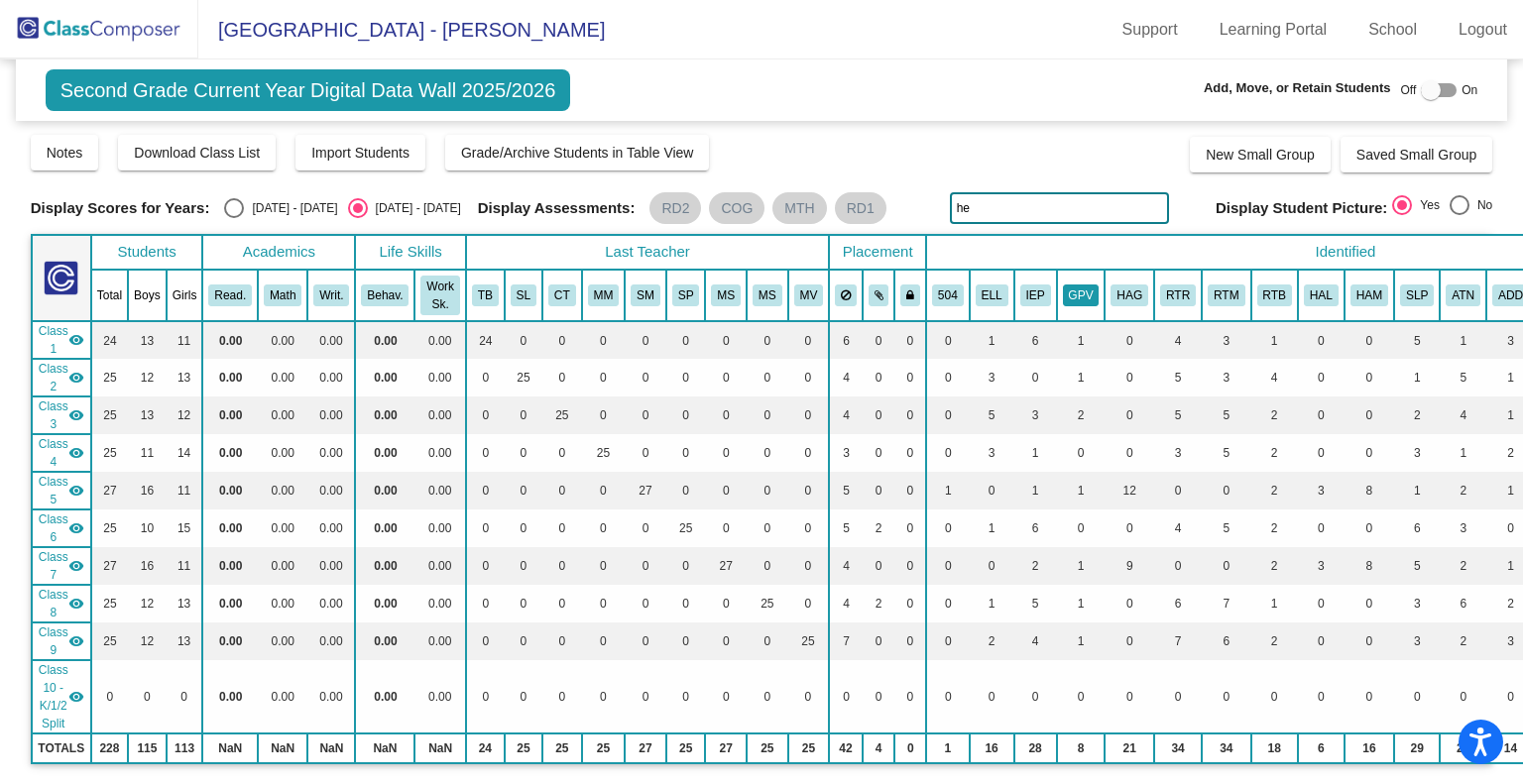 type on "h" 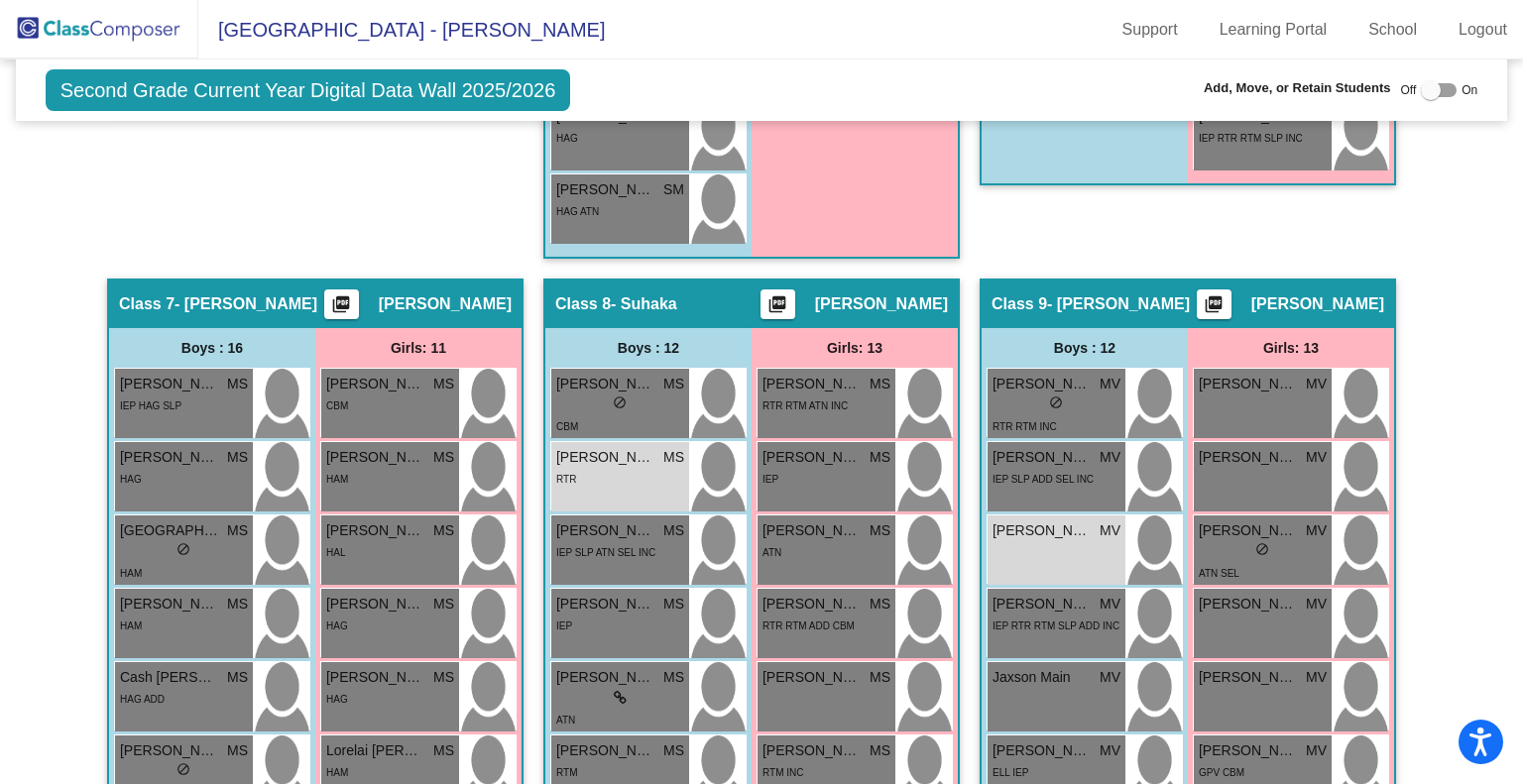 scroll, scrollTop: 2930, scrollLeft: 0, axis: vertical 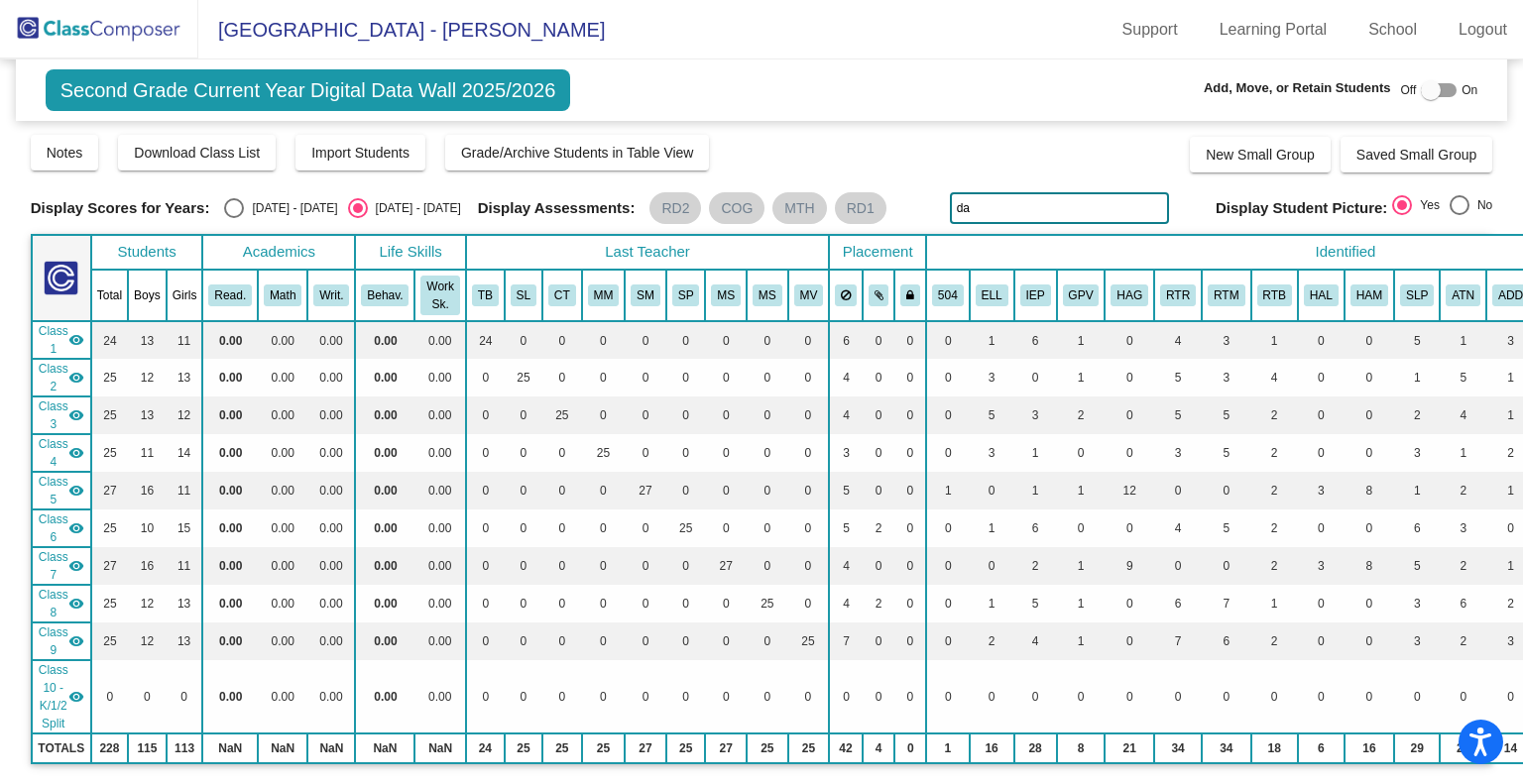 type on "d" 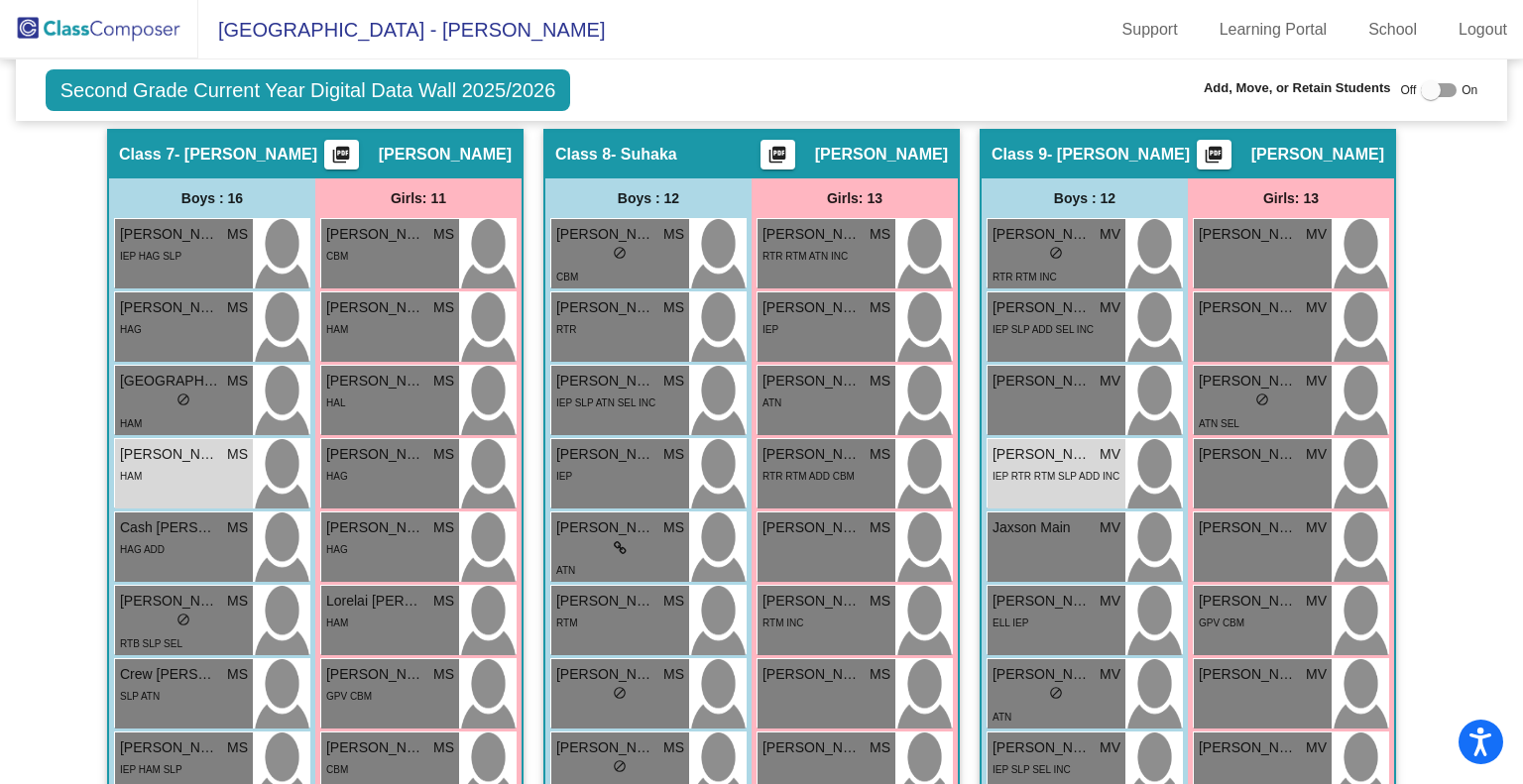 scroll, scrollTop: 2905, scrollLeft: 0, axis: vertical 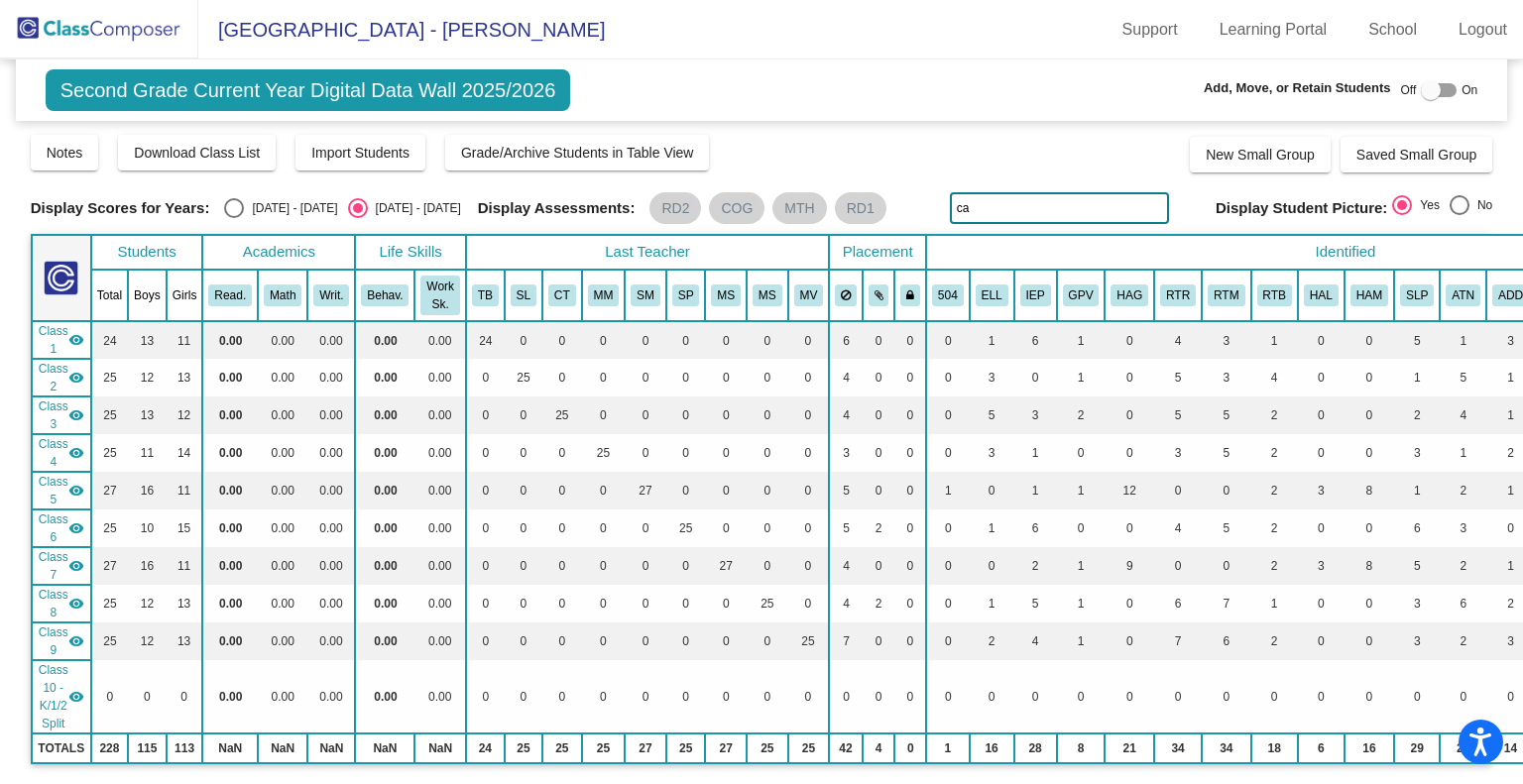 type on "c" 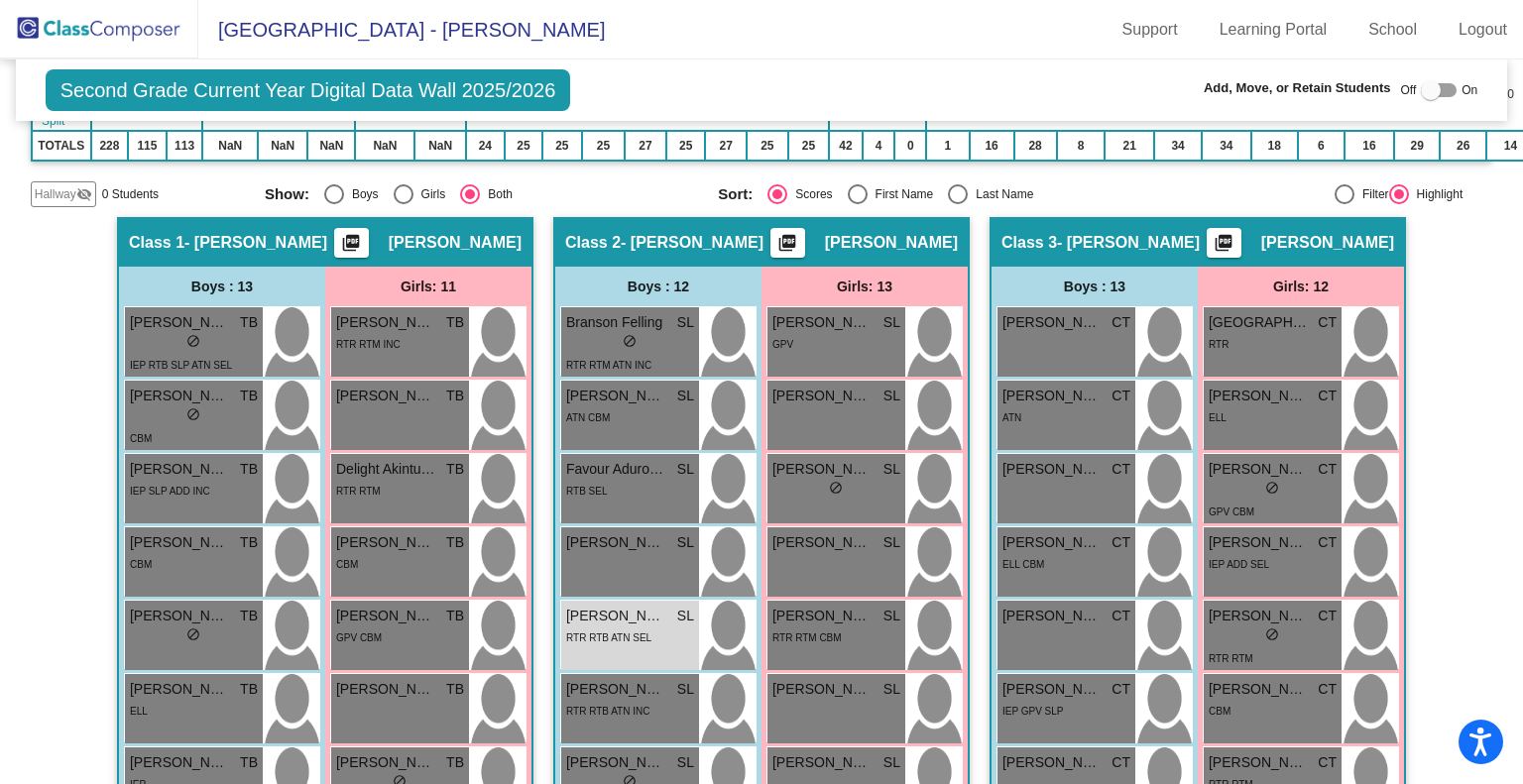 scroll, scrollTop: 0, scrollLeft: 0, axis: both 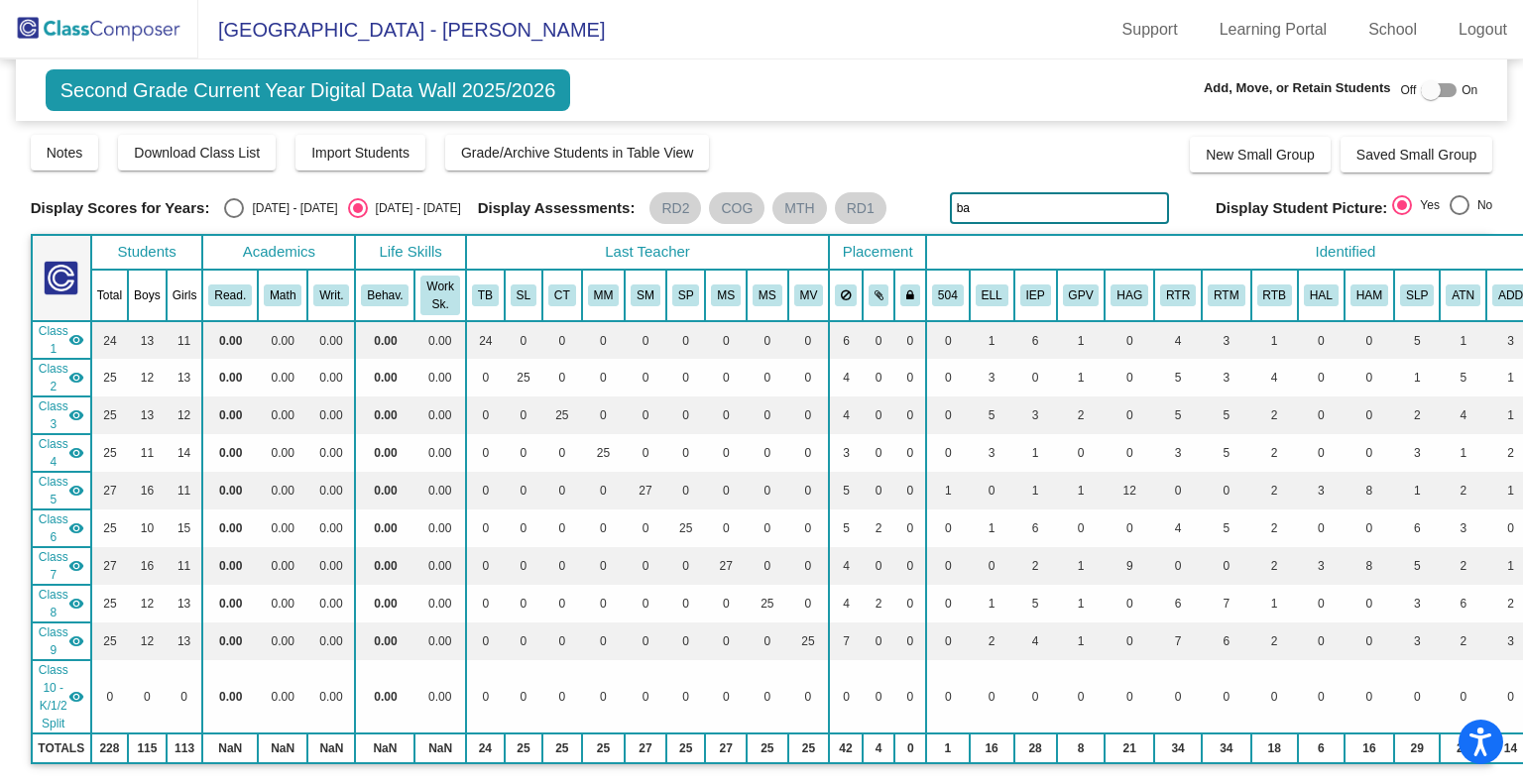 type on "b" 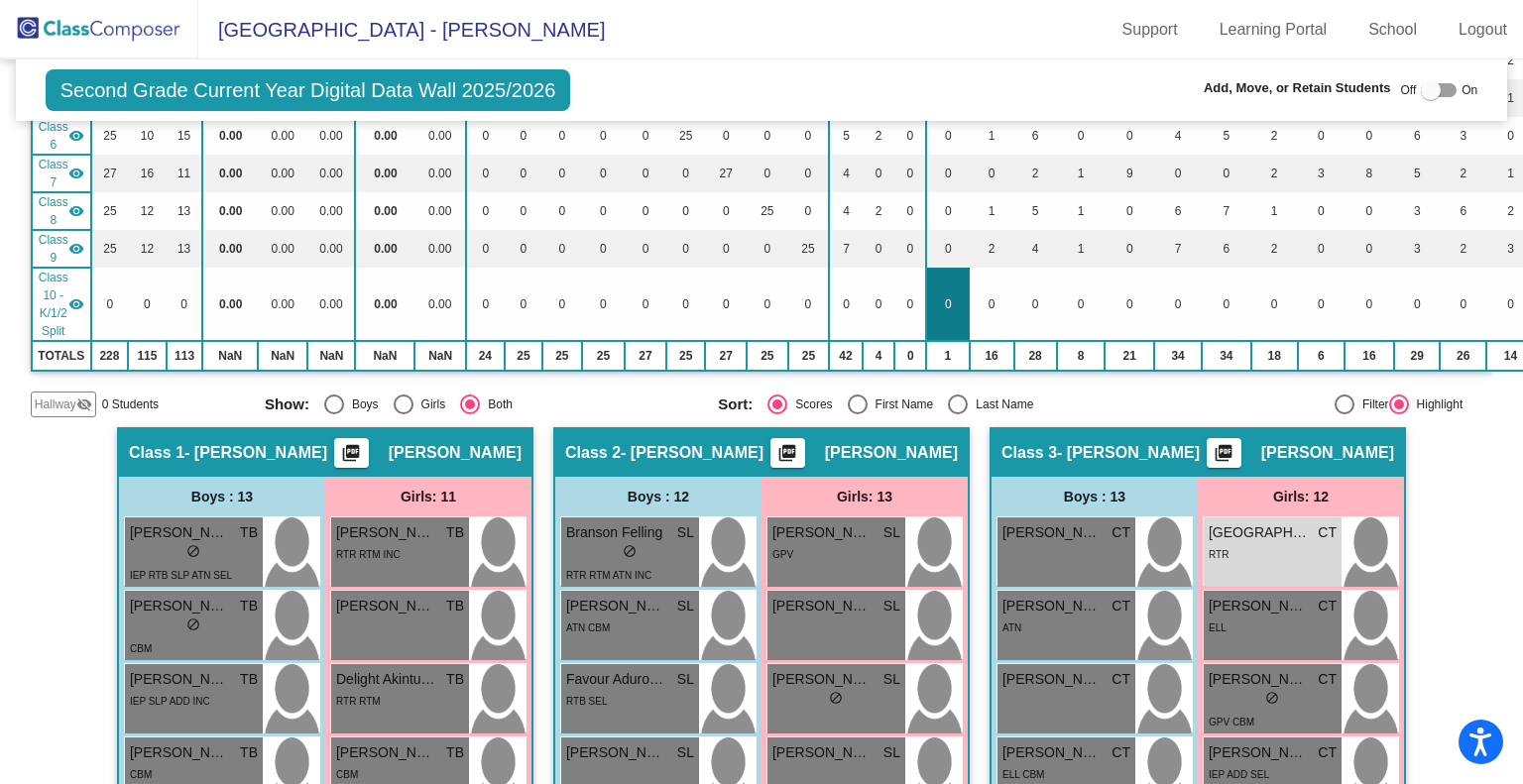 scroll, scrollTop: 0, scrollLeft: 0, axis: both 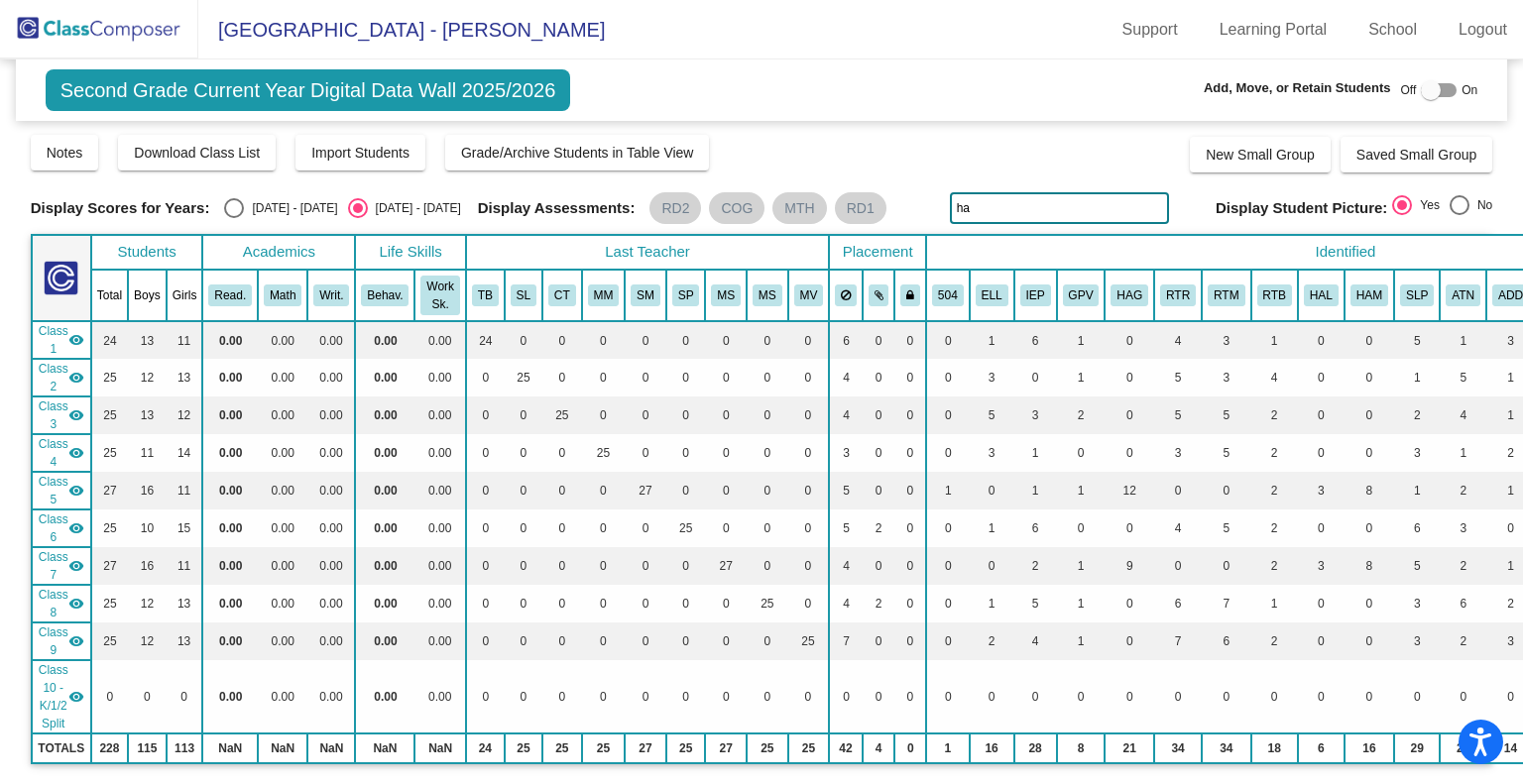 type on "h" 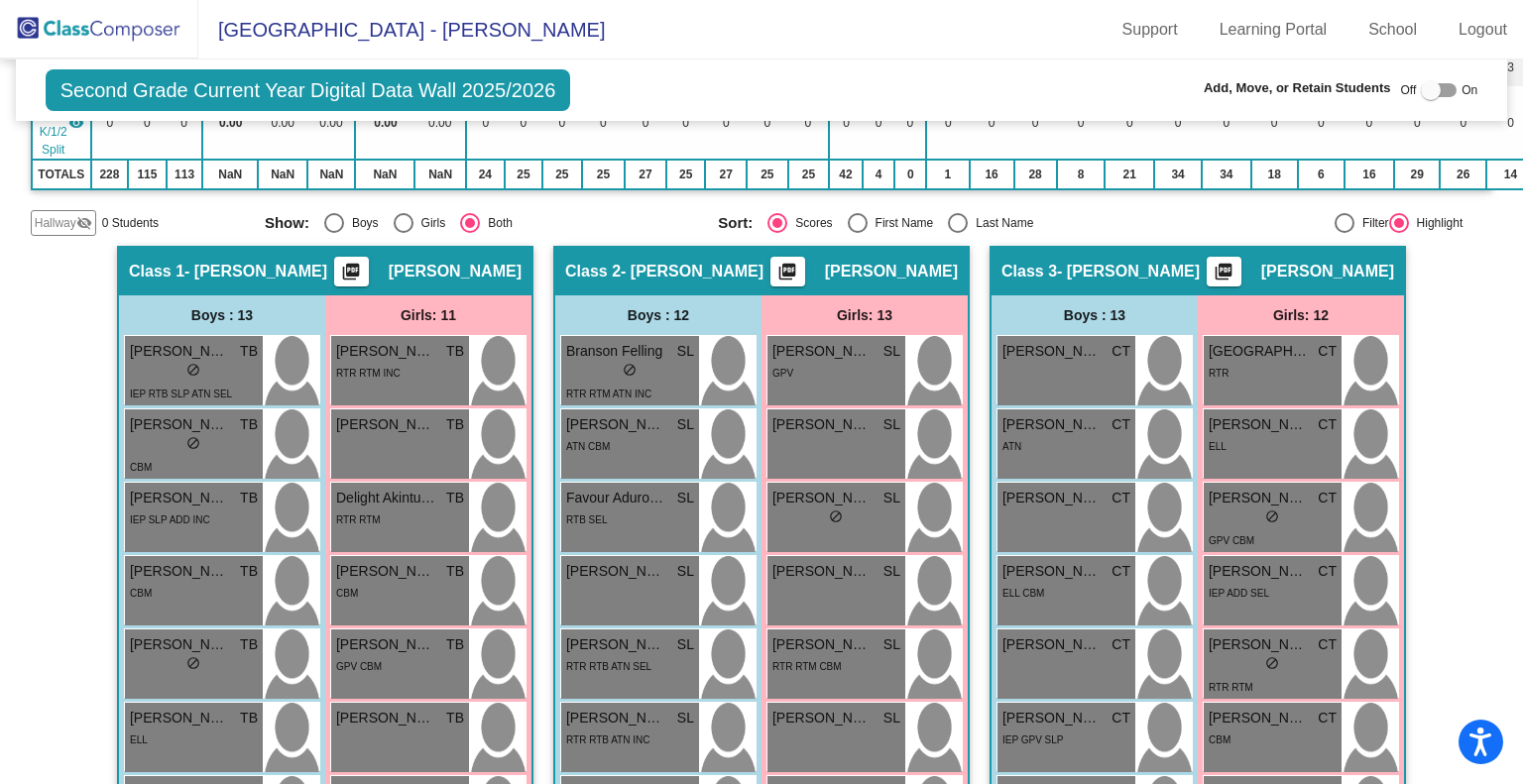 scroll, scrollTop: 0, scrollLeft: 0, axis: both 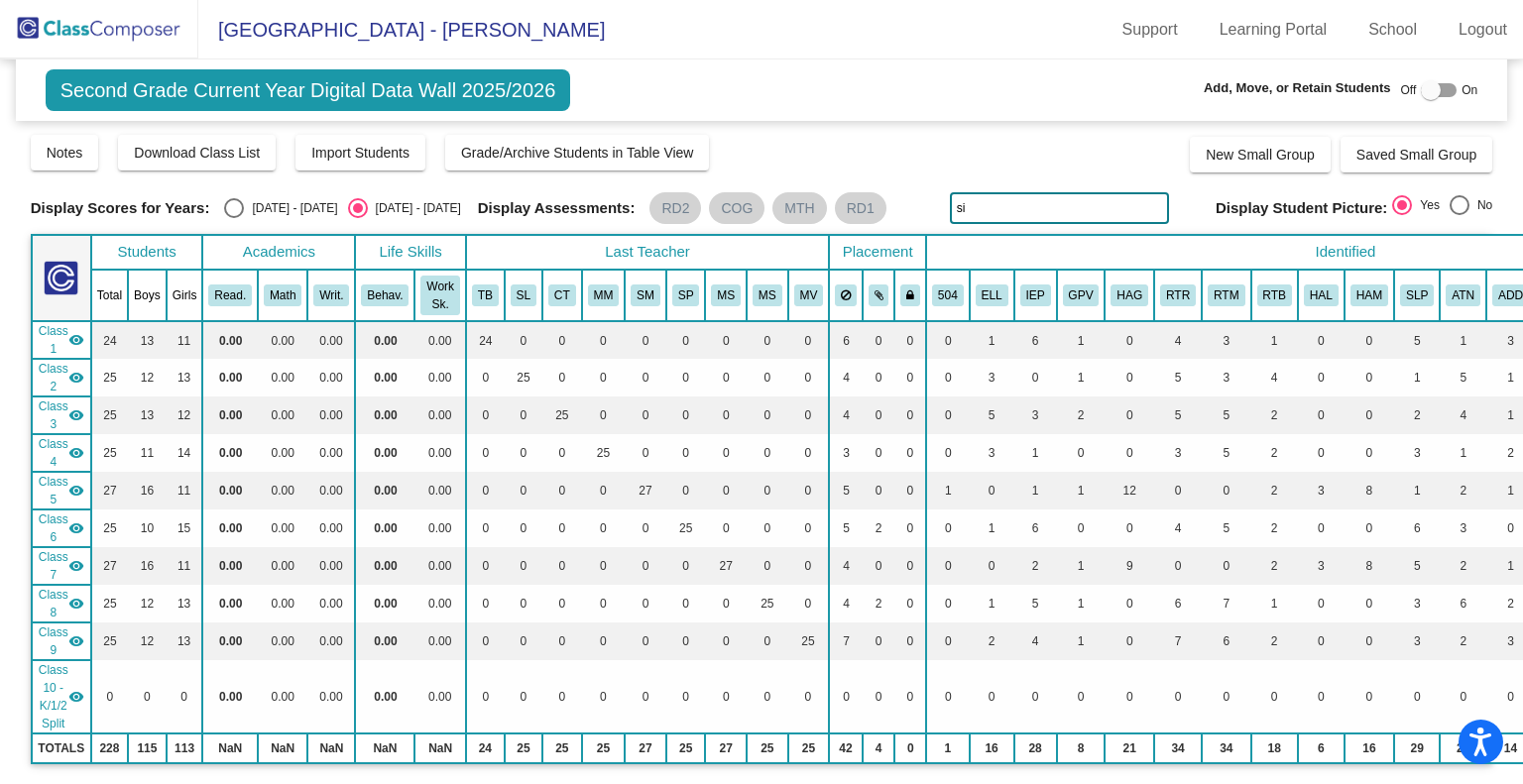 type on "s" 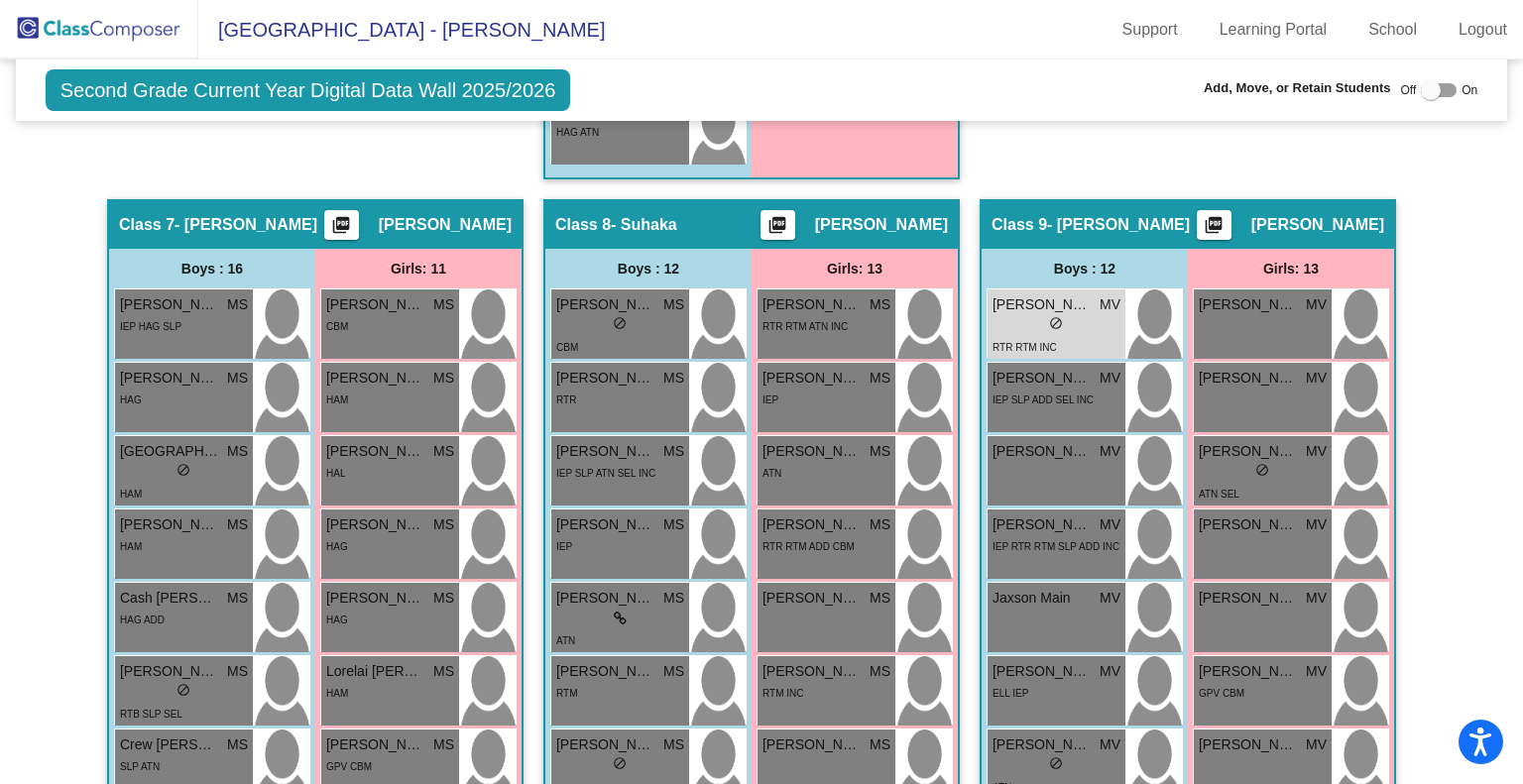 scroll, scrollTop: 2988, scrollLeft: 0, axis: vertical 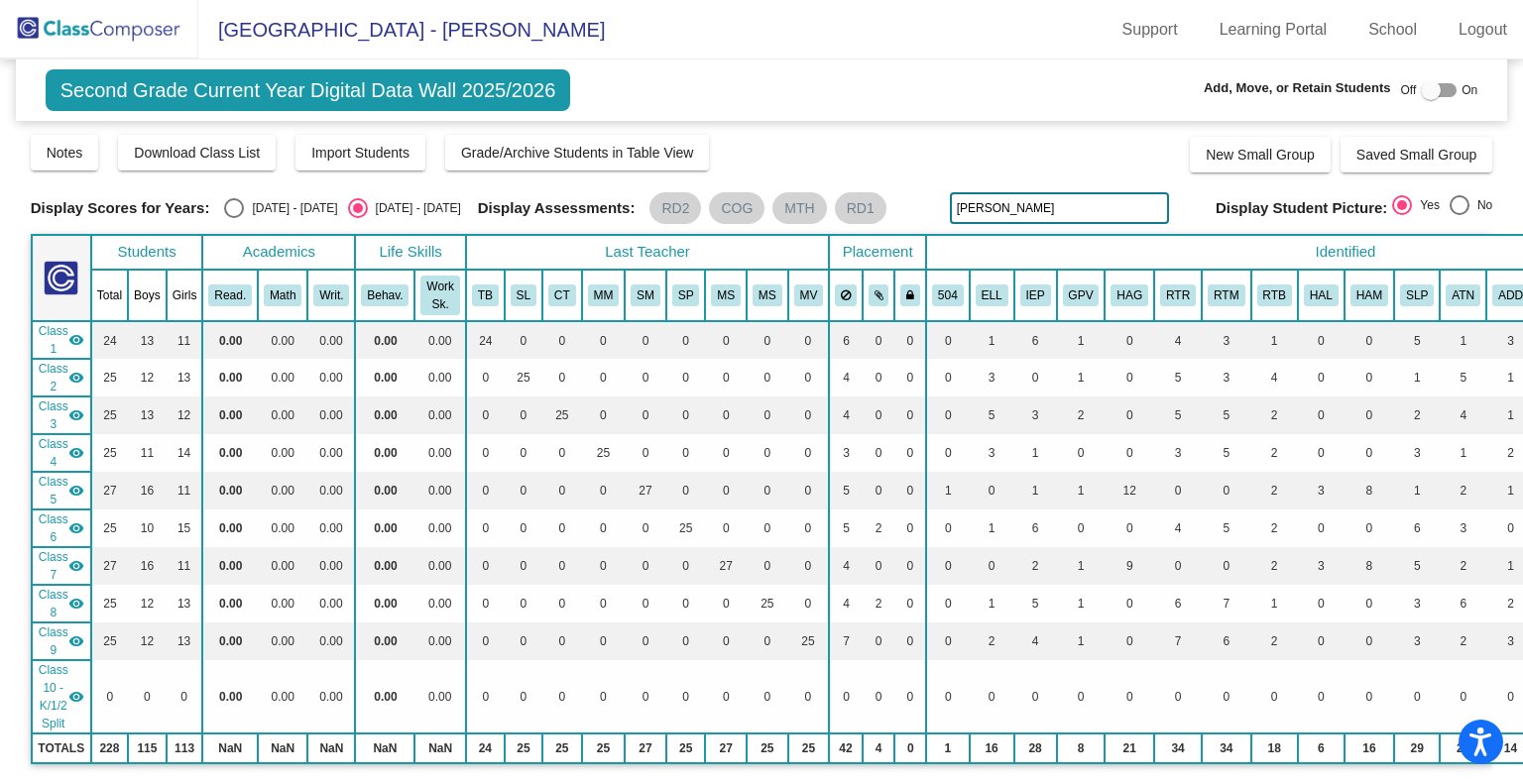 click on "[PERSON_NAME]" 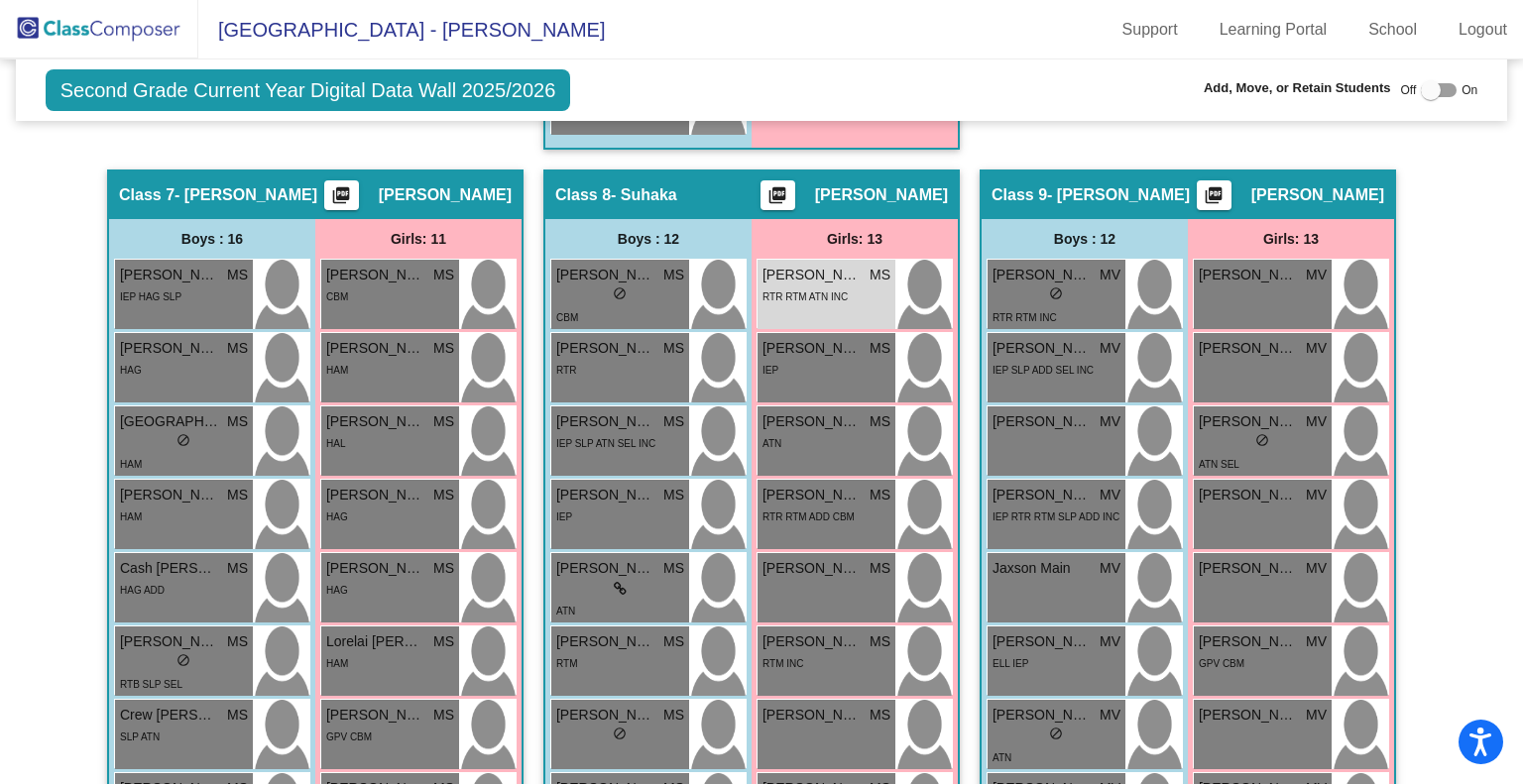 scroll, scrollTop: 3020, scrollLeft: 0, axis: vertical 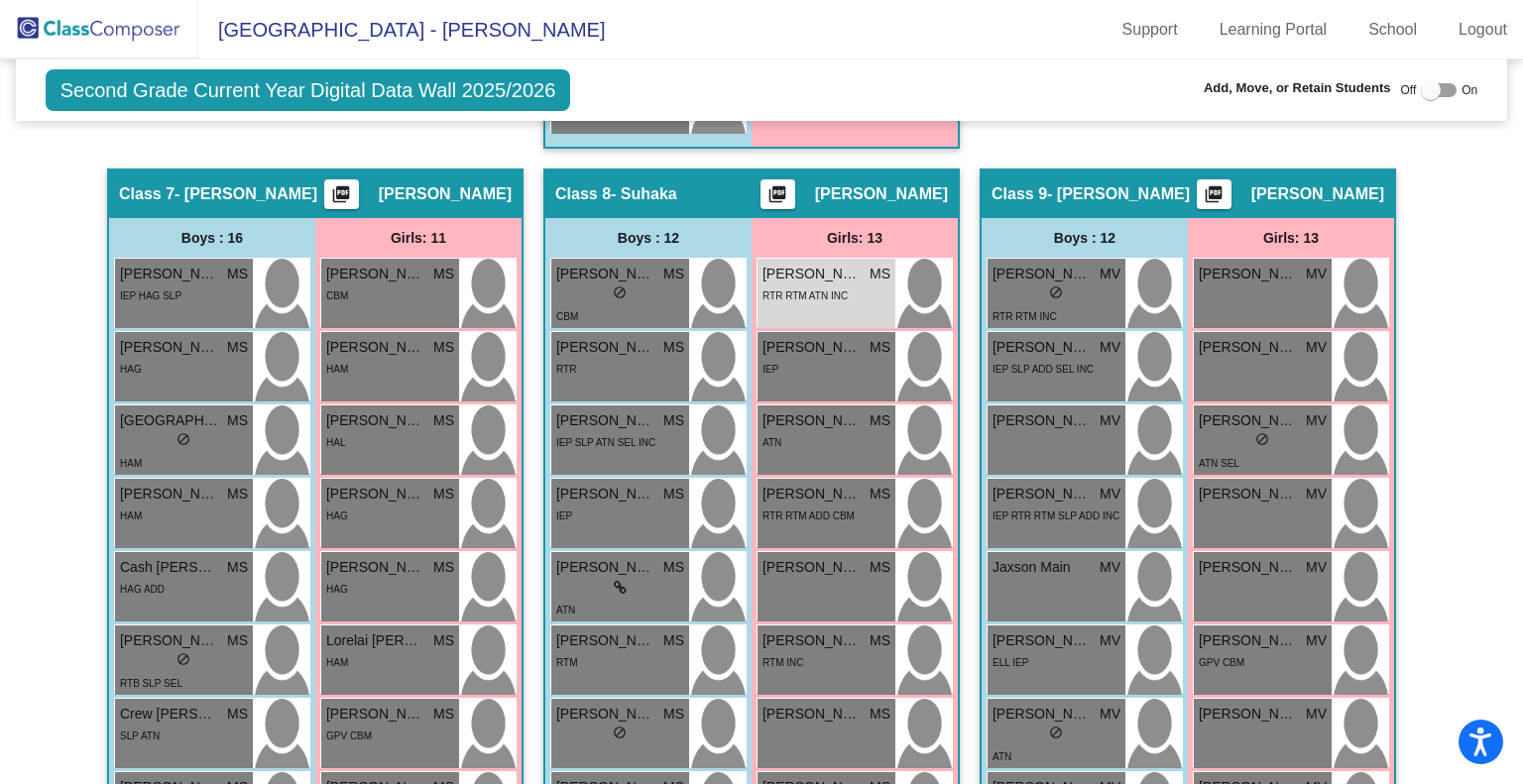 drag, startPoint x: 960, startPoint y: 201, endPoint x: 960, endPoint y: 164, distance: 37 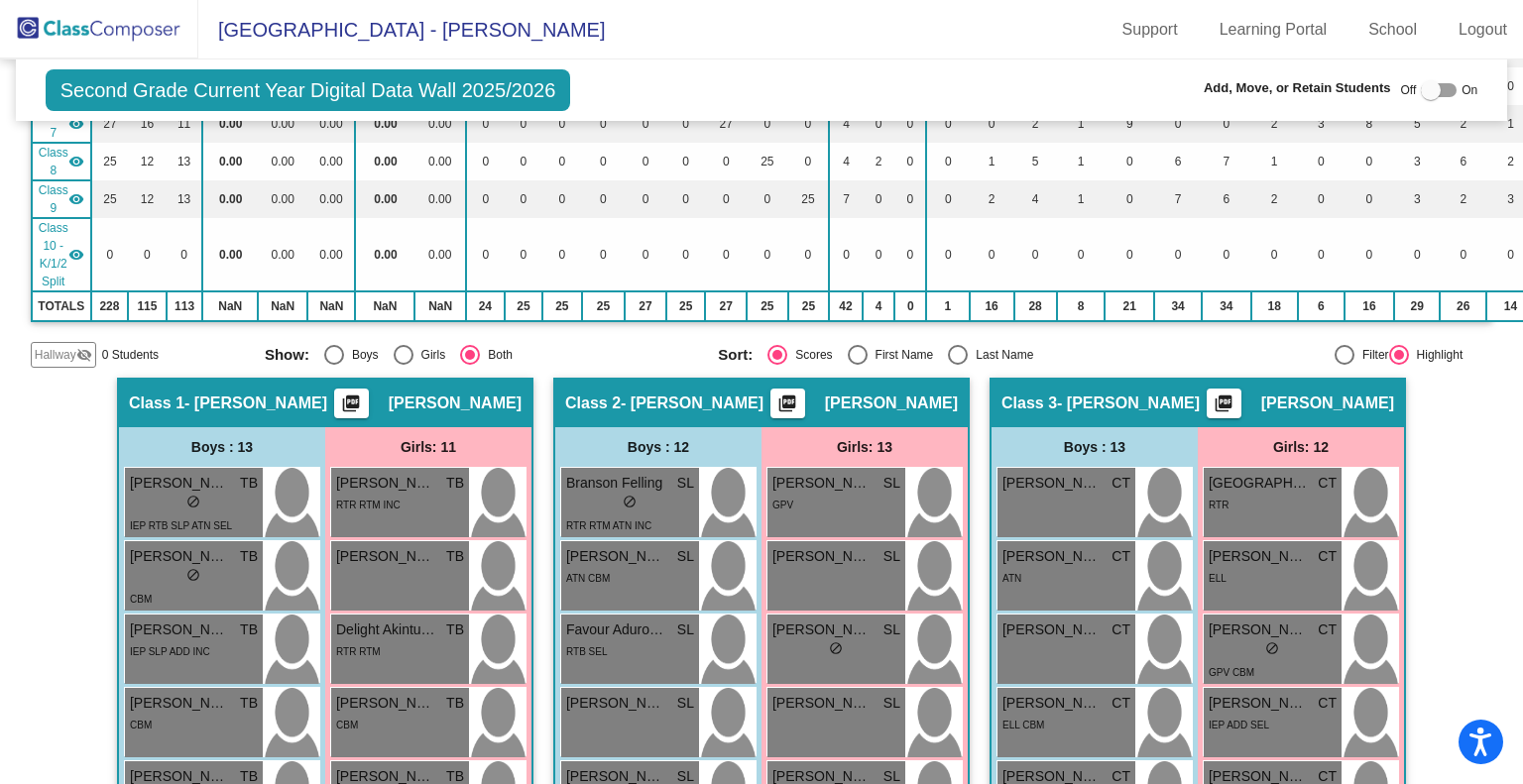 scroll, scrollTop: 0, scrollLeft: 0, axis: both 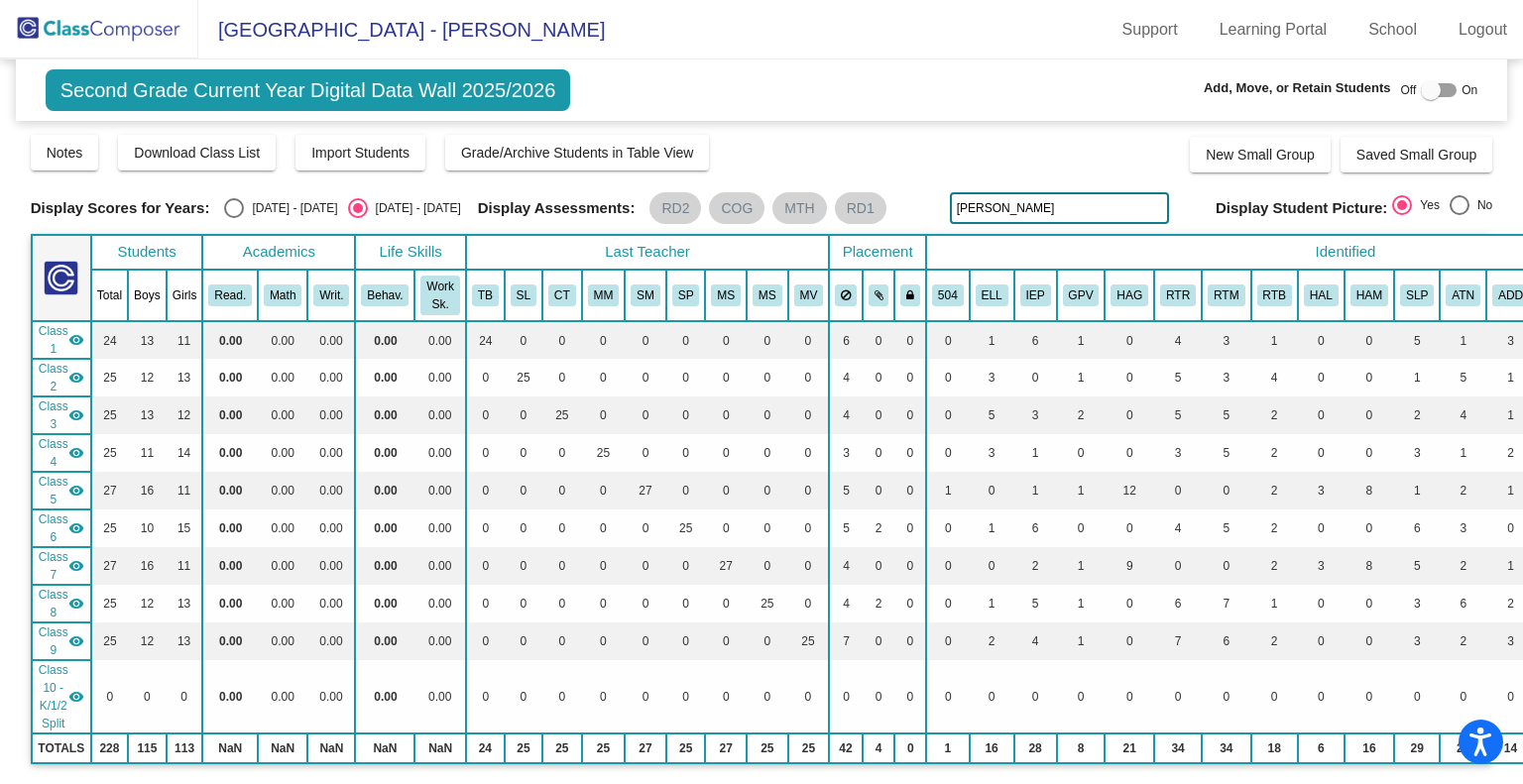 click on "[PERSON_NAME]" 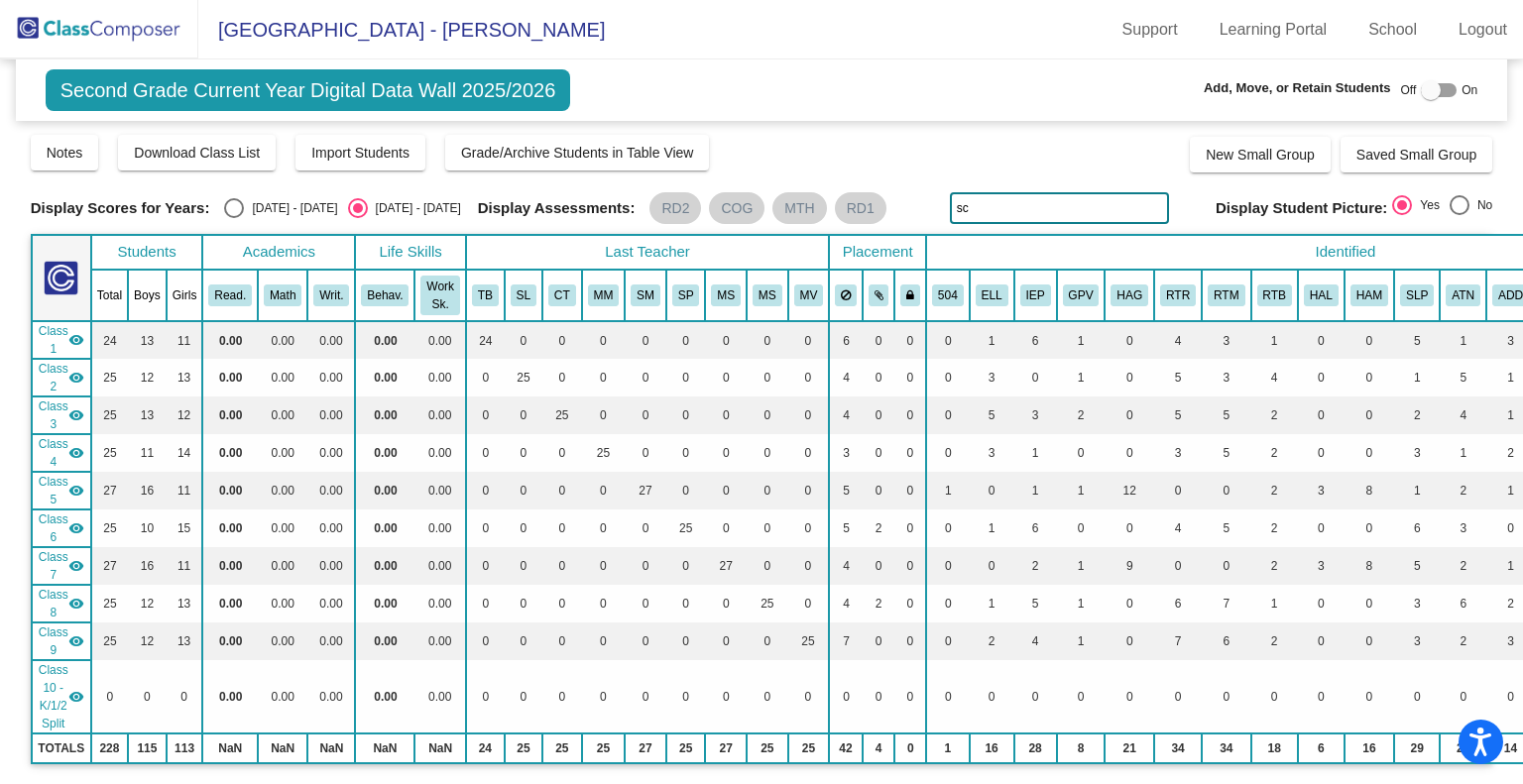 type on "s" 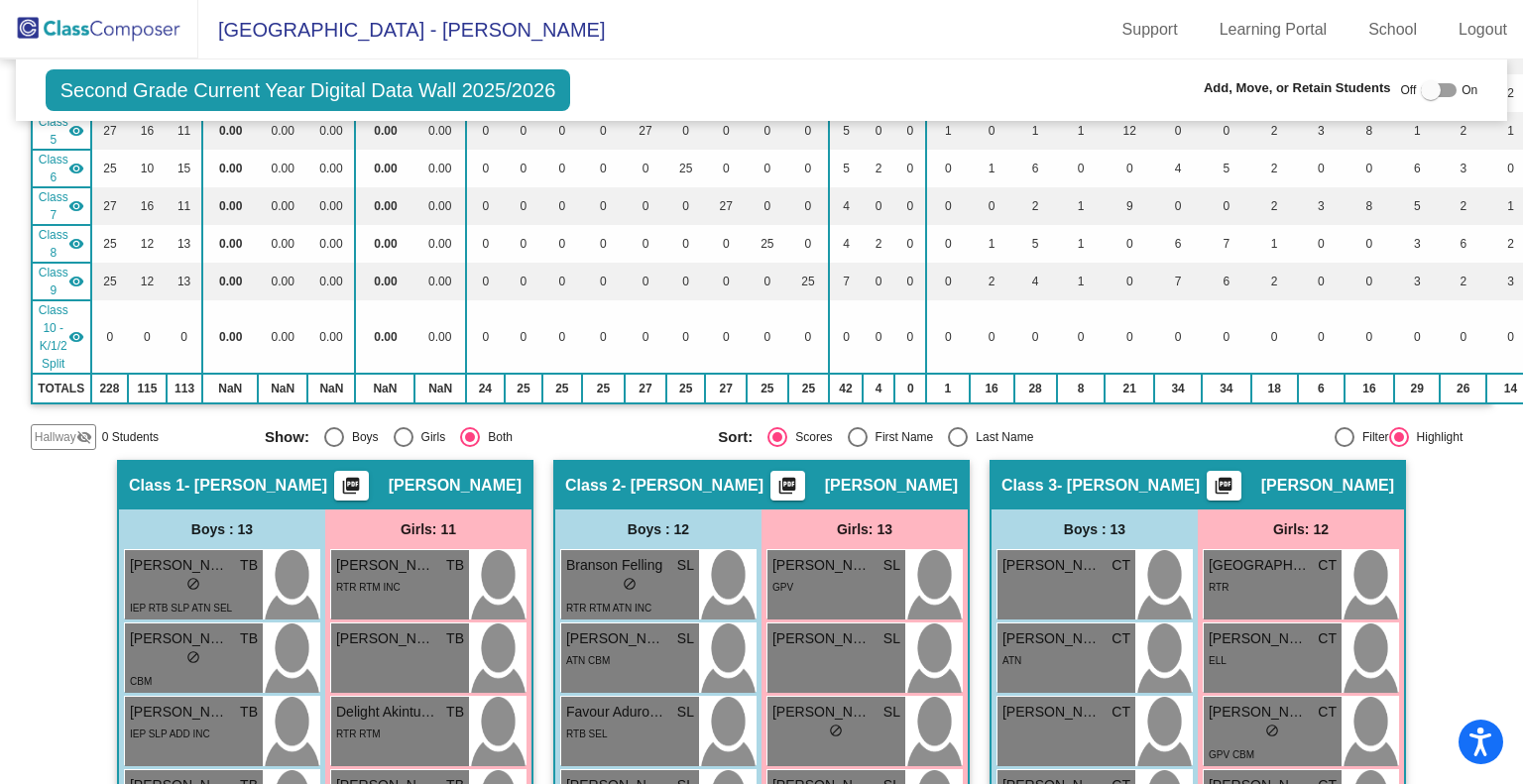 scroll, scrollTop: 0, scrollLeft: 0, axis: both 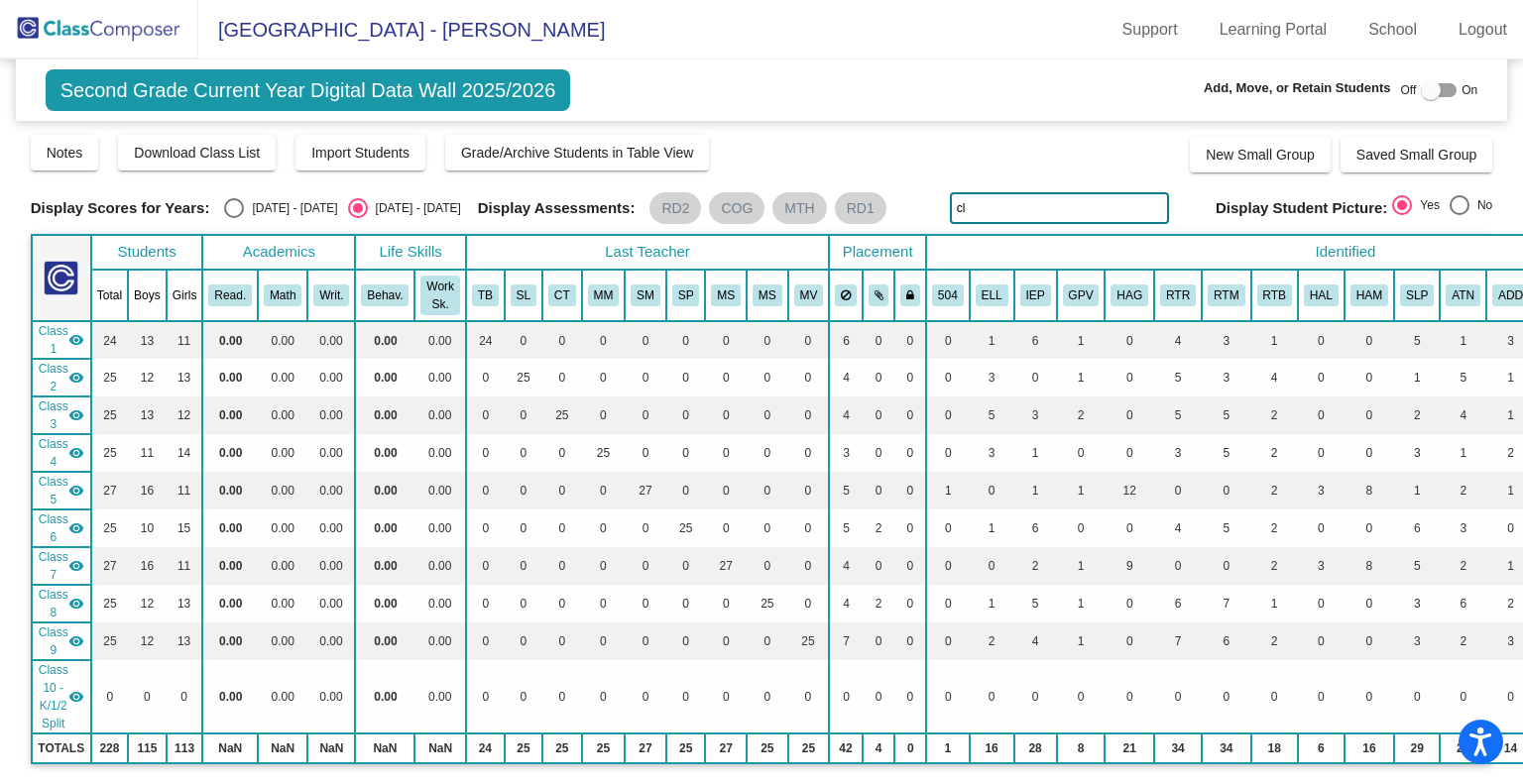type on "c" 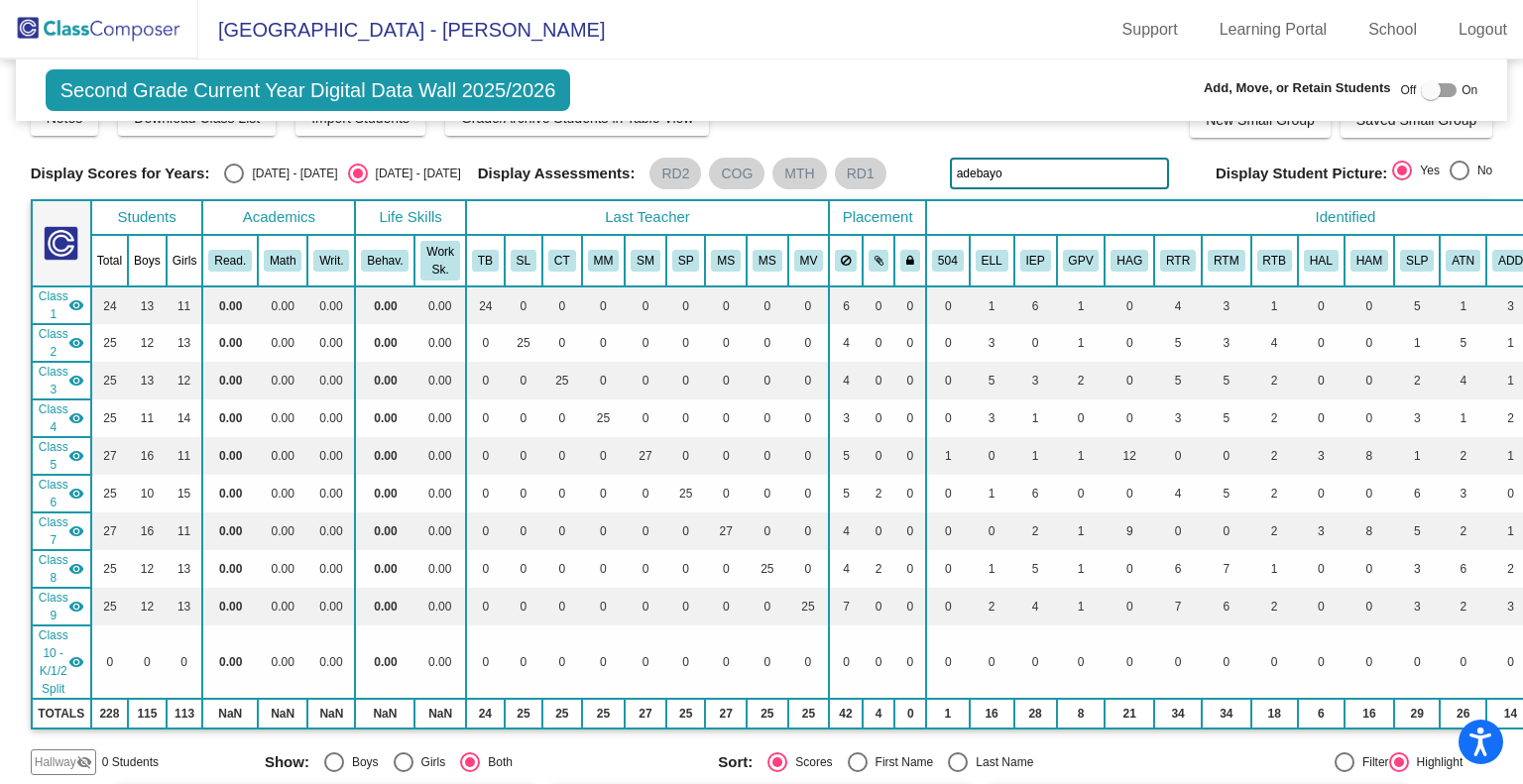 scroll, scrollTop: 0, scrollLeft: 0, axis: both 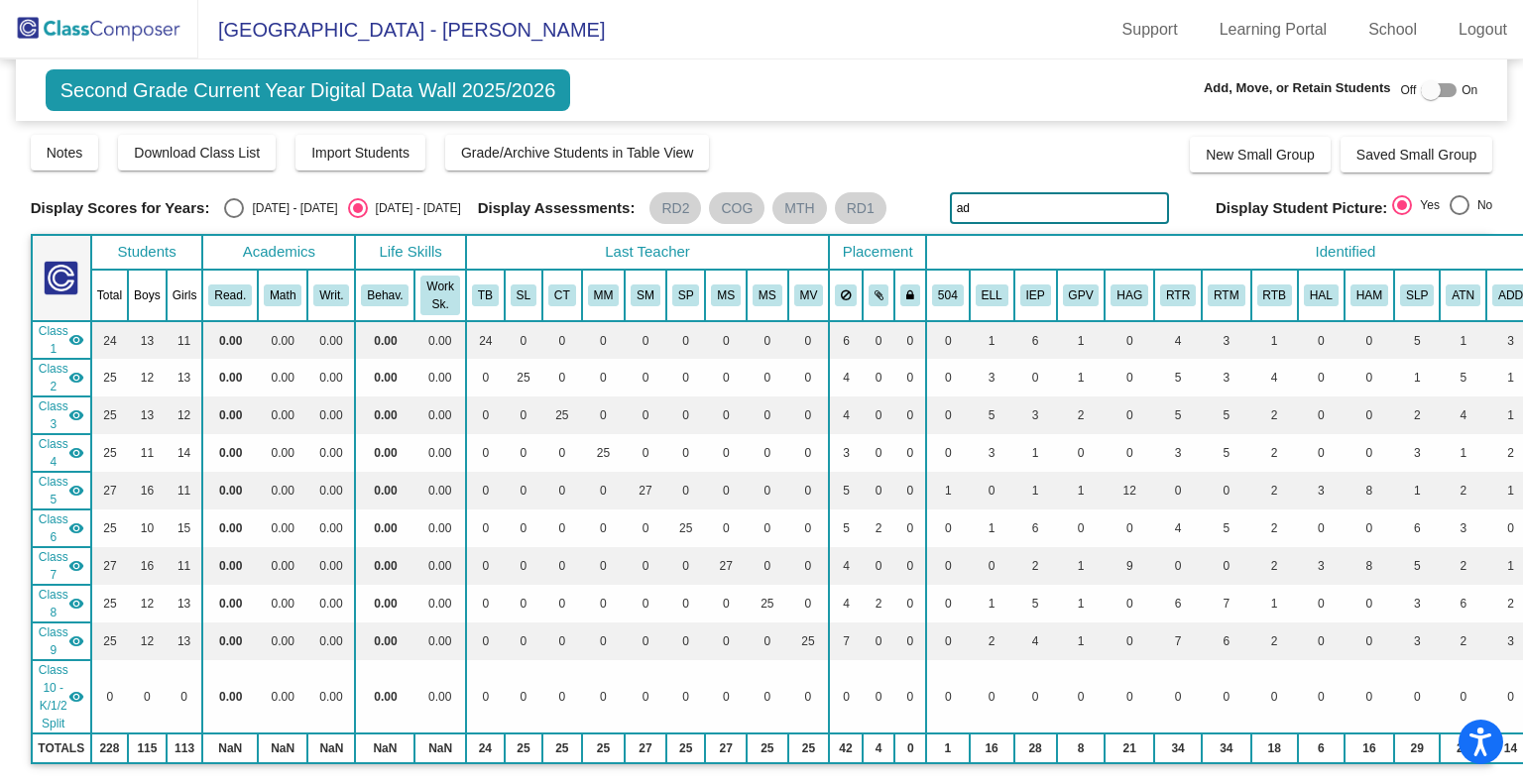 type on "a" 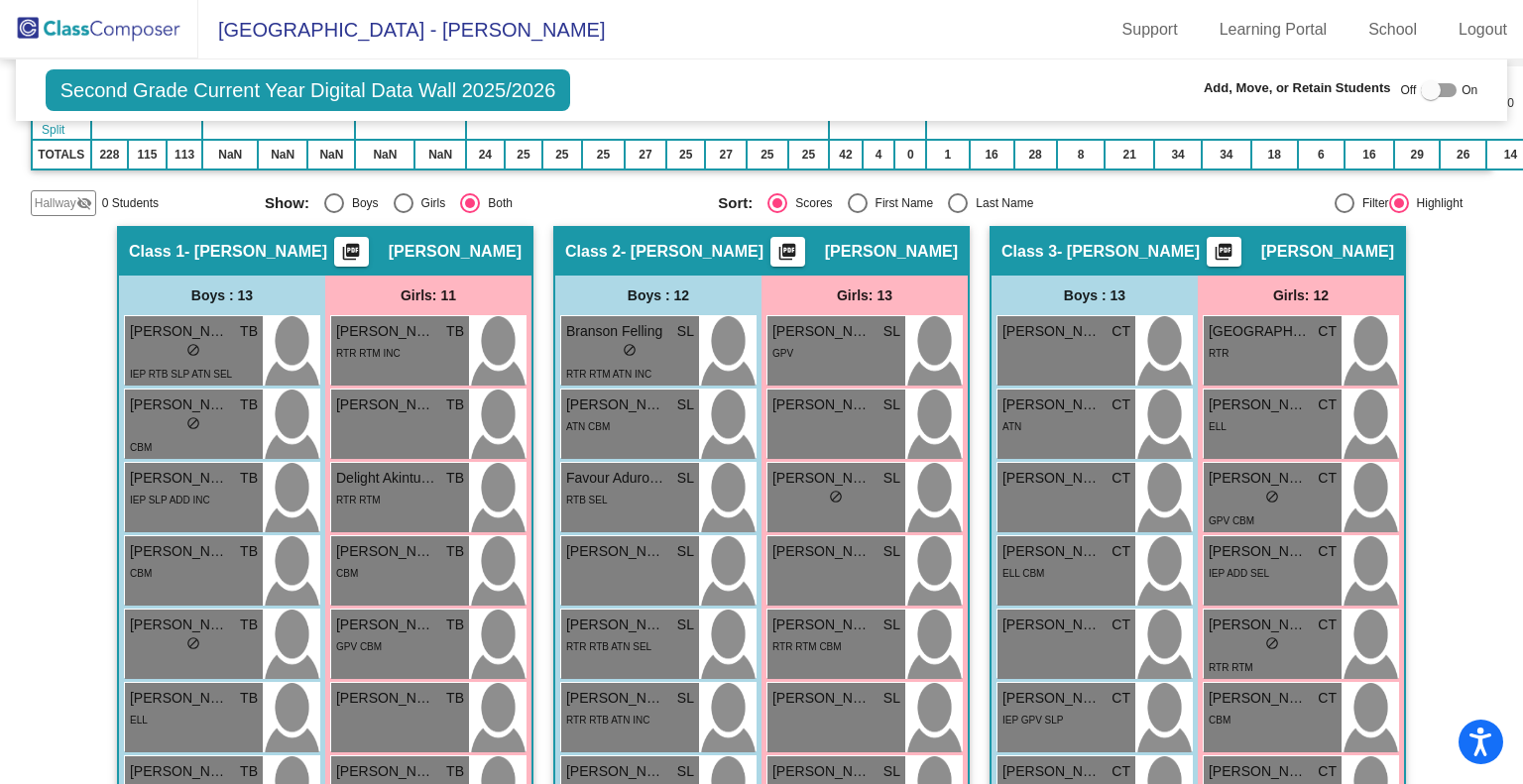scroll, scrollTop: 0, scrollLeft: 0, axis: both 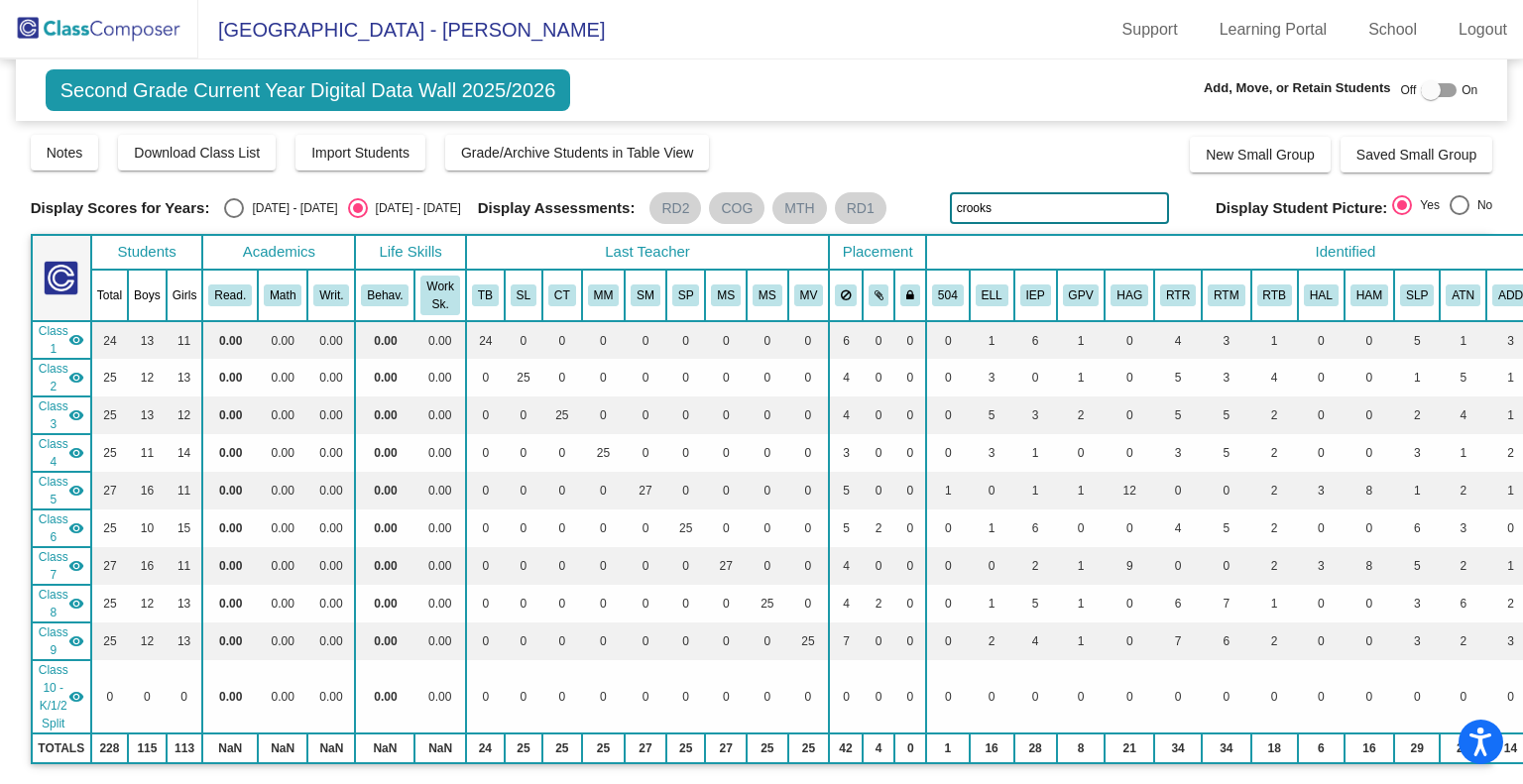 click on "crooks" 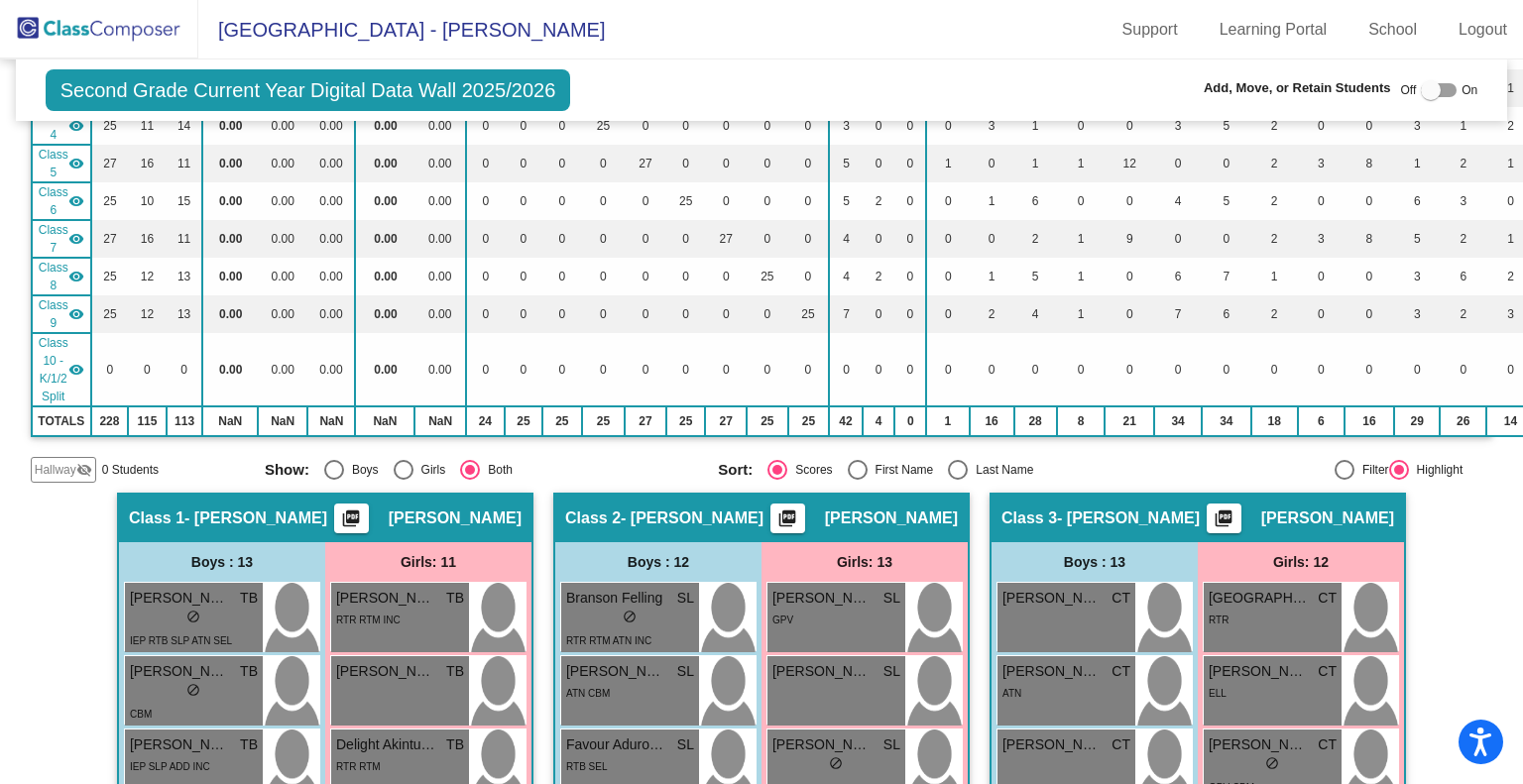 scroll, scrollTop: 0, scrollLeft: 0, axis: both 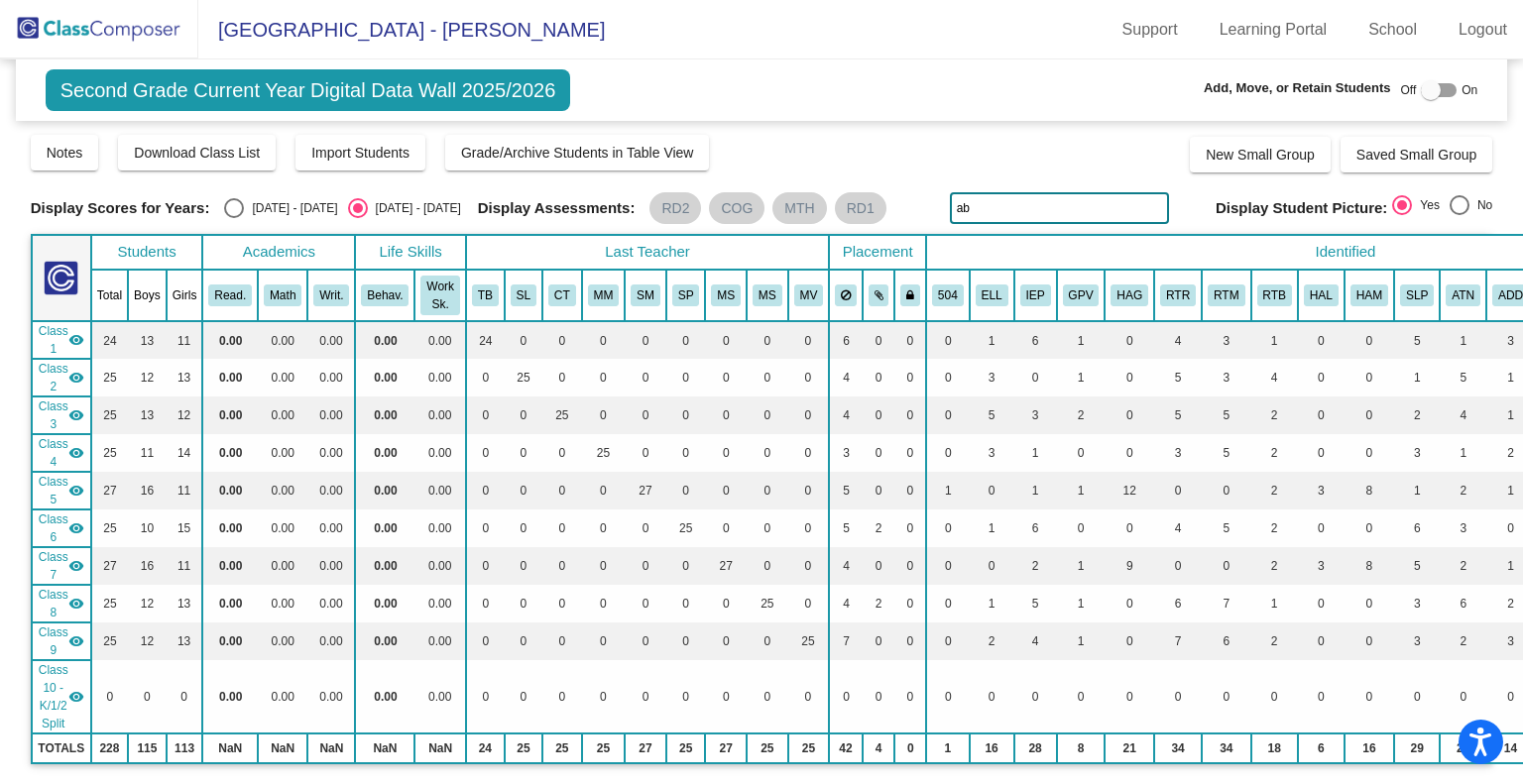 type on "a" 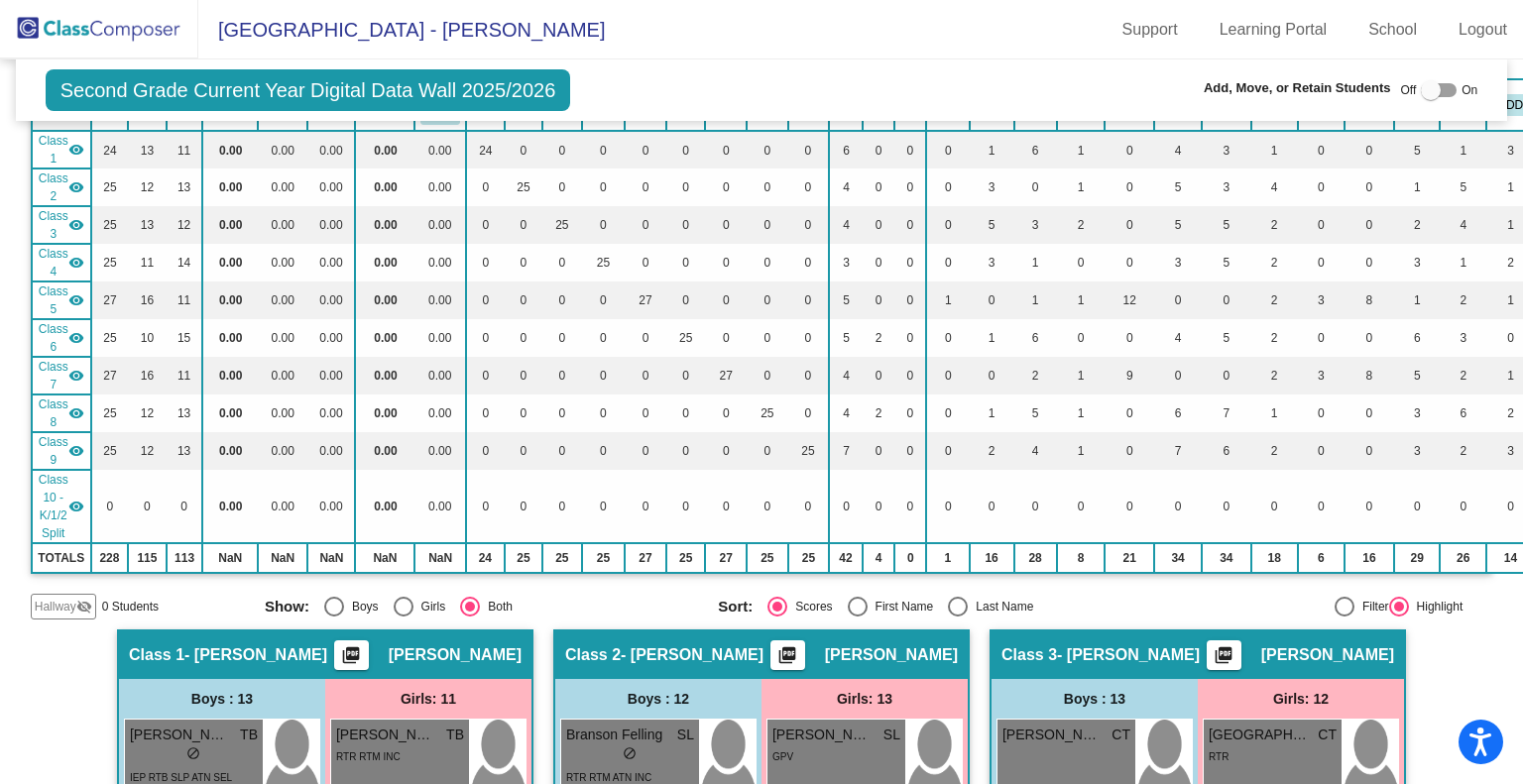 scroll, scrollTop: 0, scrollLeft: 0, axis: both 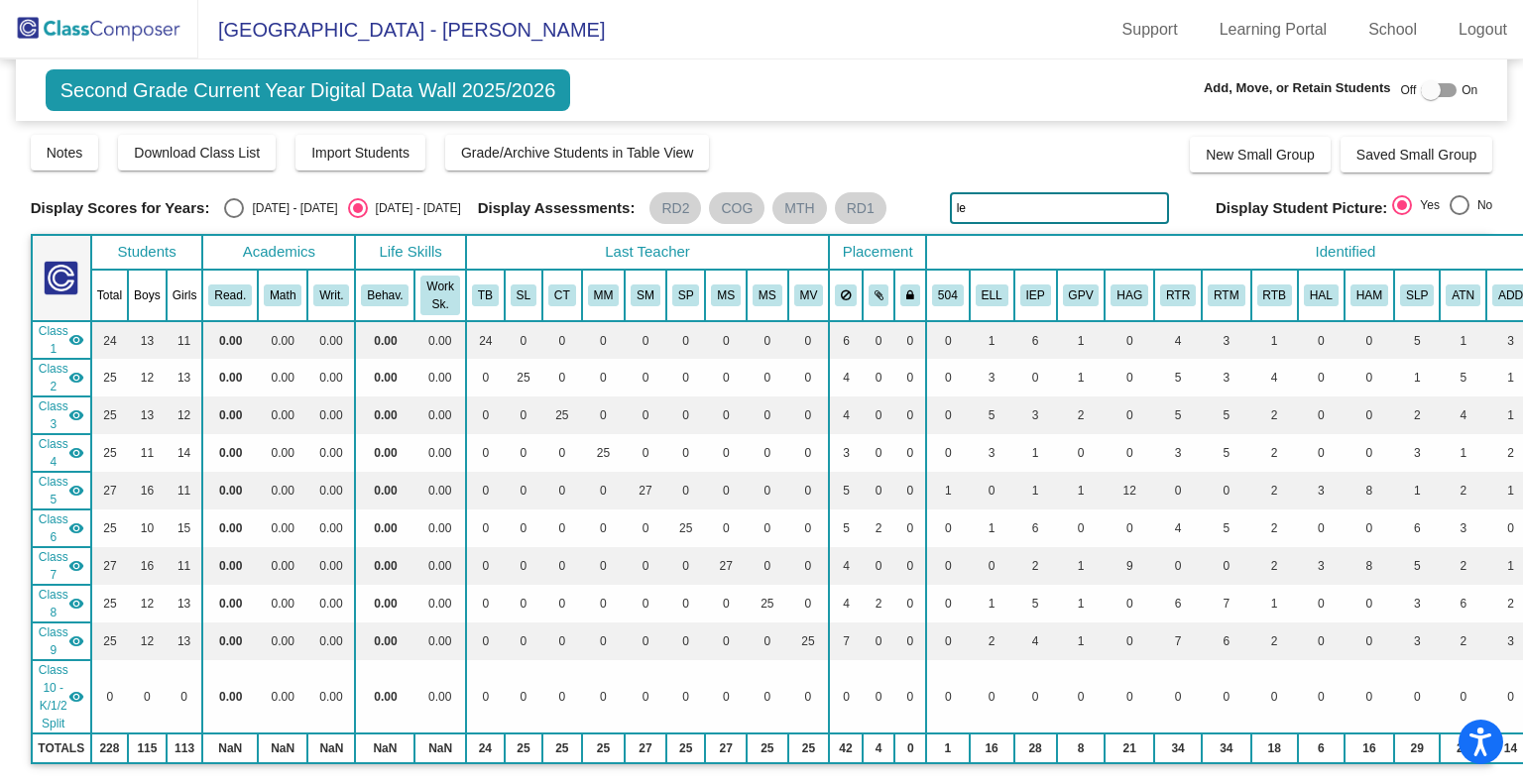 type on "l" 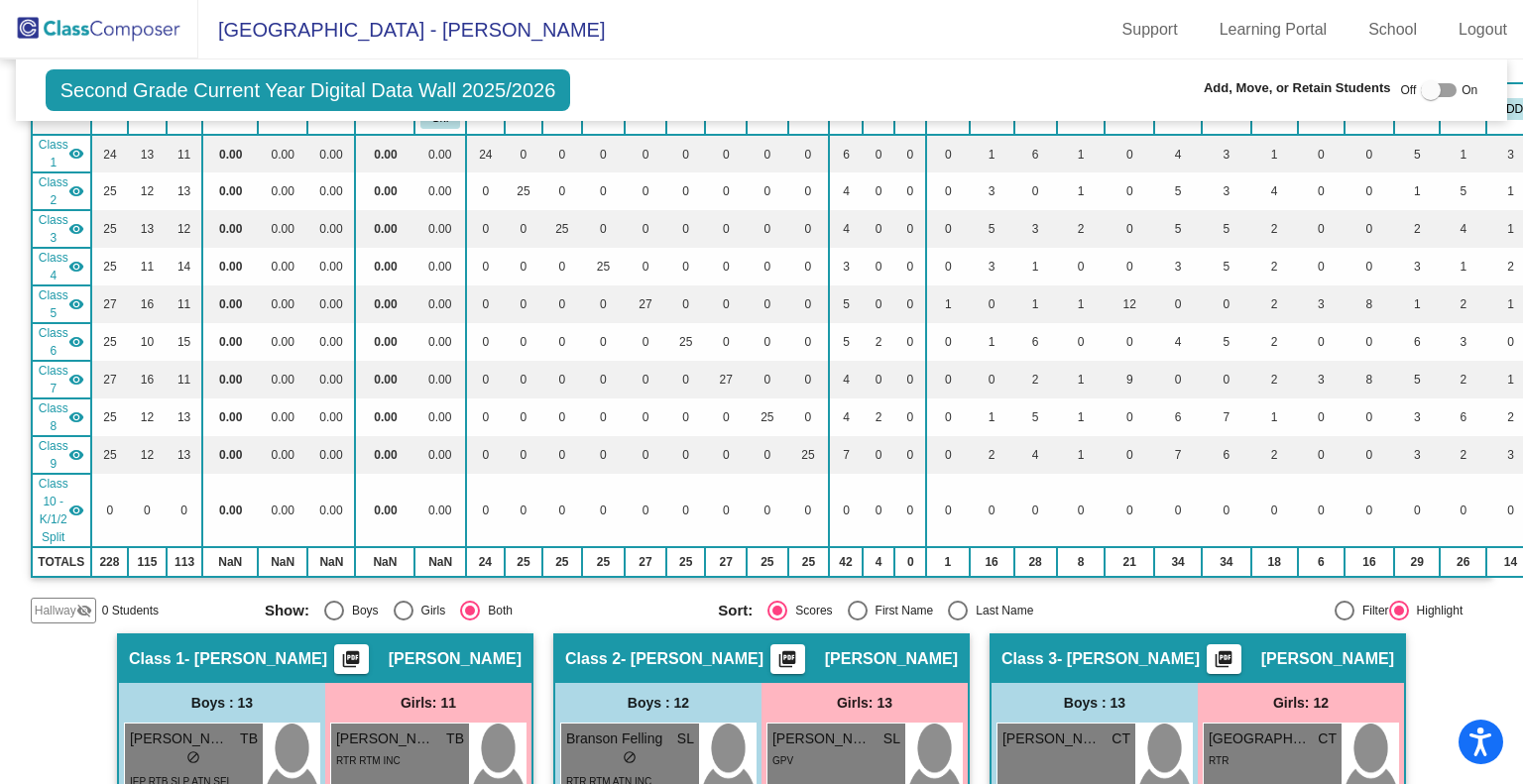 scroll, scrollTop: 0, scrollLeft: 0, axis: both 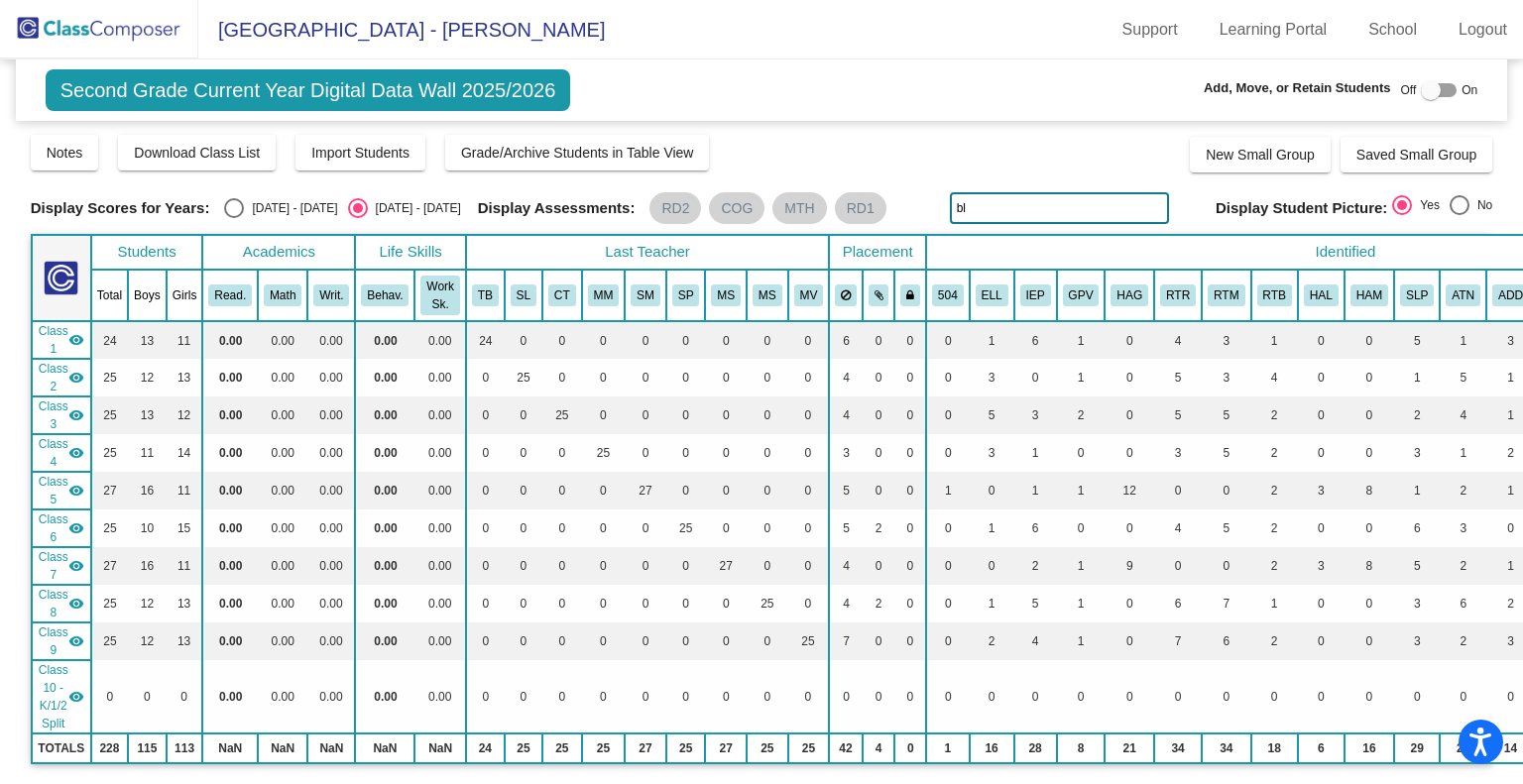 type on "b" 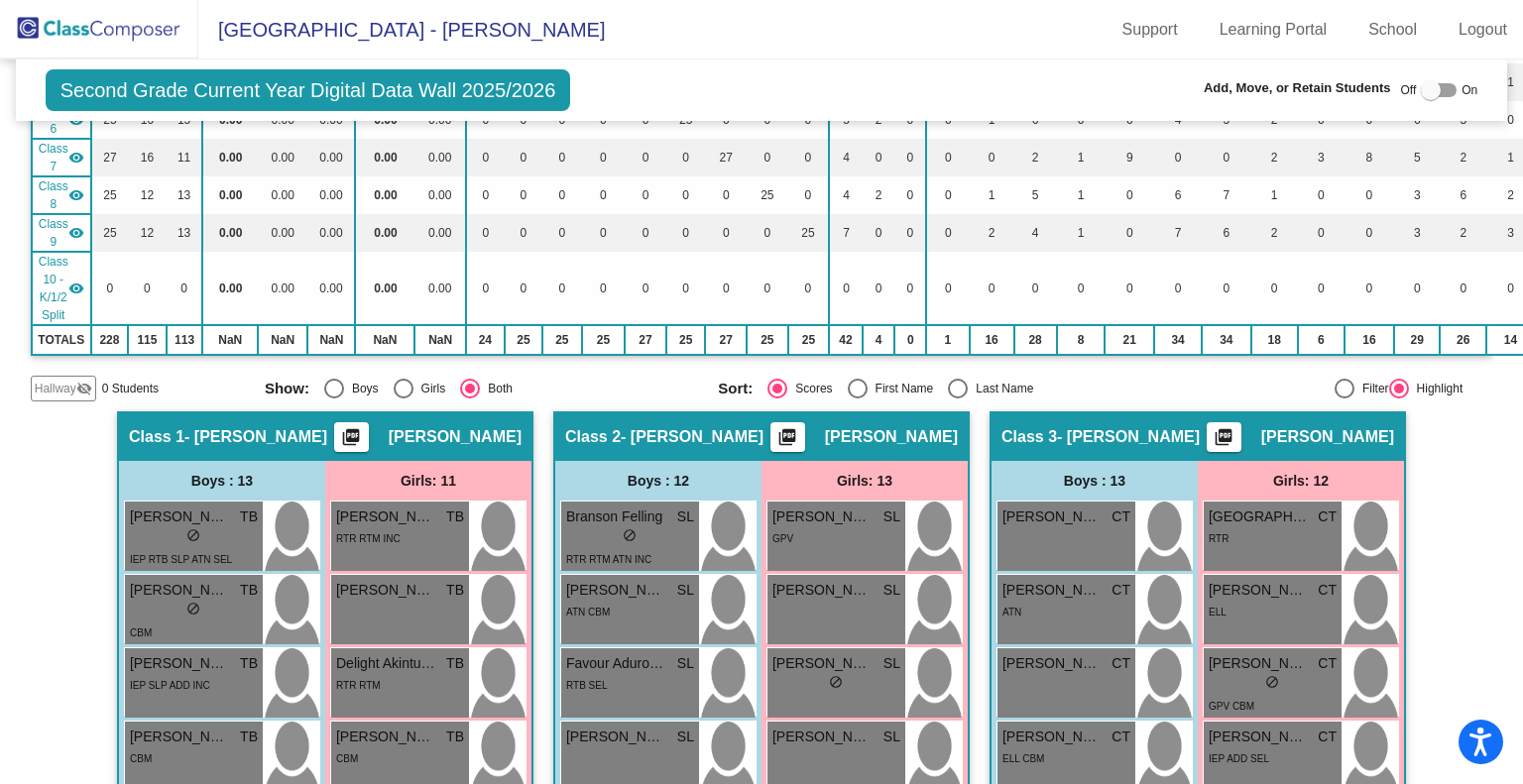 scroll, scrollTop: 0, scrollLeft: 0, axis: both 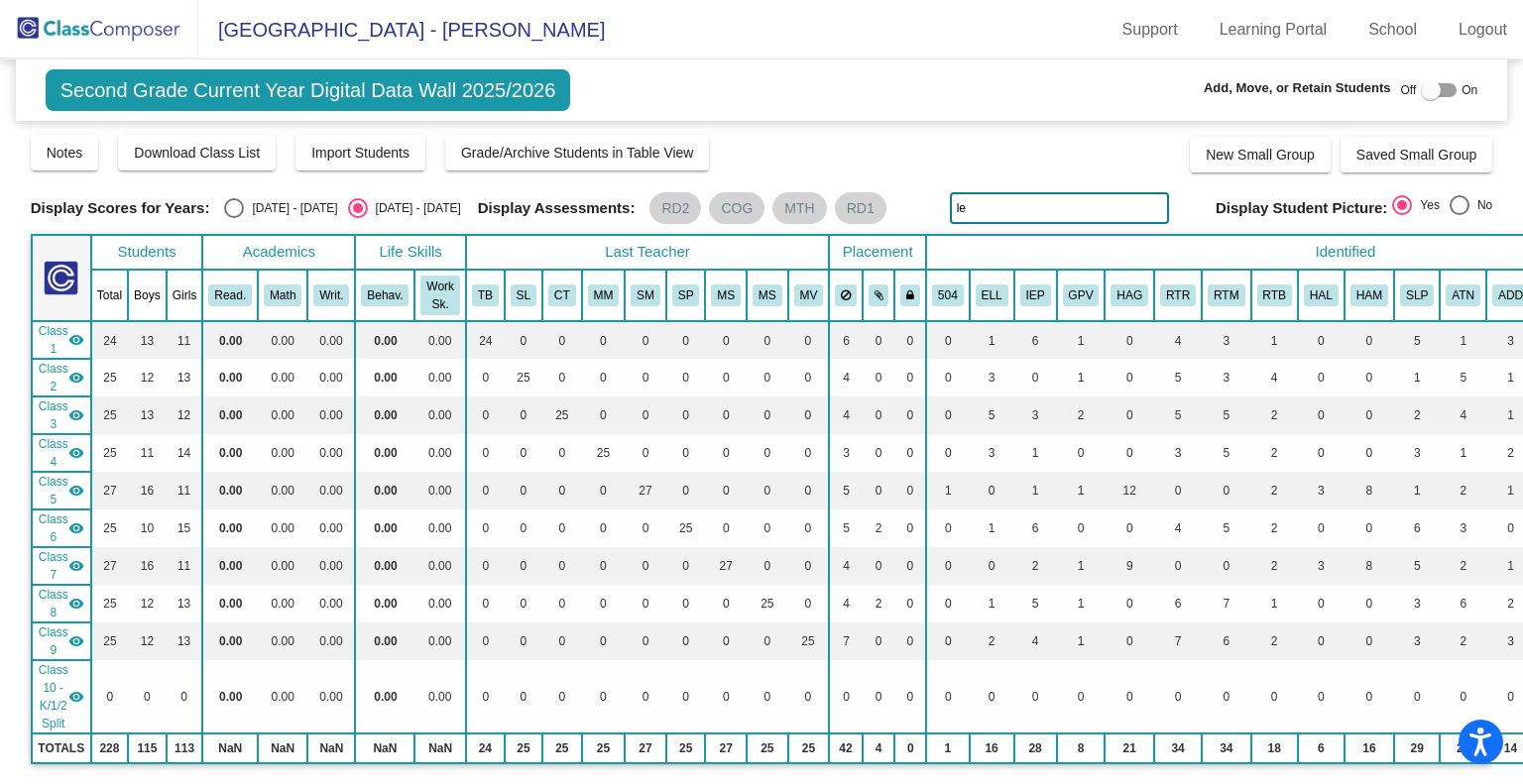 type on "l" 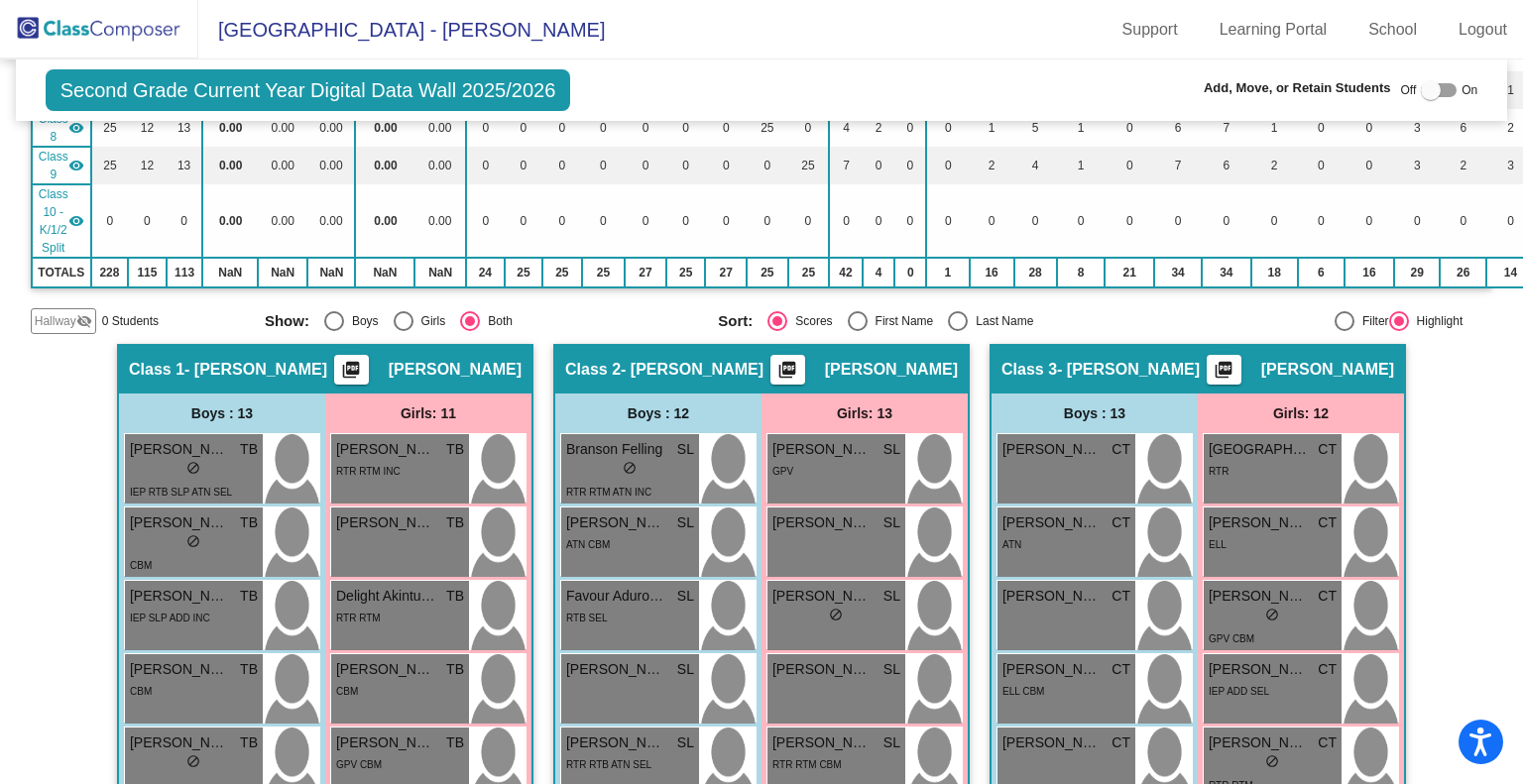 scroll, scrollTop: 0, scrollLeft: 0, axis: both 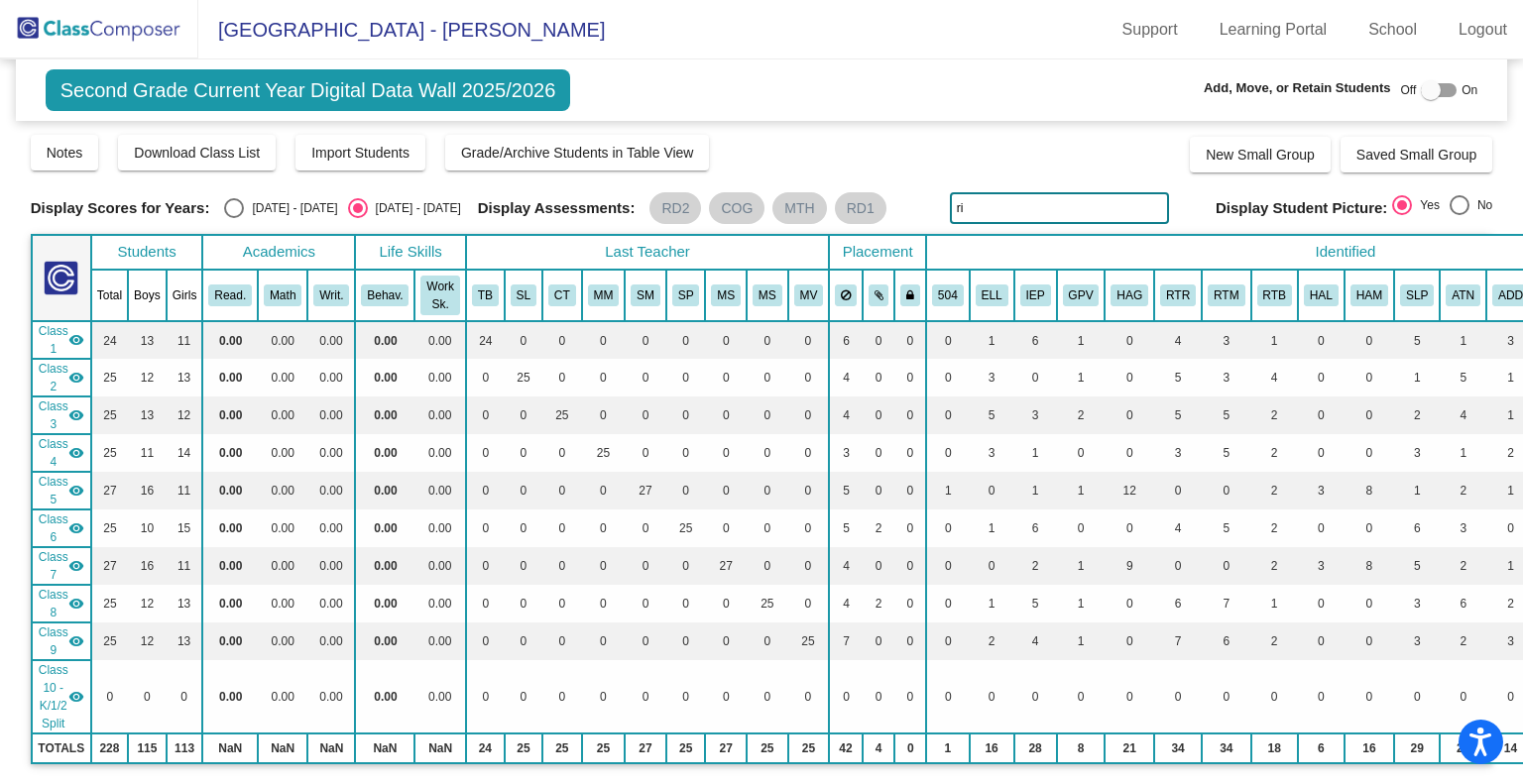 type on "r" 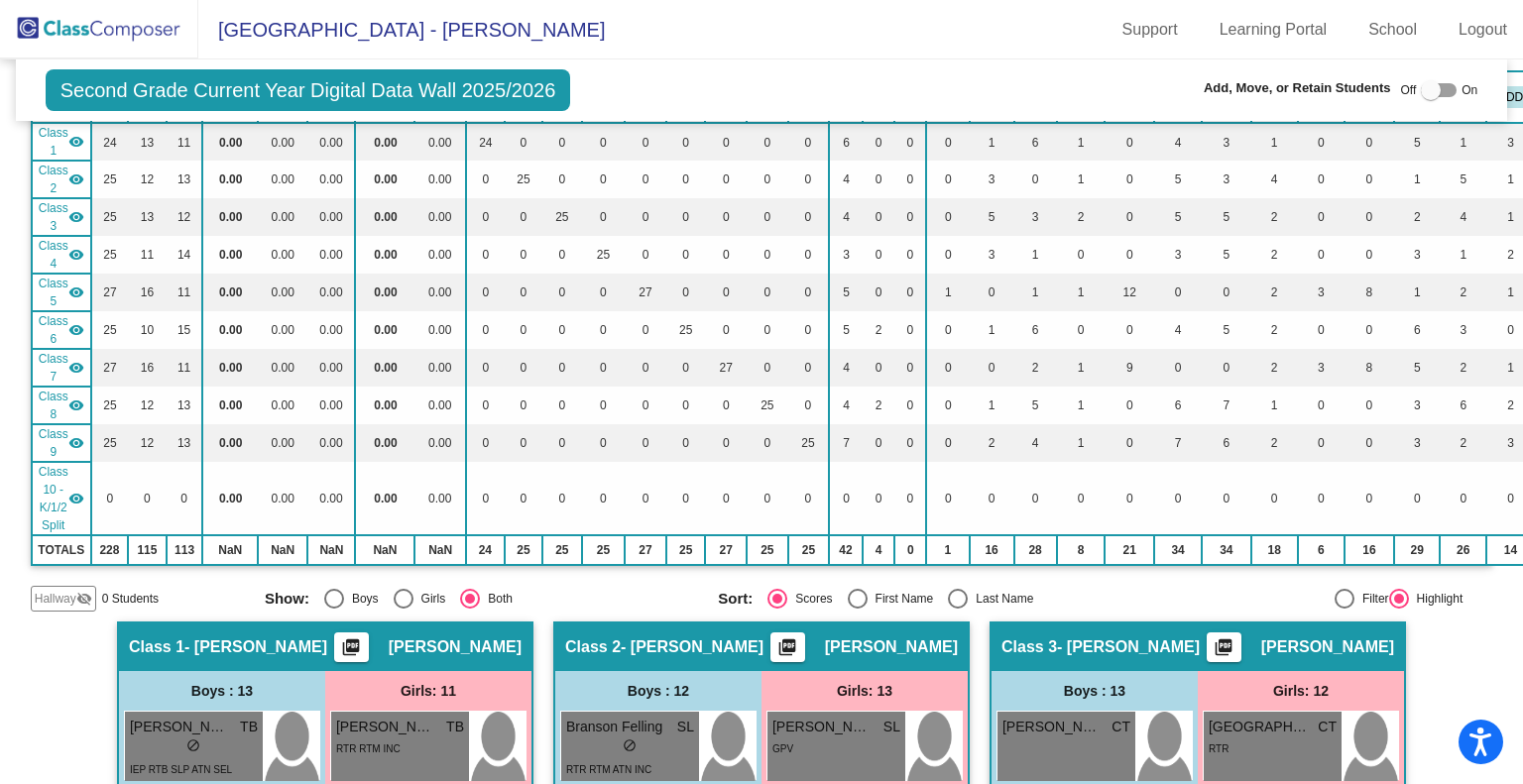 scroll, scrollTop: 0, scrollLeft: 0, axis: both 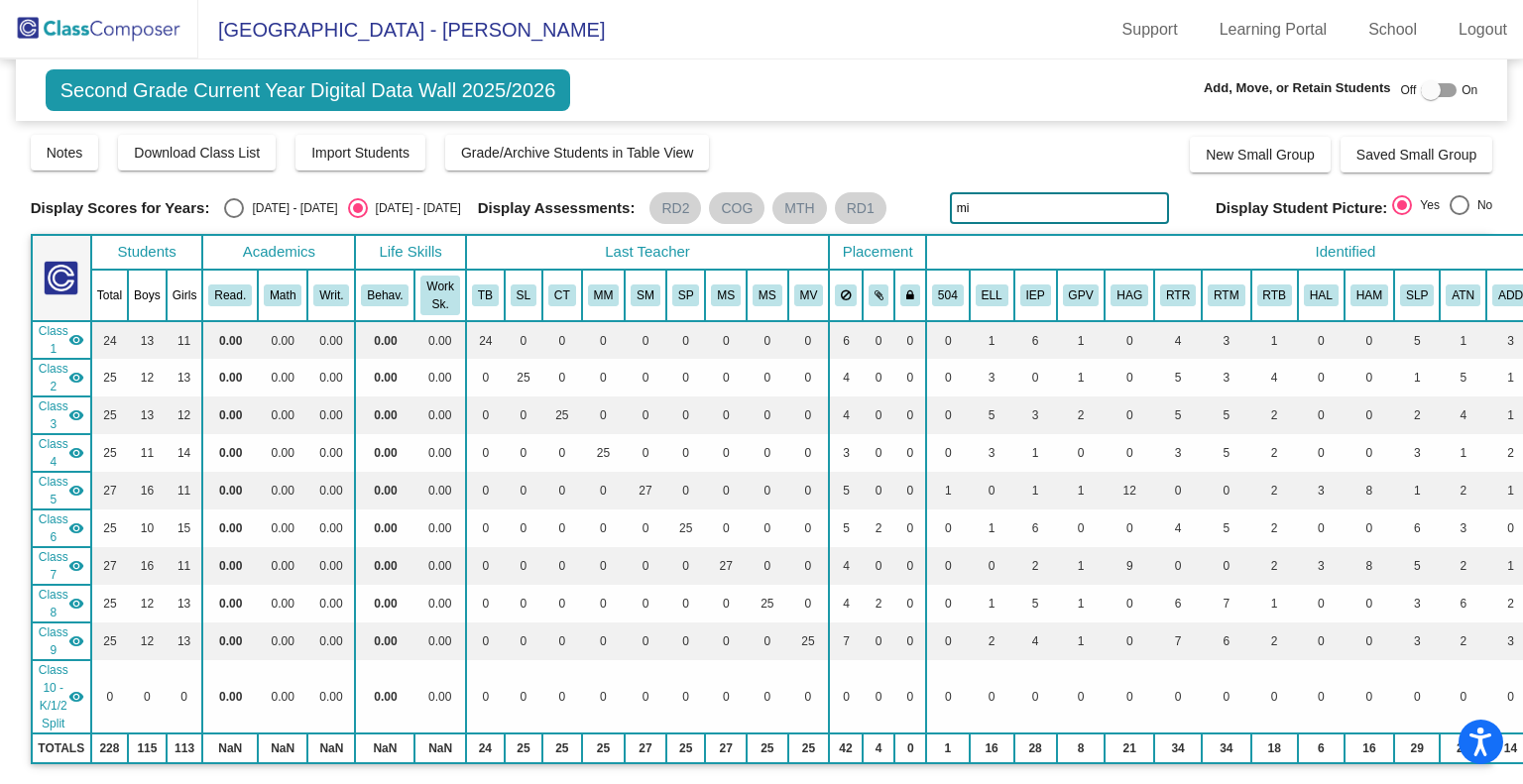 type on "m" 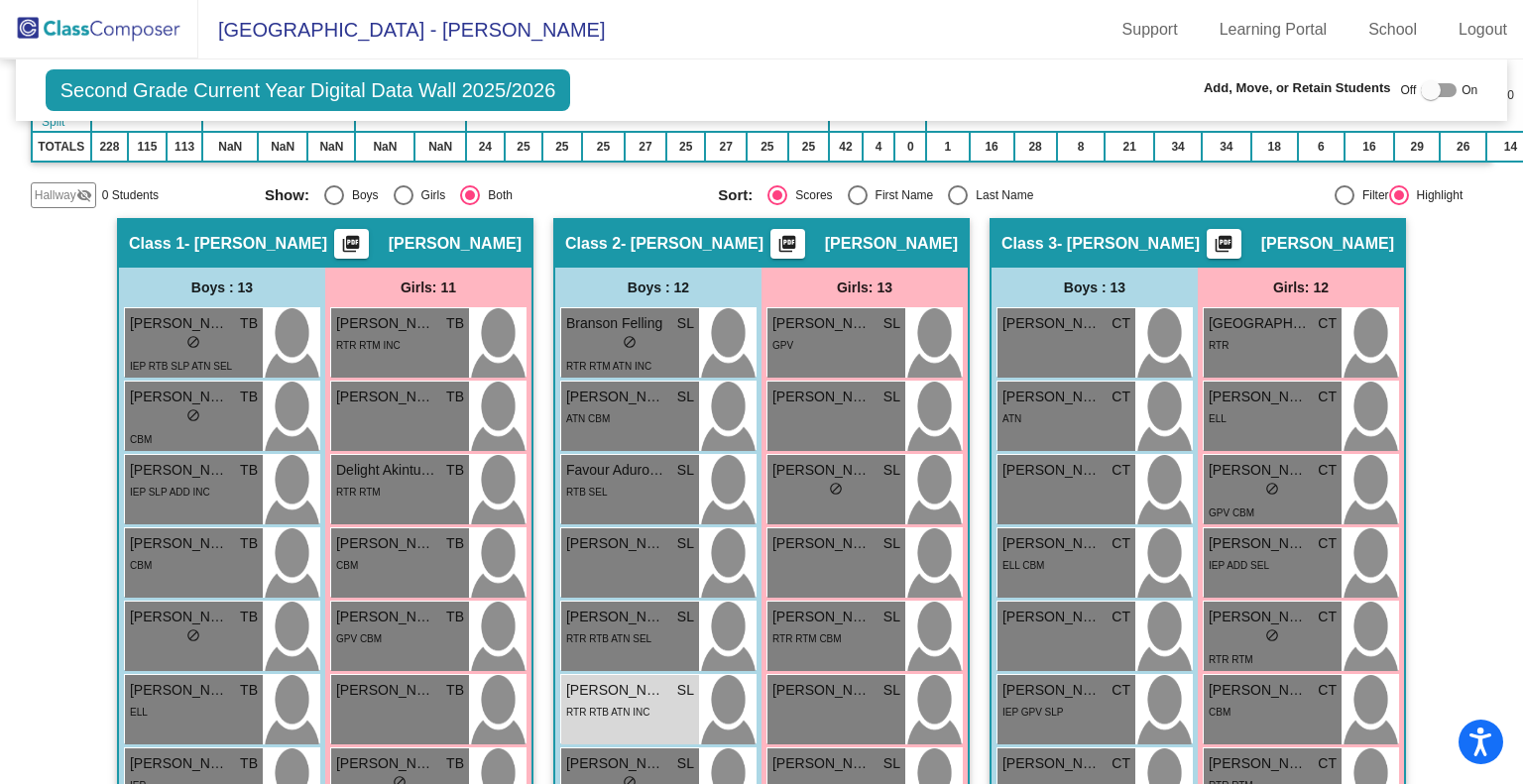 scroll, scrollTop: 0, scrollLeft: 0, axis: both 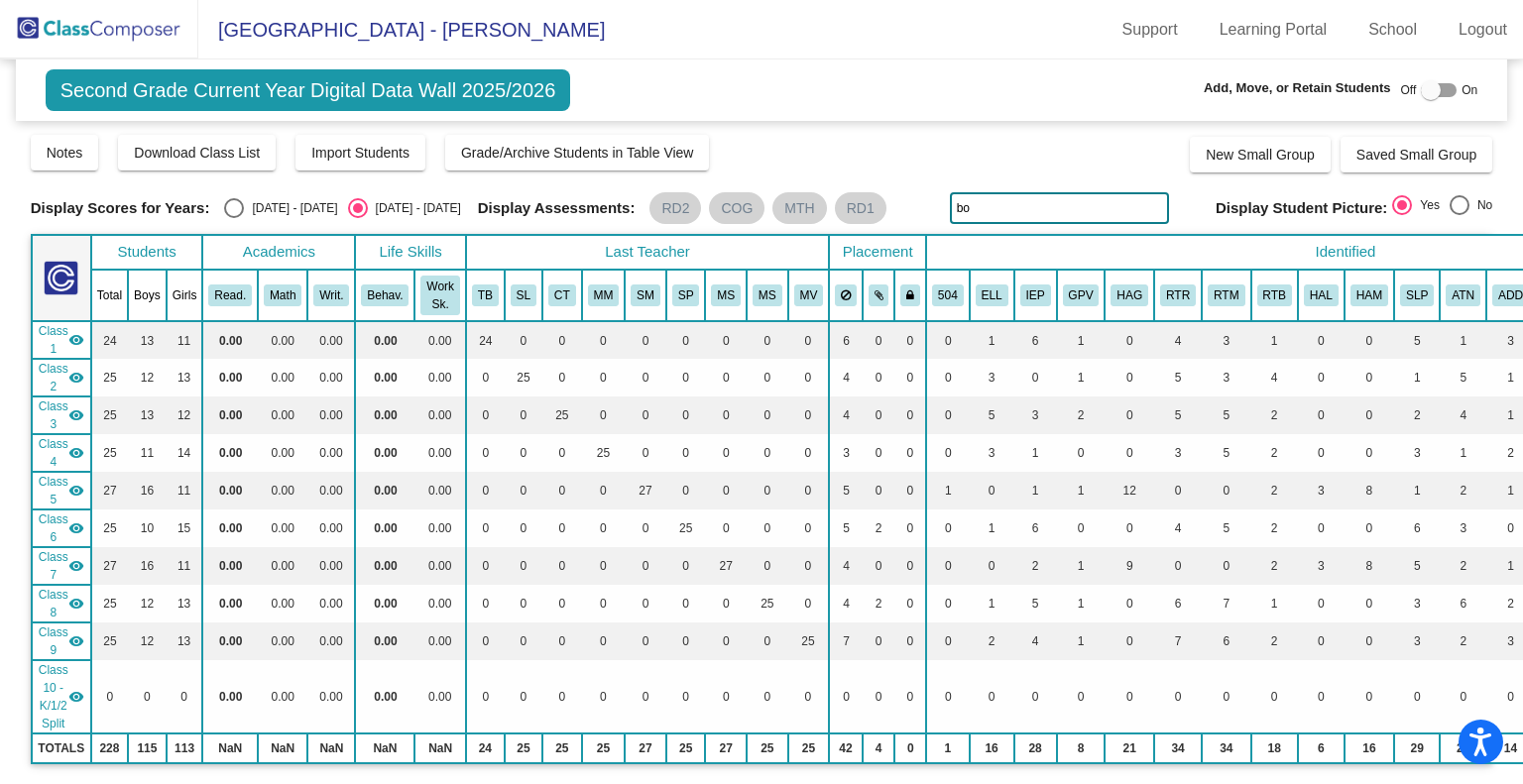 type on "b" 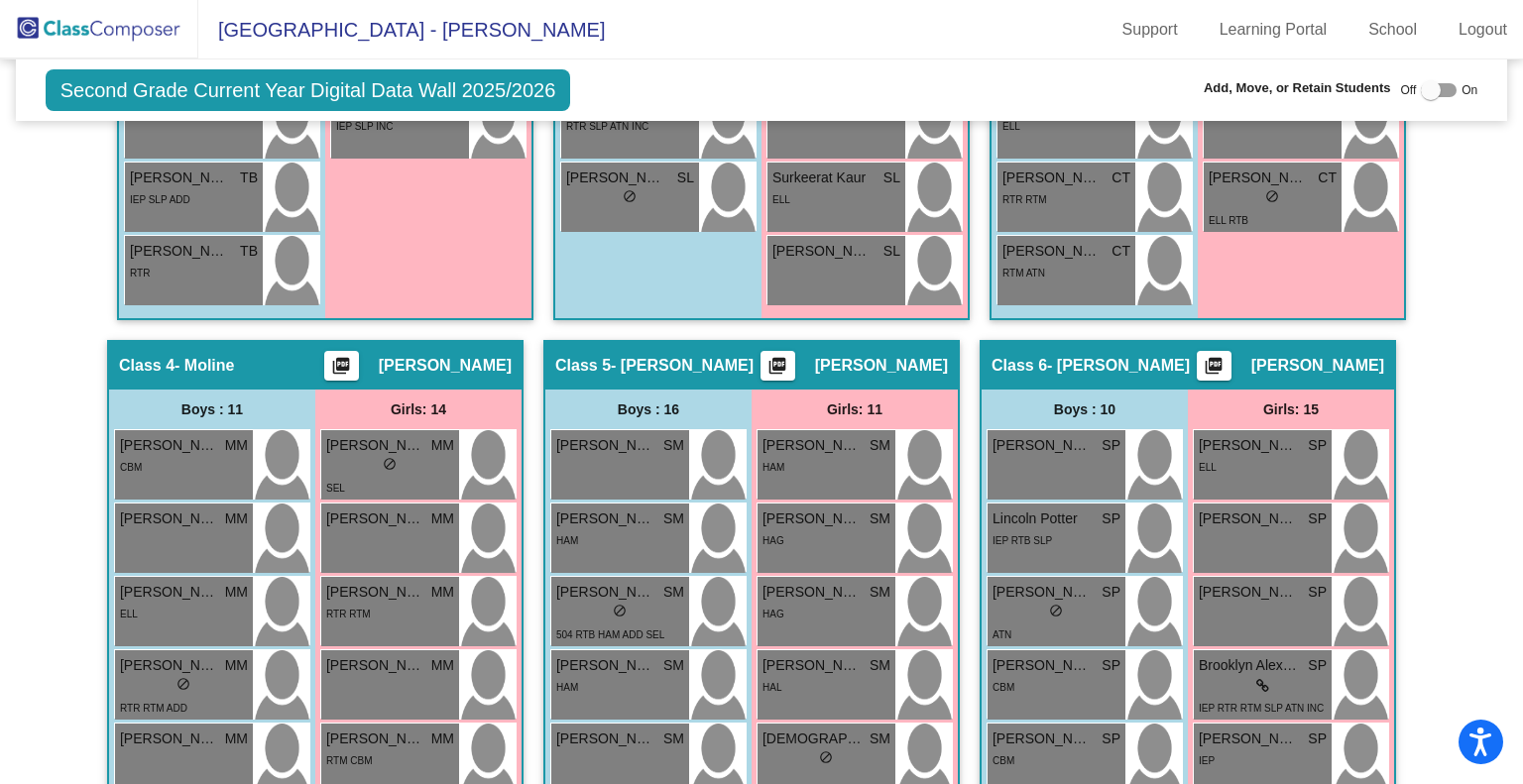 scroll, scrollTop: 1556, scrollLeft: 0, axis: vertical 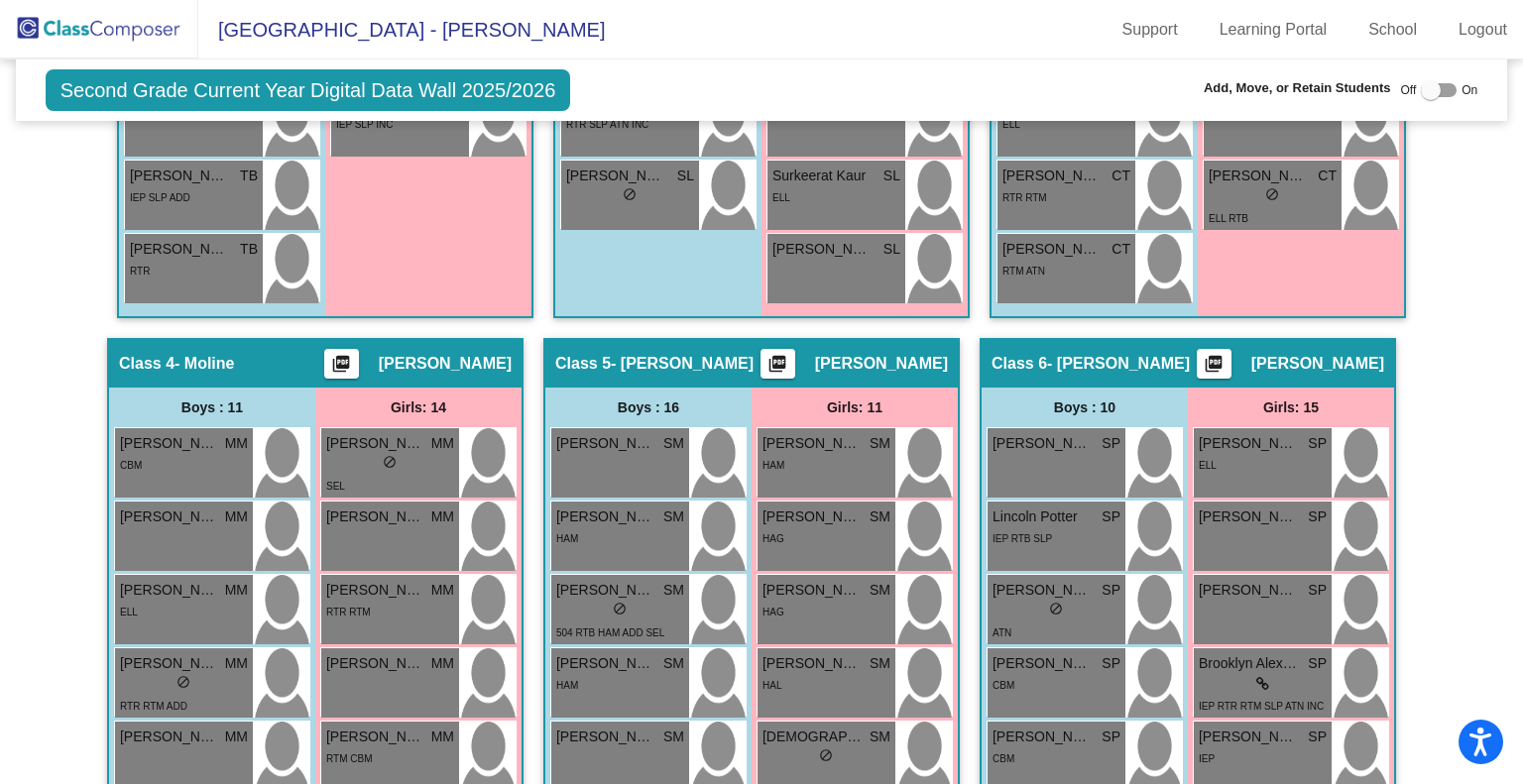 type on "[PERSON_NAME]" 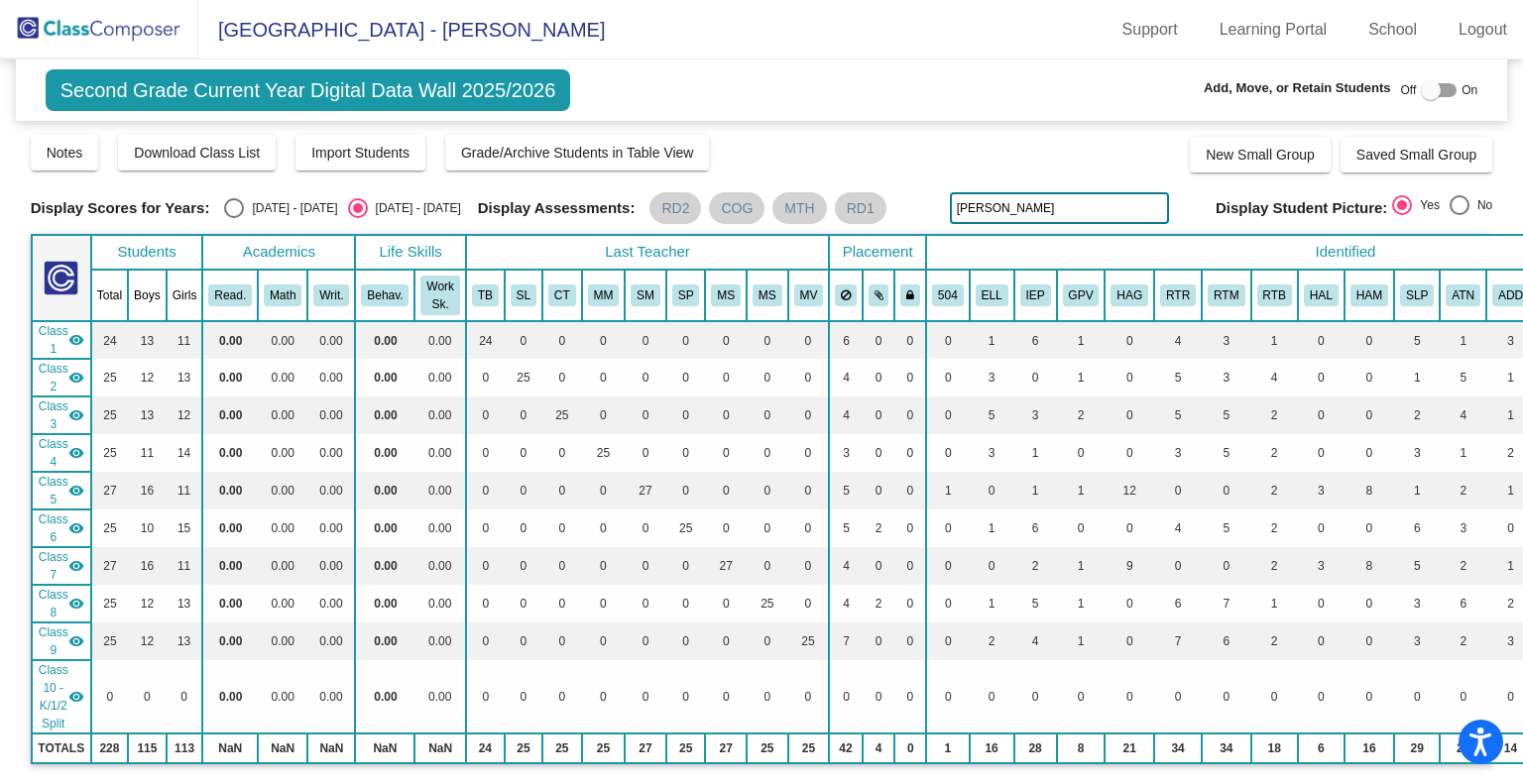 scroll, scrollTop: 0, scrollLeft: 0, axis: both 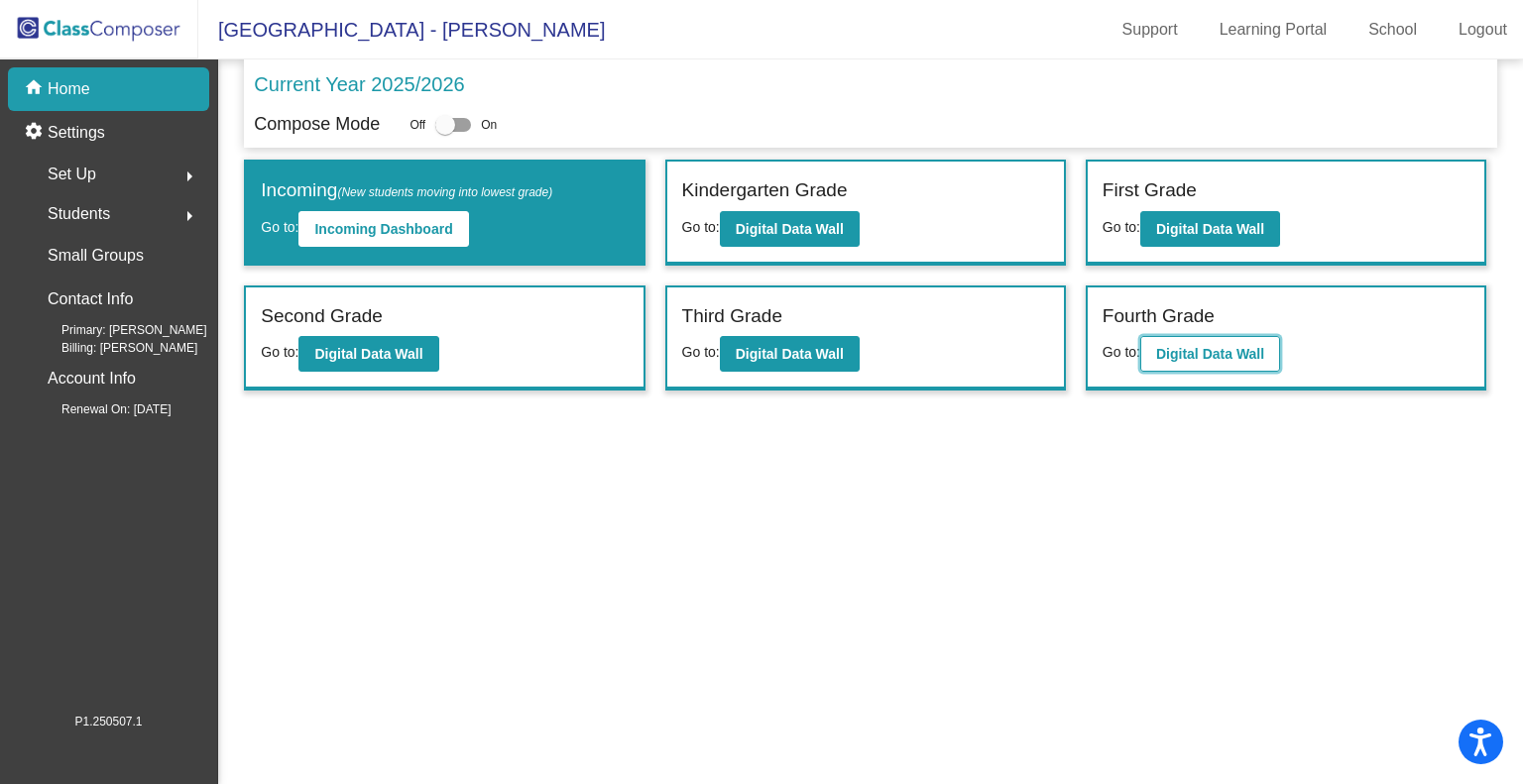 click on "Digital Data Wall" 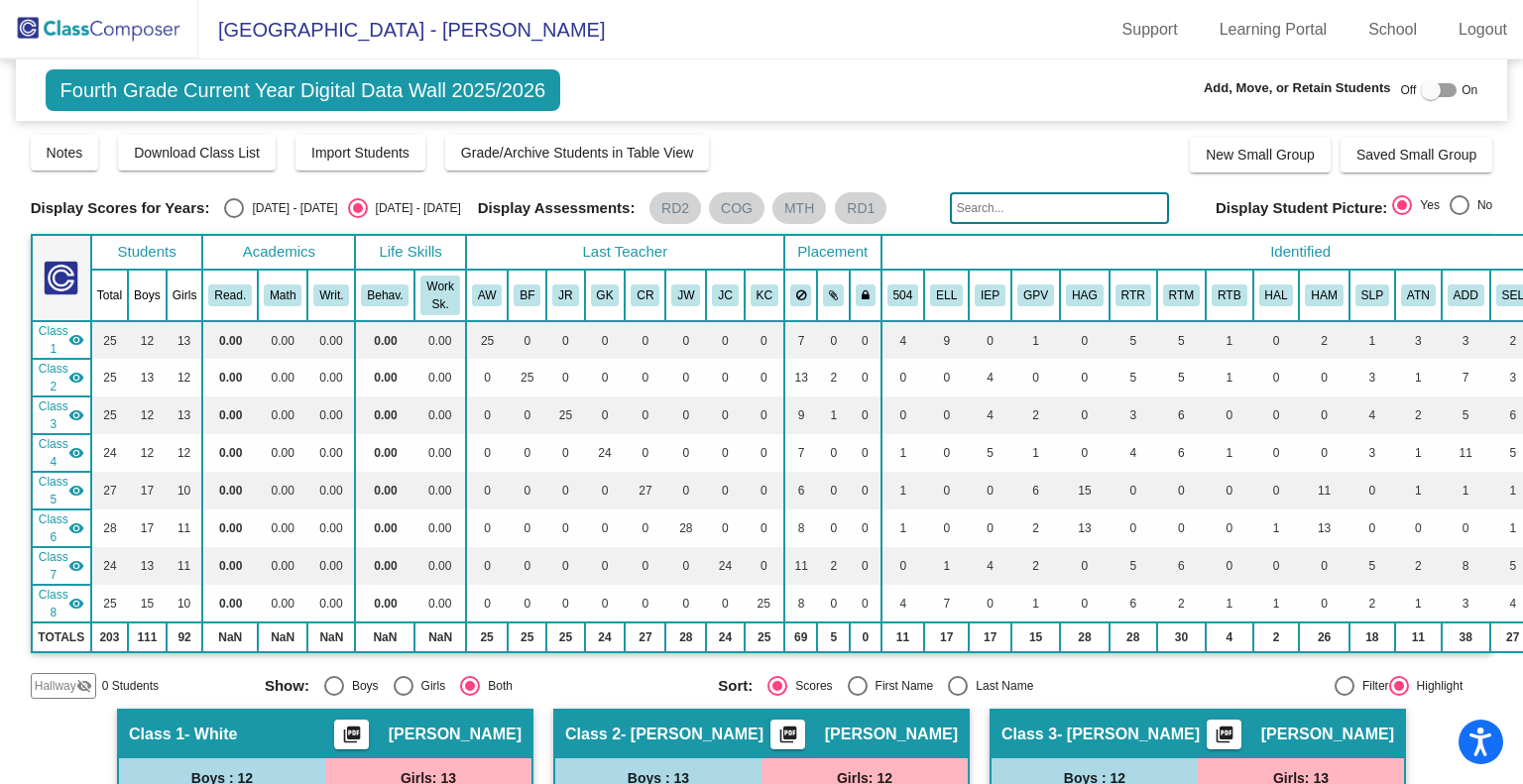 click 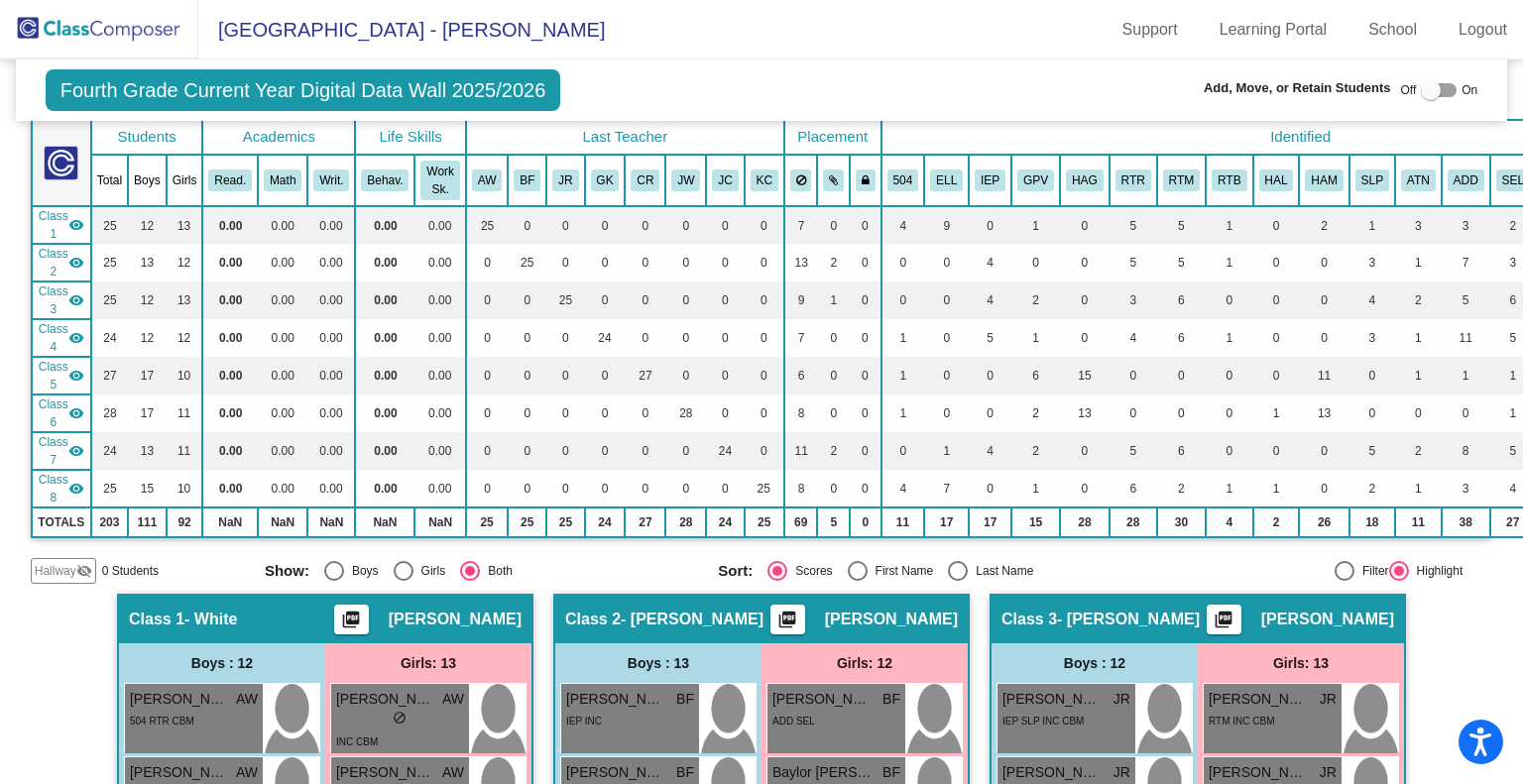 scroll, scrollTop: 0, scrollLeft: 0, axis: both 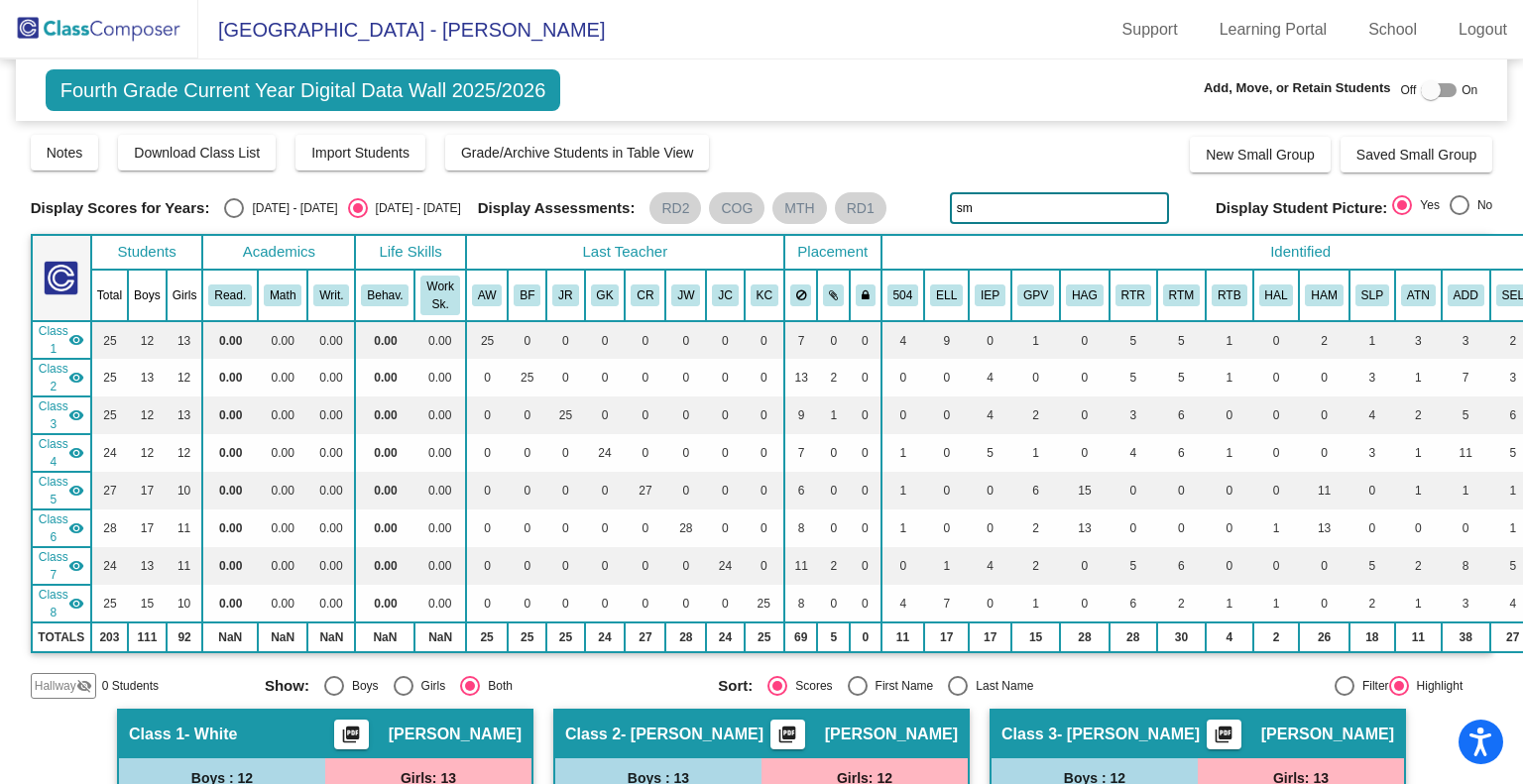 type on "s" 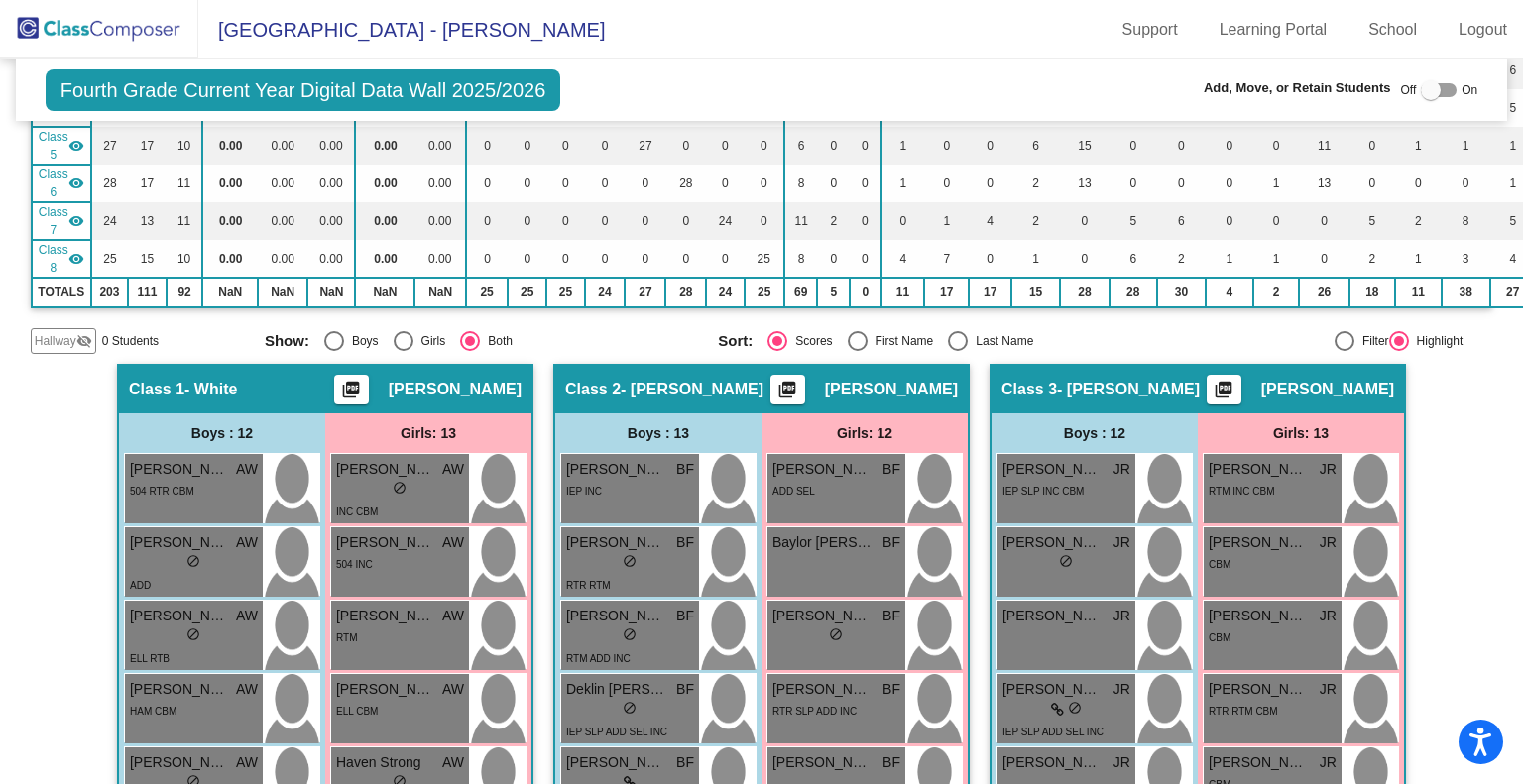 scroll, scrollTop: 0, scrollLeft: 0, axis: both 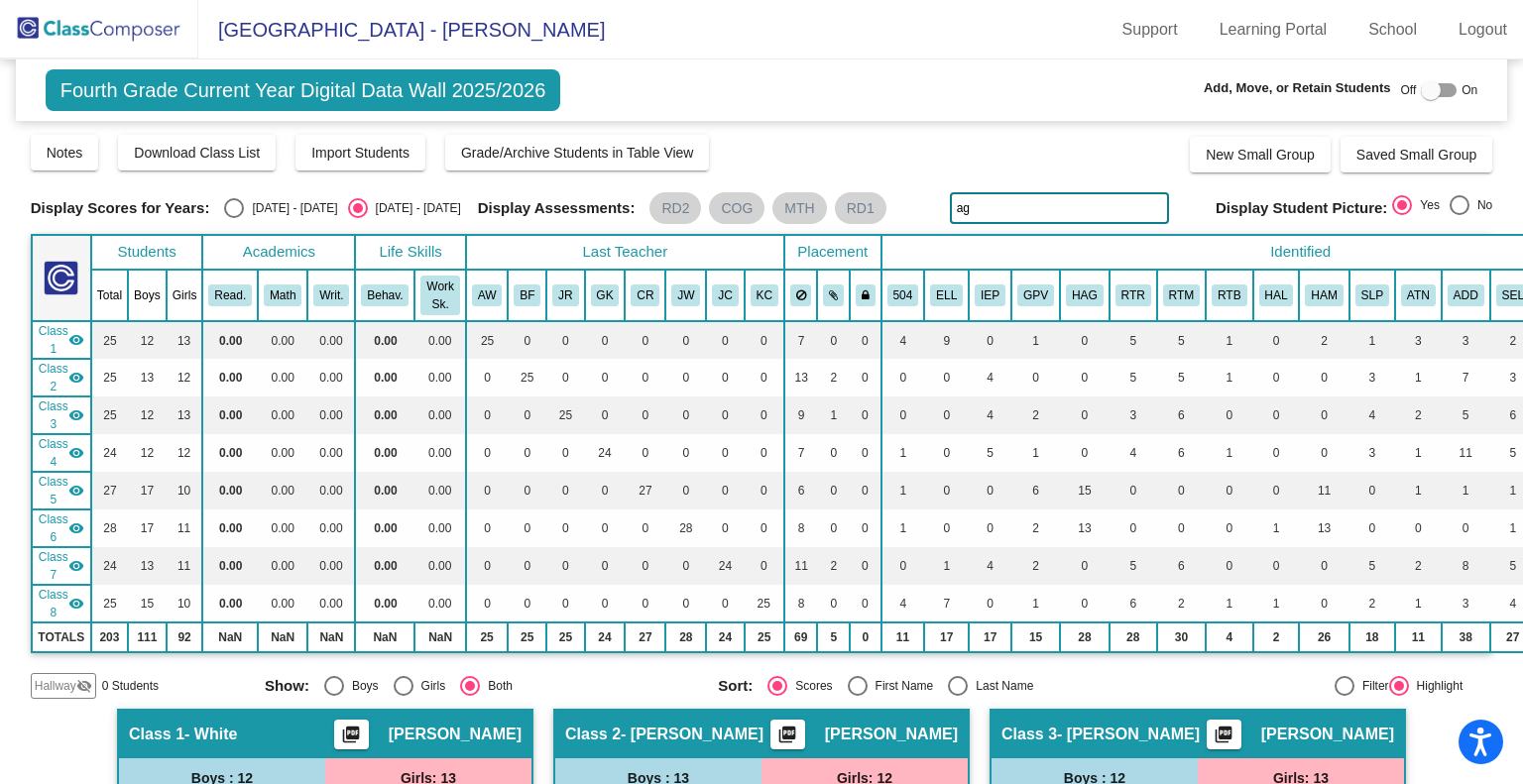 type on "a" 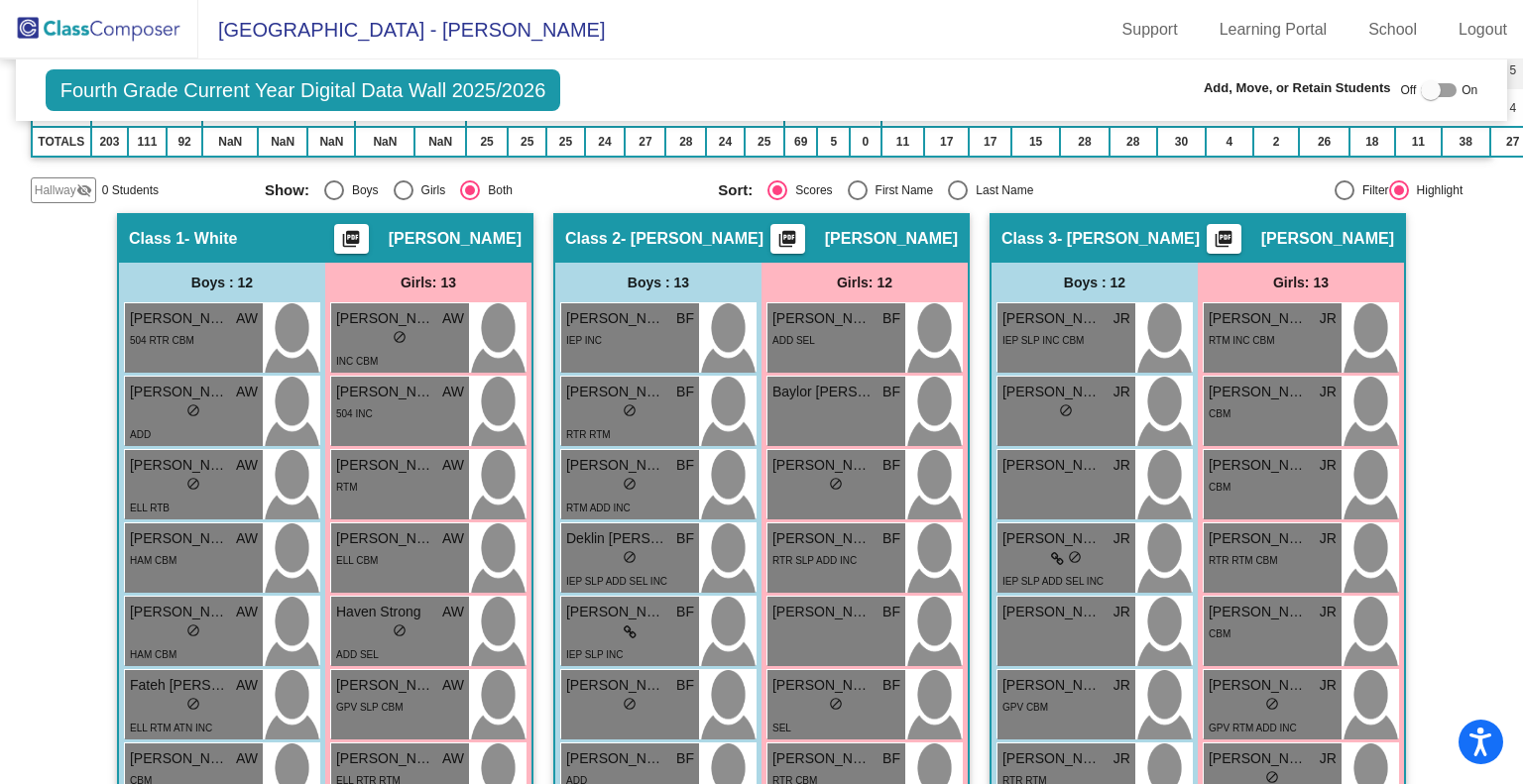 scroll, scrollTop: 0, scrollLeft: 0, axis: both 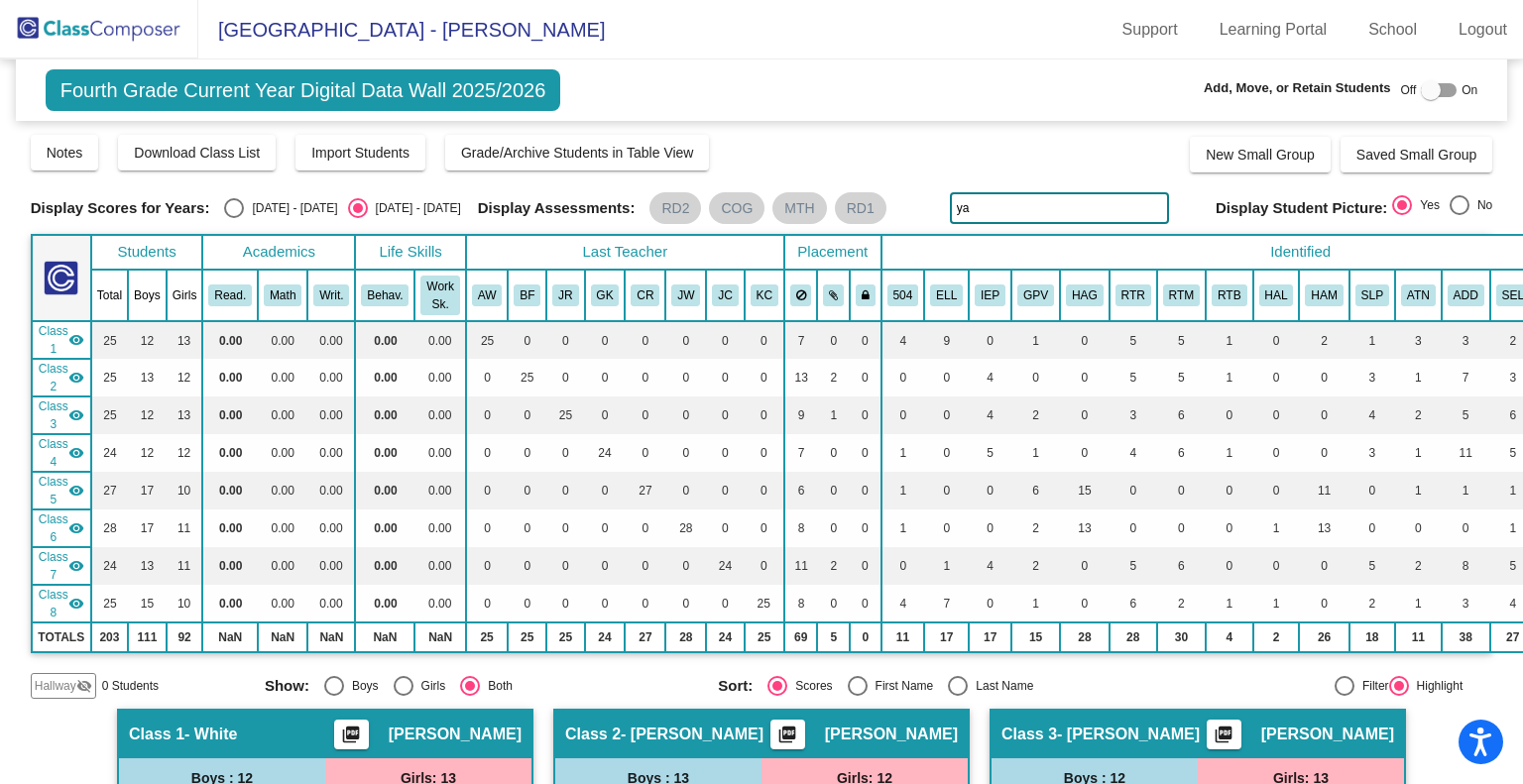 type on "y" 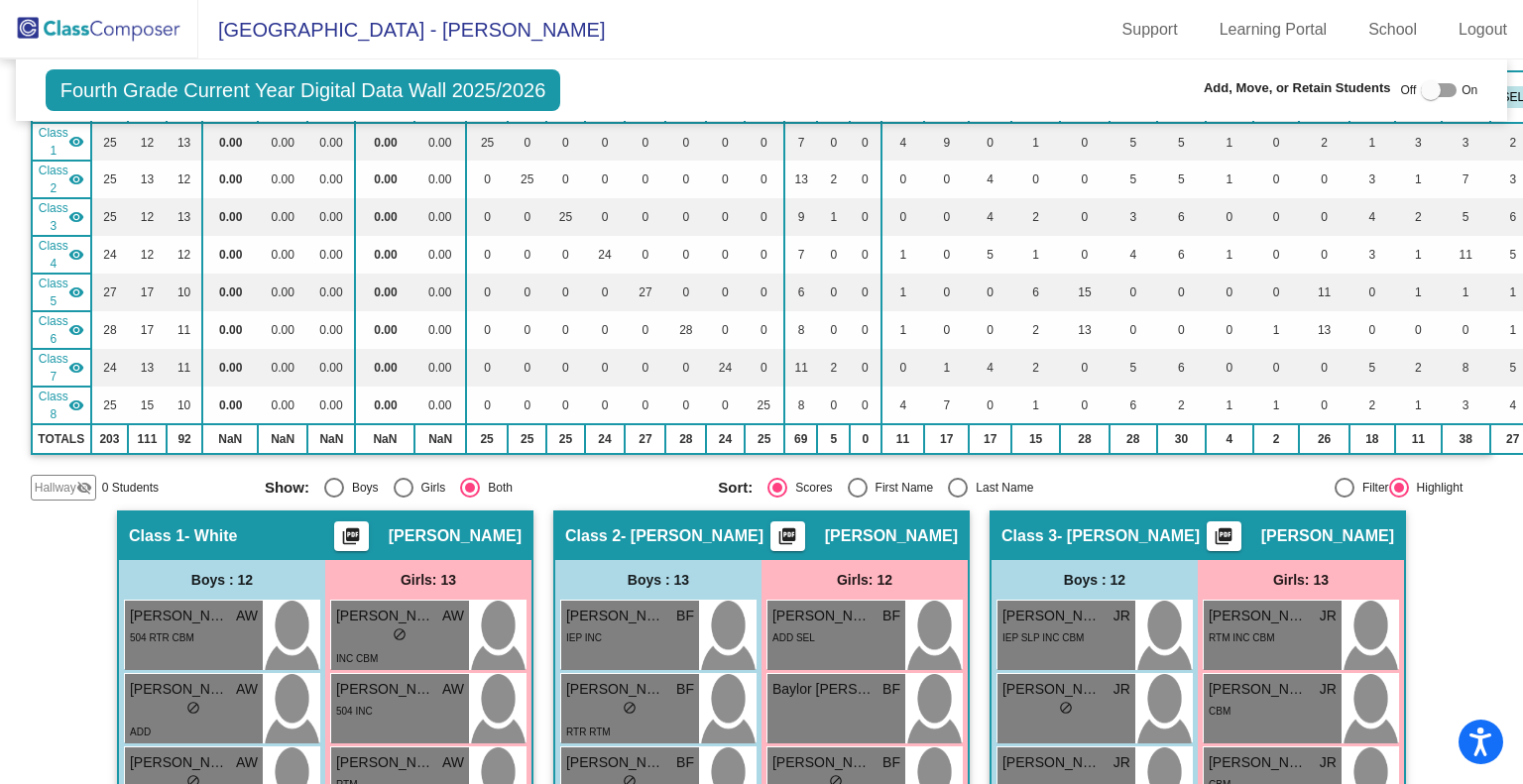 scroll, scrollTop: 0, scrollLeft: 0, axis: both 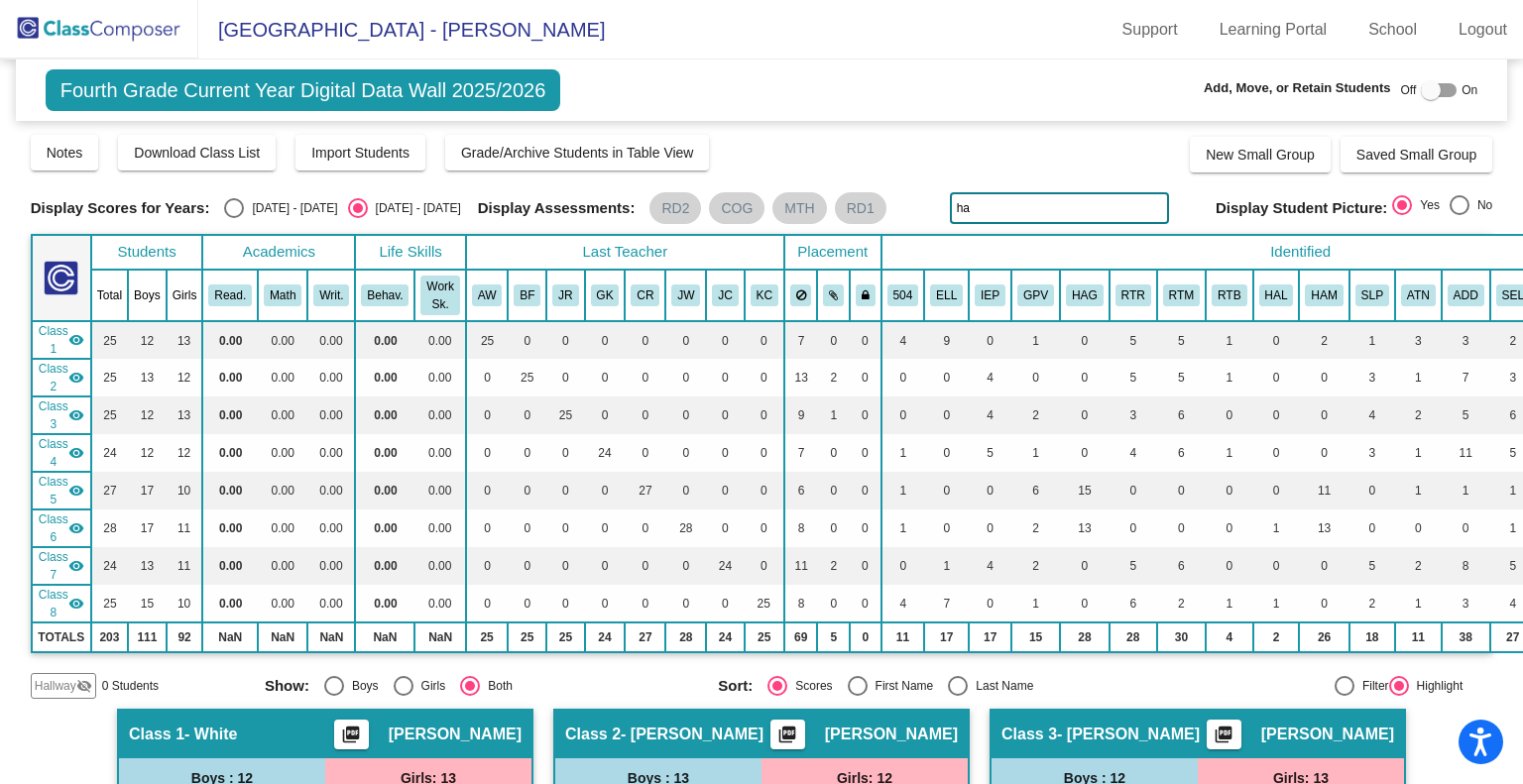 type on "h" 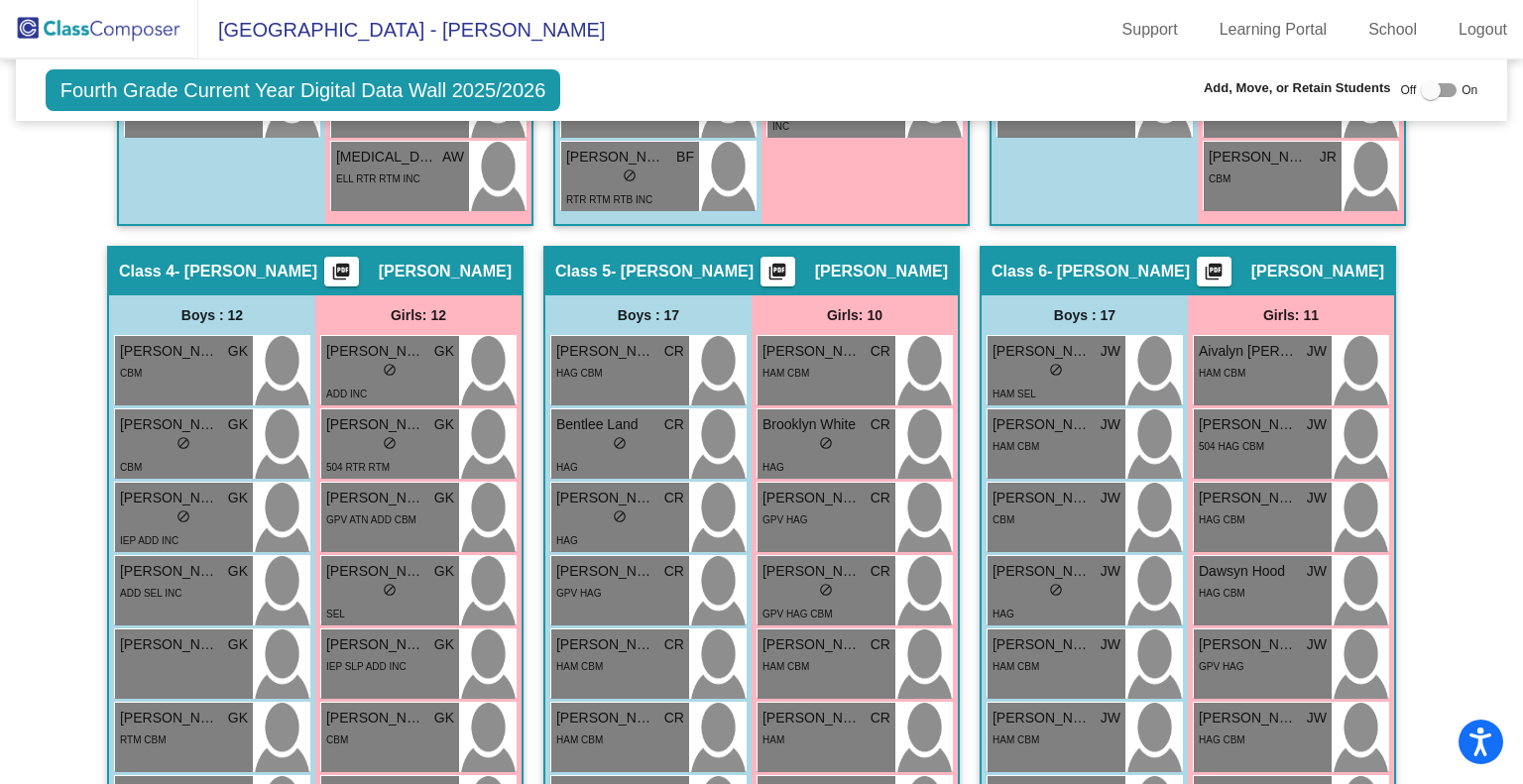 scroll, scrollTop: 0, scrollLeft: 0, axis: both 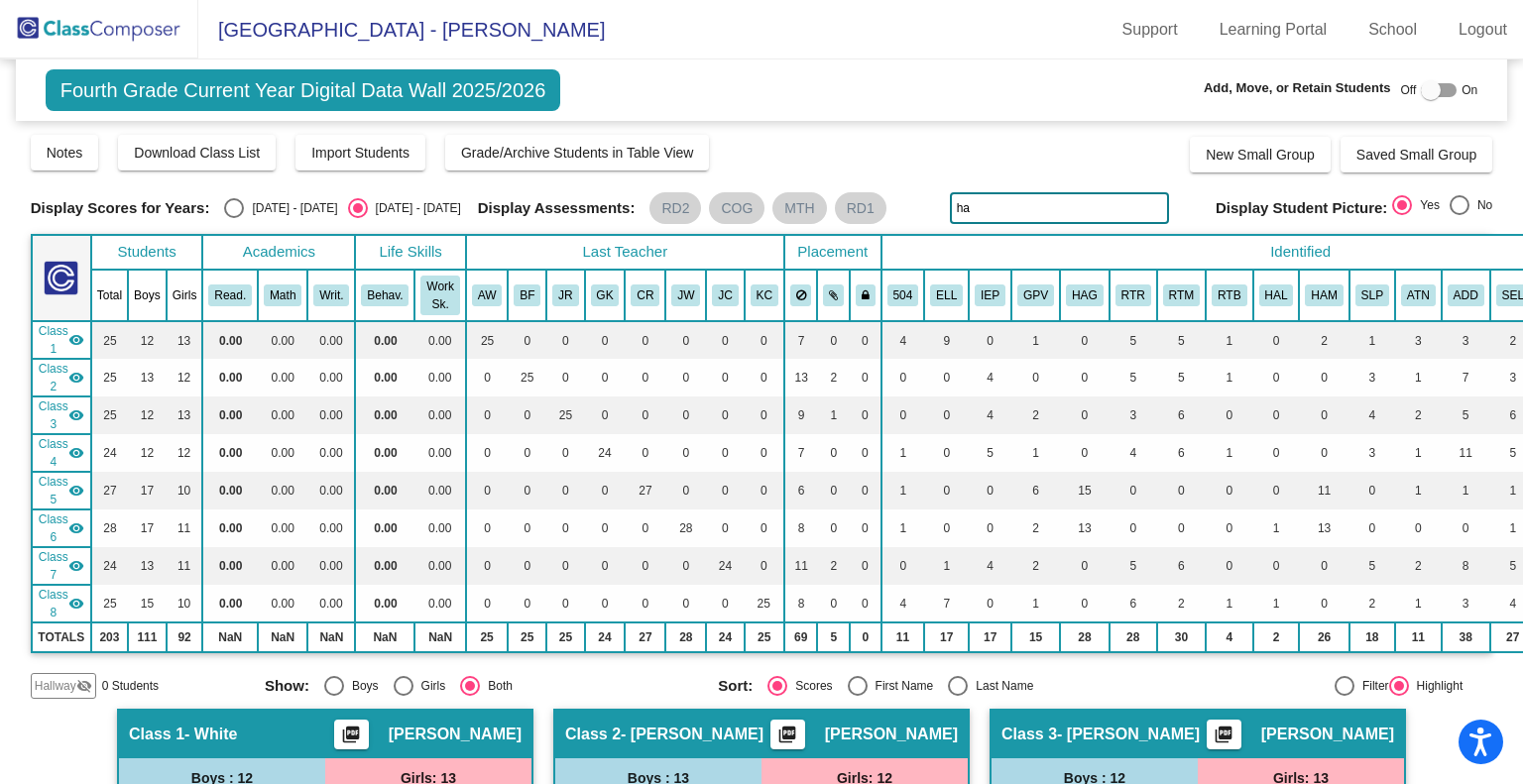 type on "h" 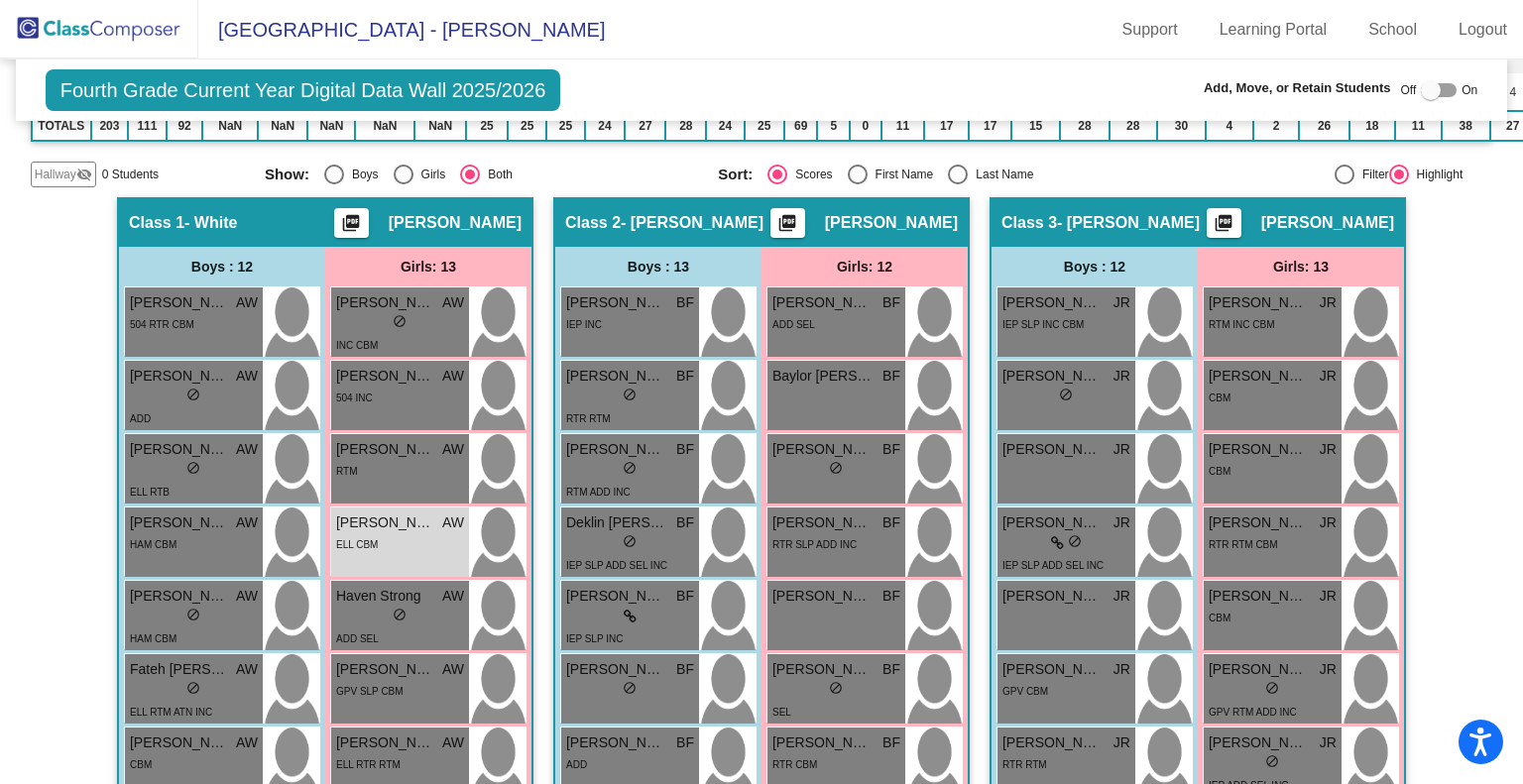 scroll, scrollTop: 0, scrollLeft: 0, axis: both 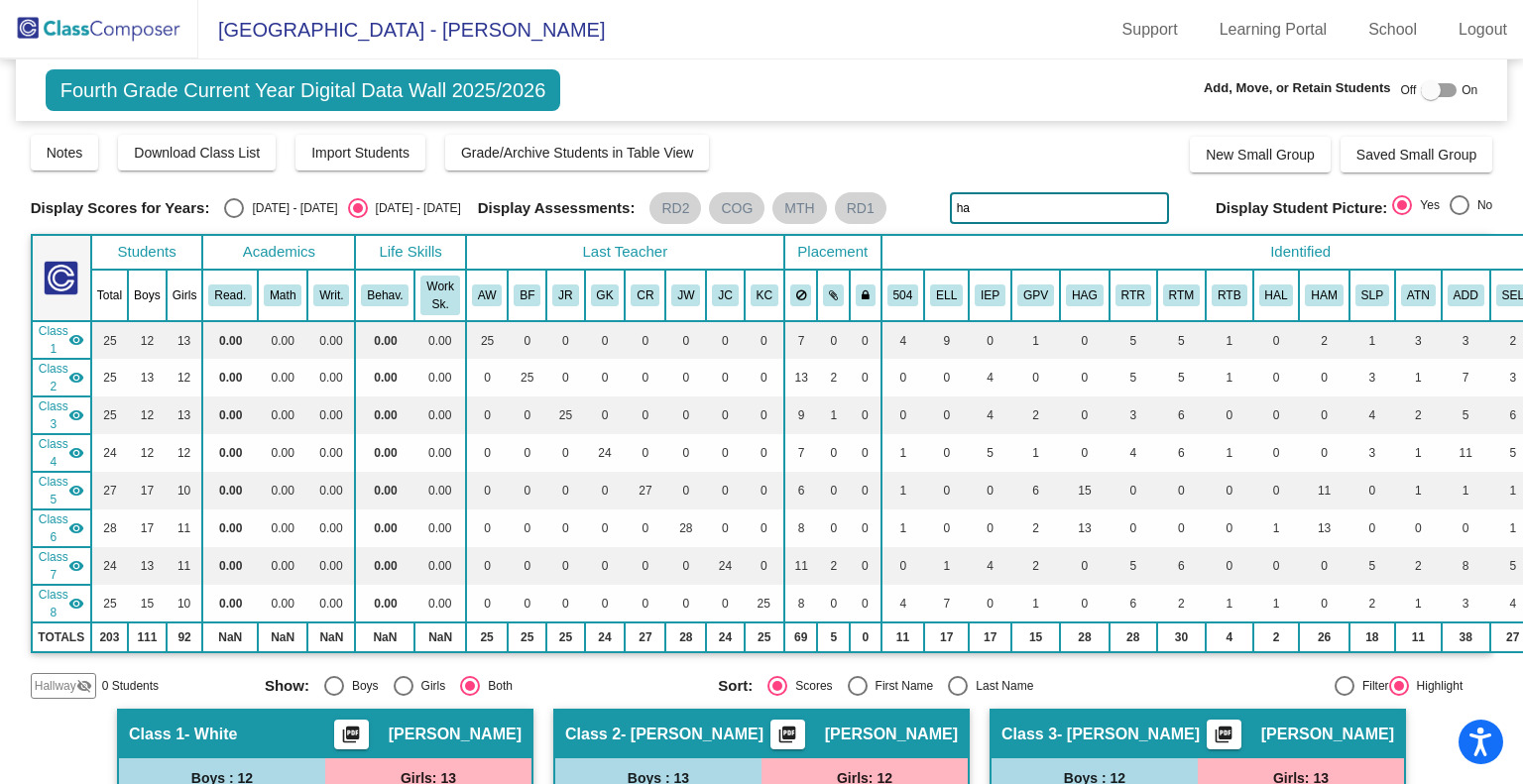 type on "h" 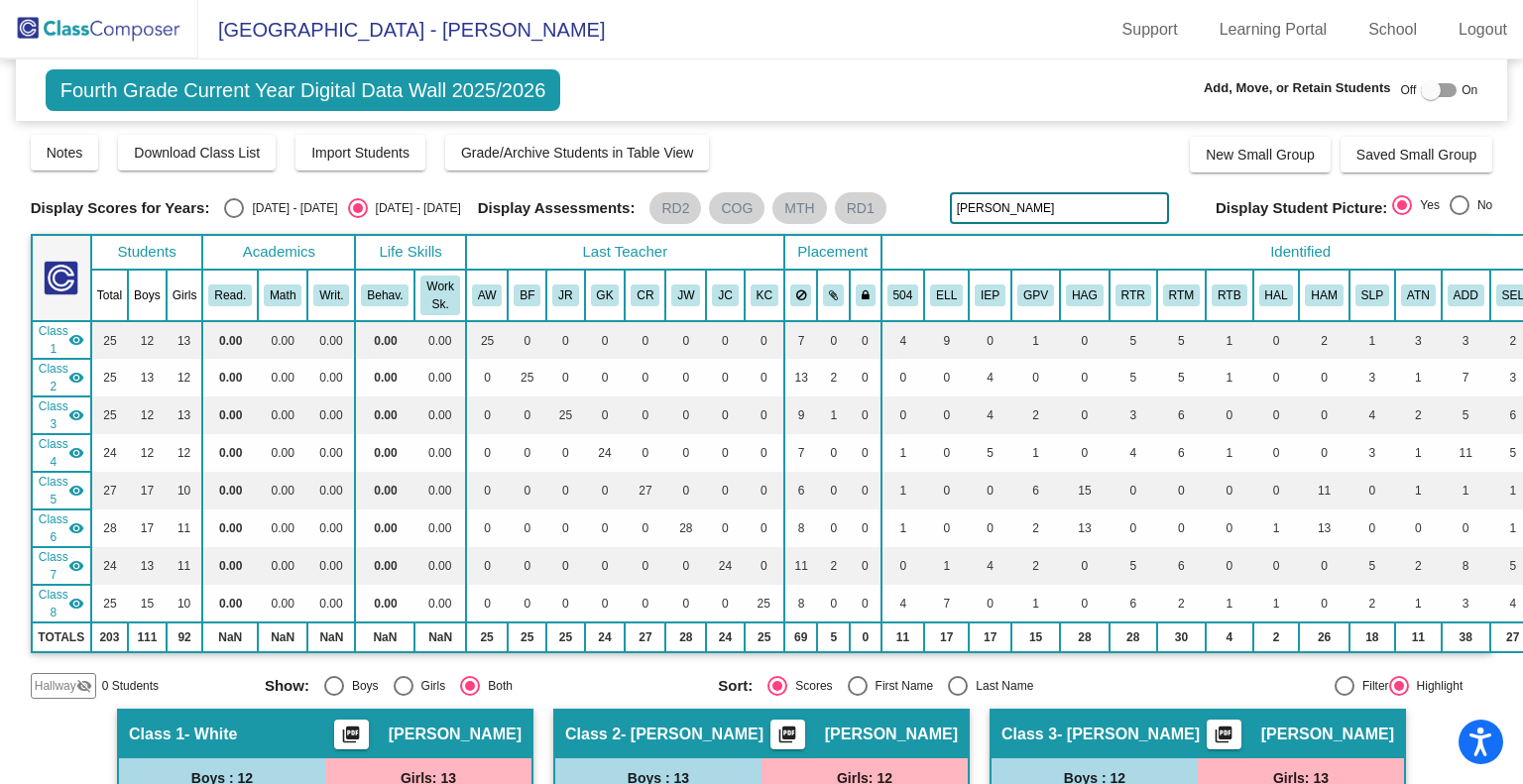 scroll, scrollTop: 0, scrollLeft: 0, axis: both 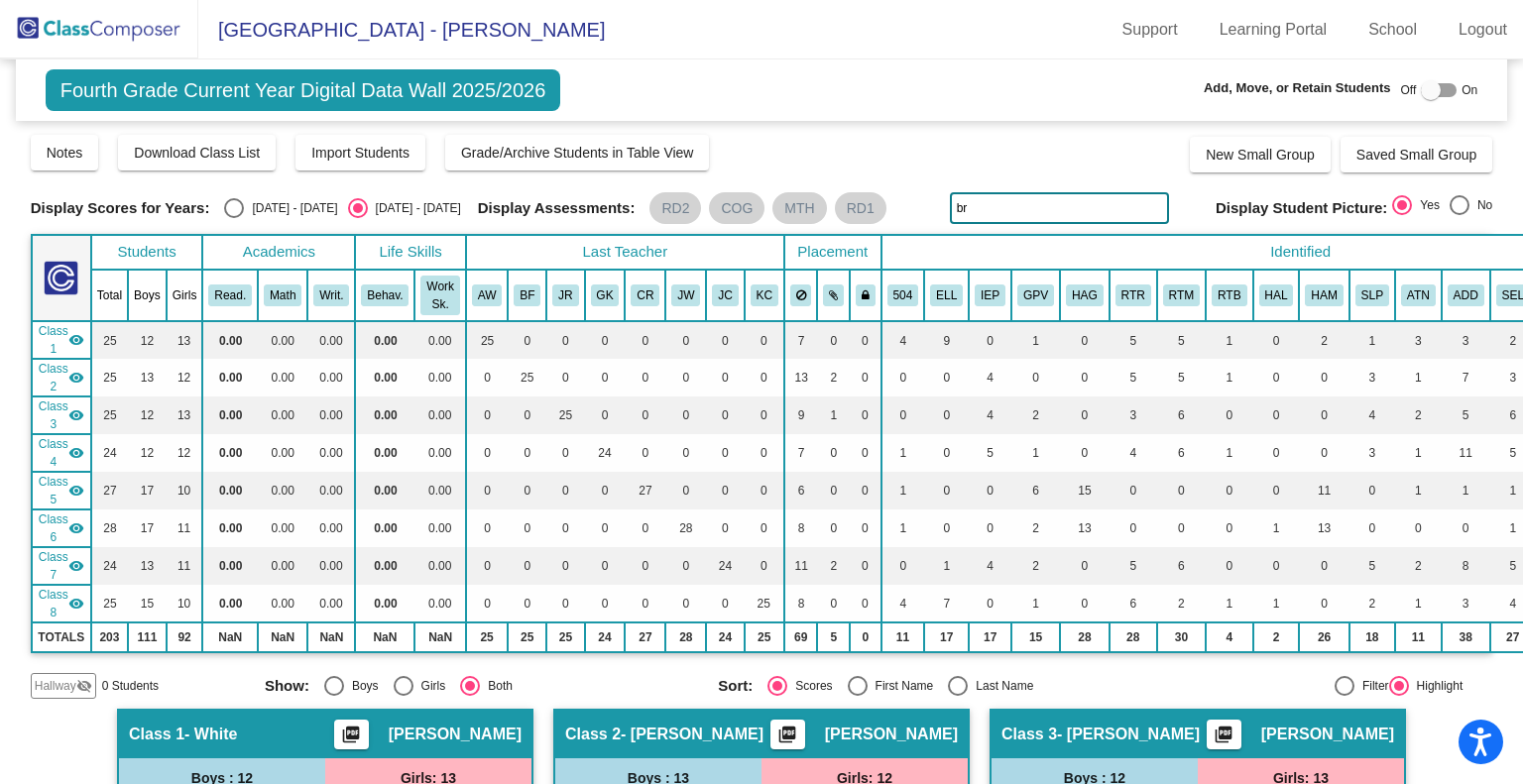 type on "b" 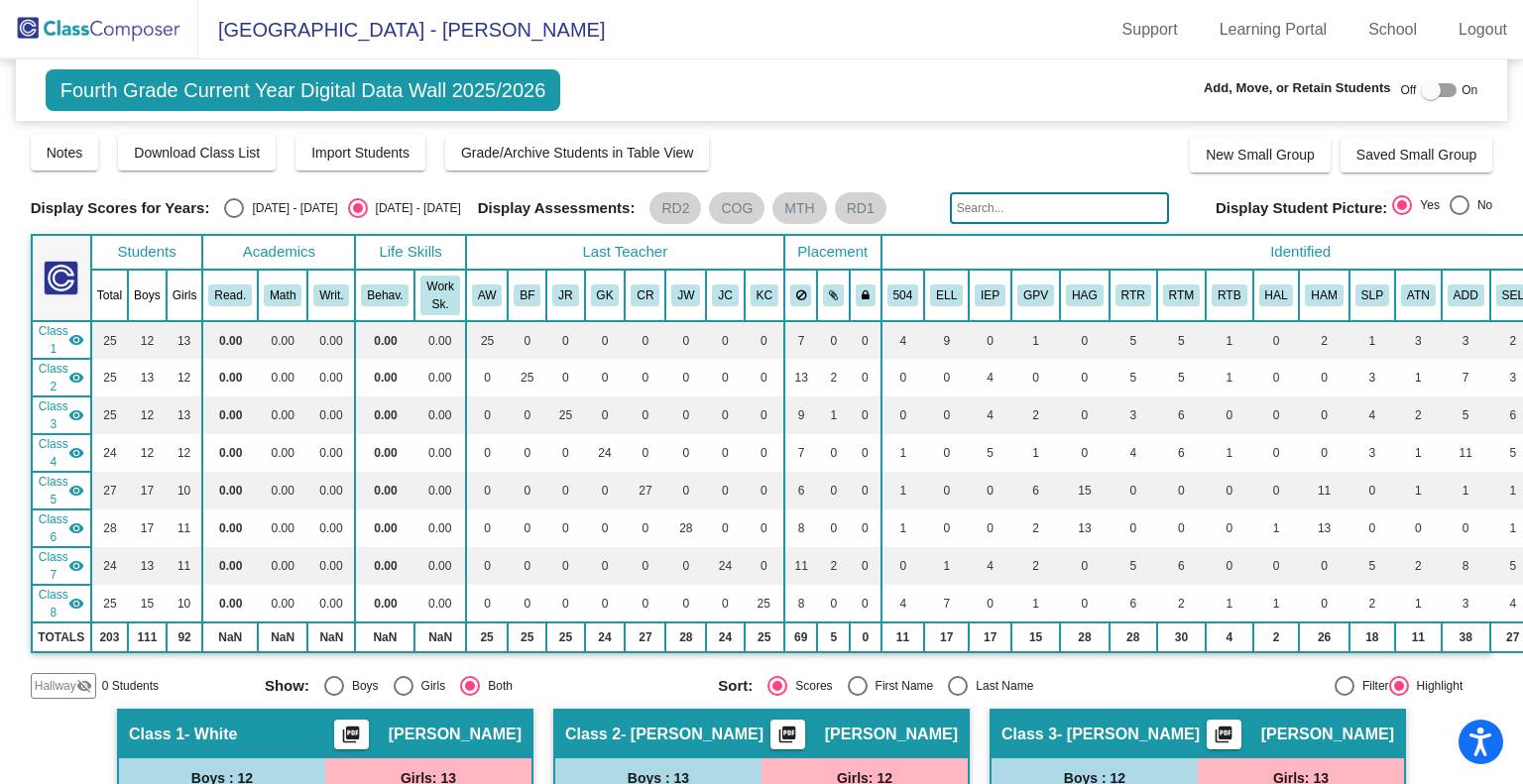 type on "t" 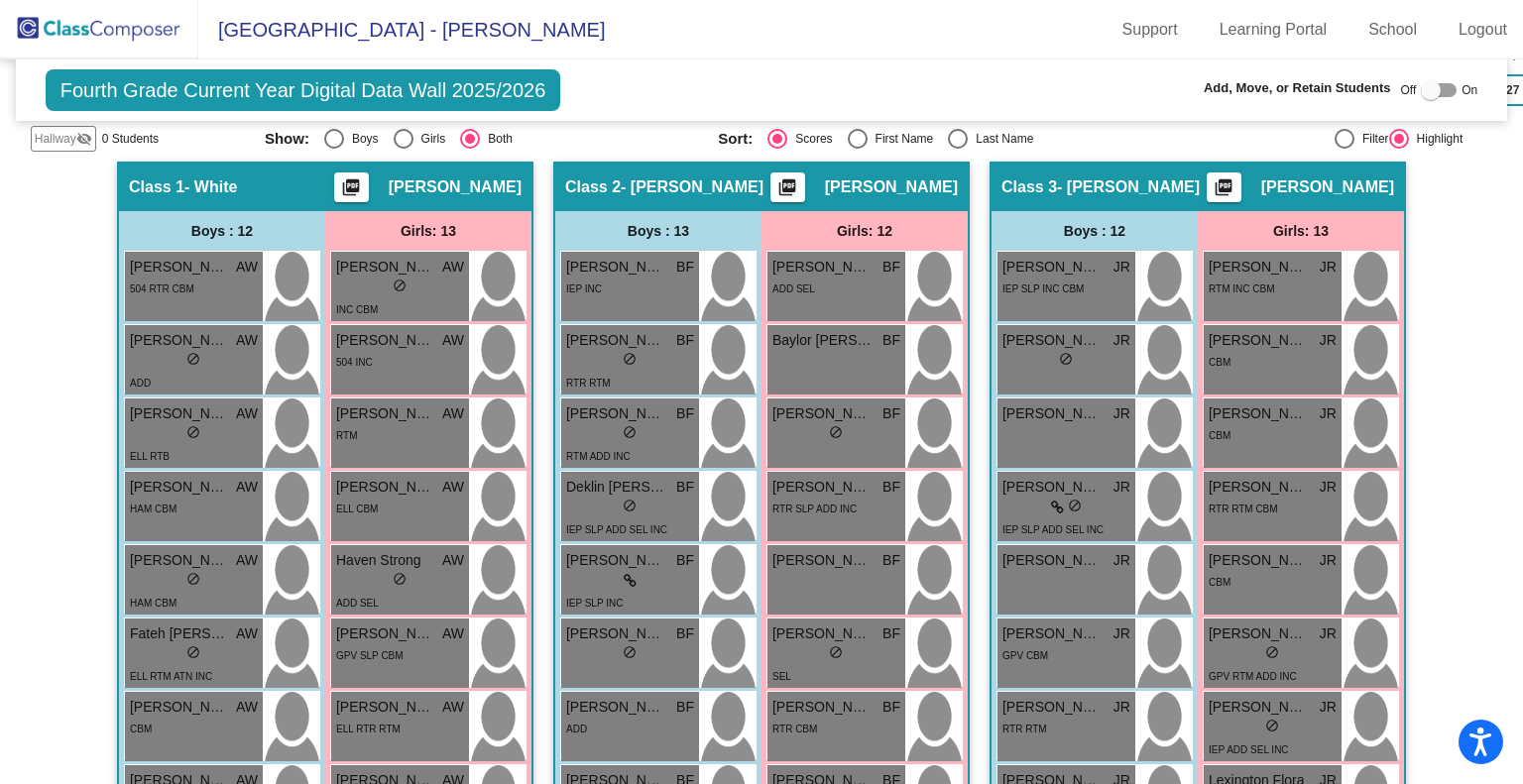 scroll, scrollTop: 0, scrollLeft: 0, axis: both 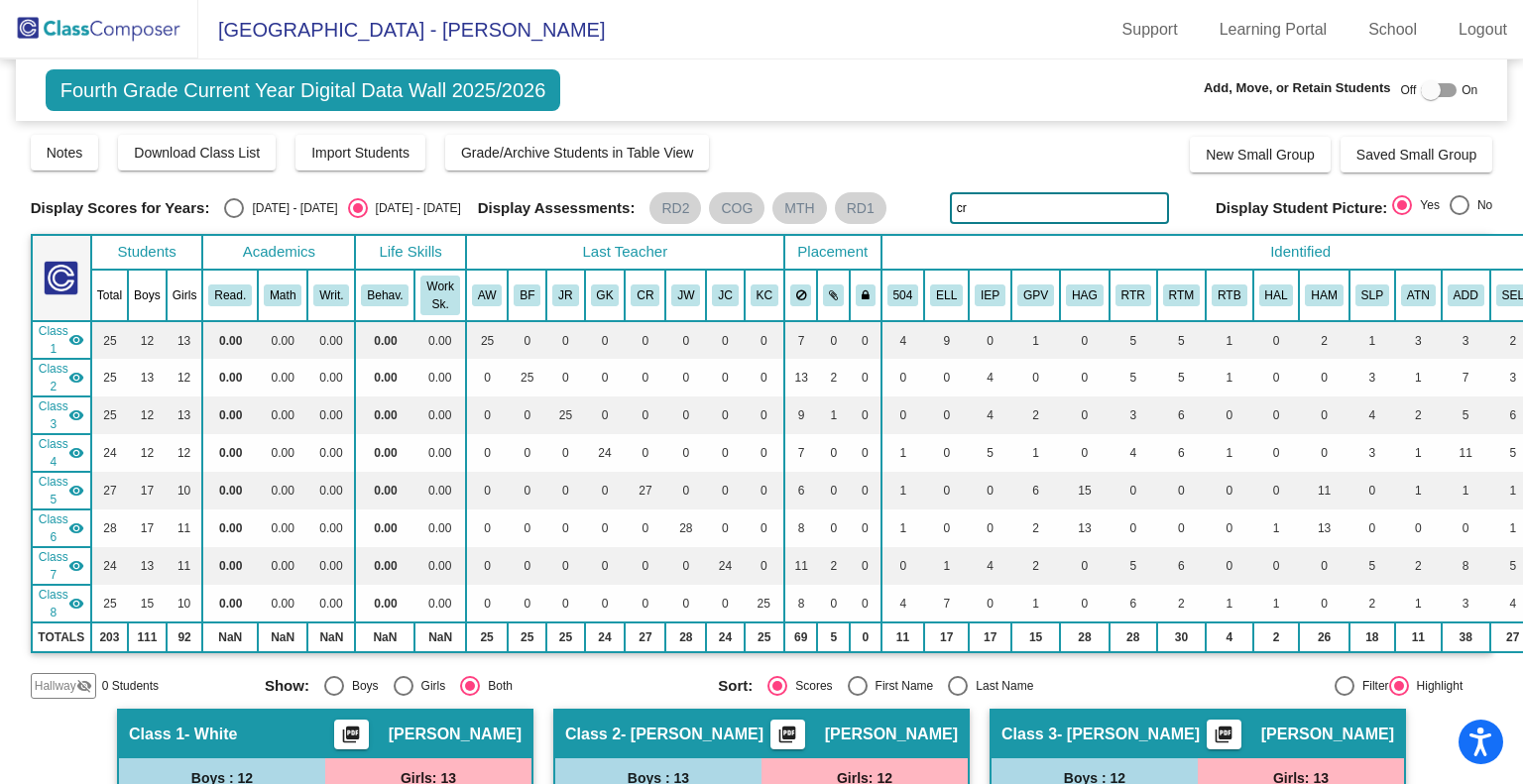 type on "c" 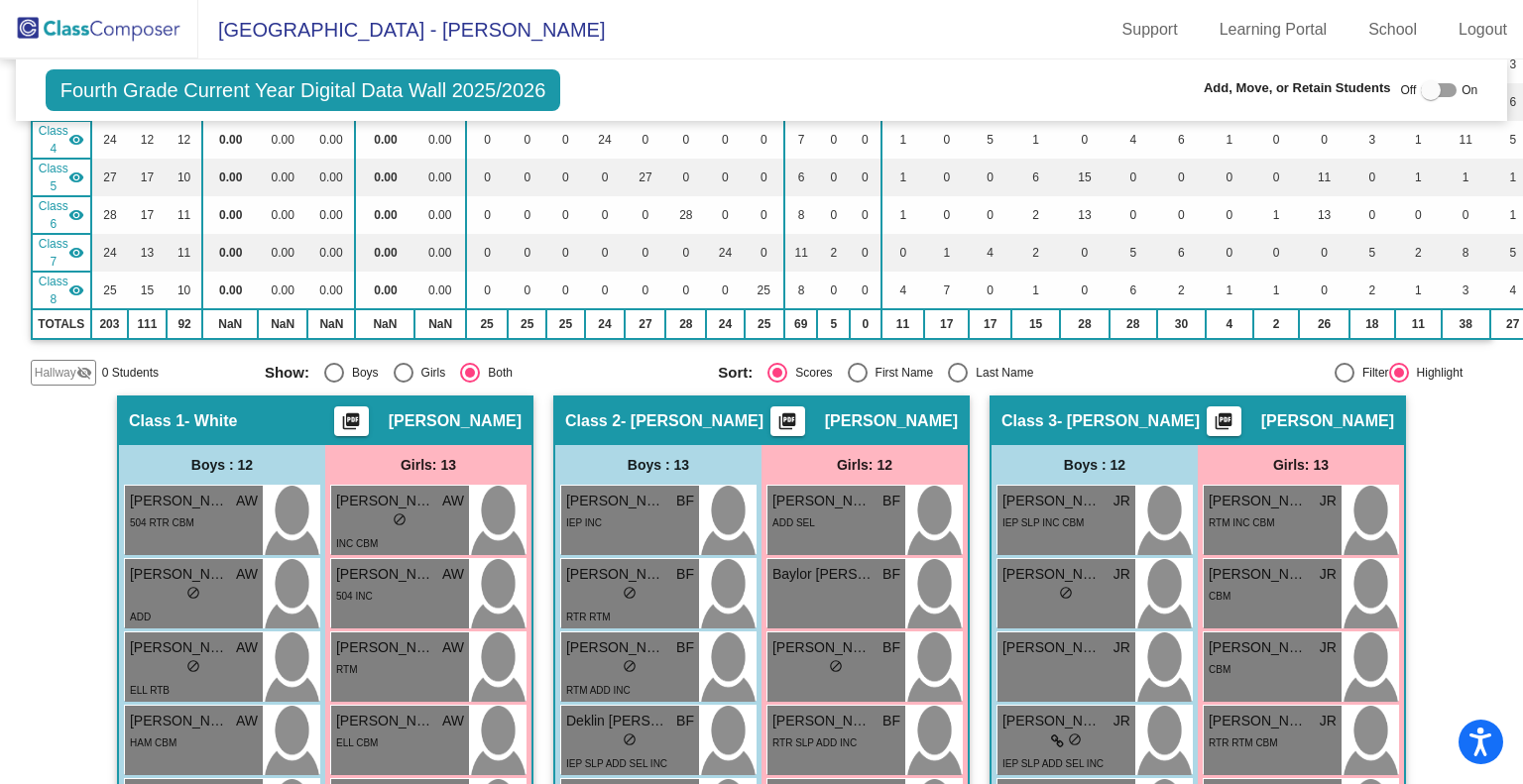 scroll, scrollTop: 0, scrollLeft: 0, axis: both 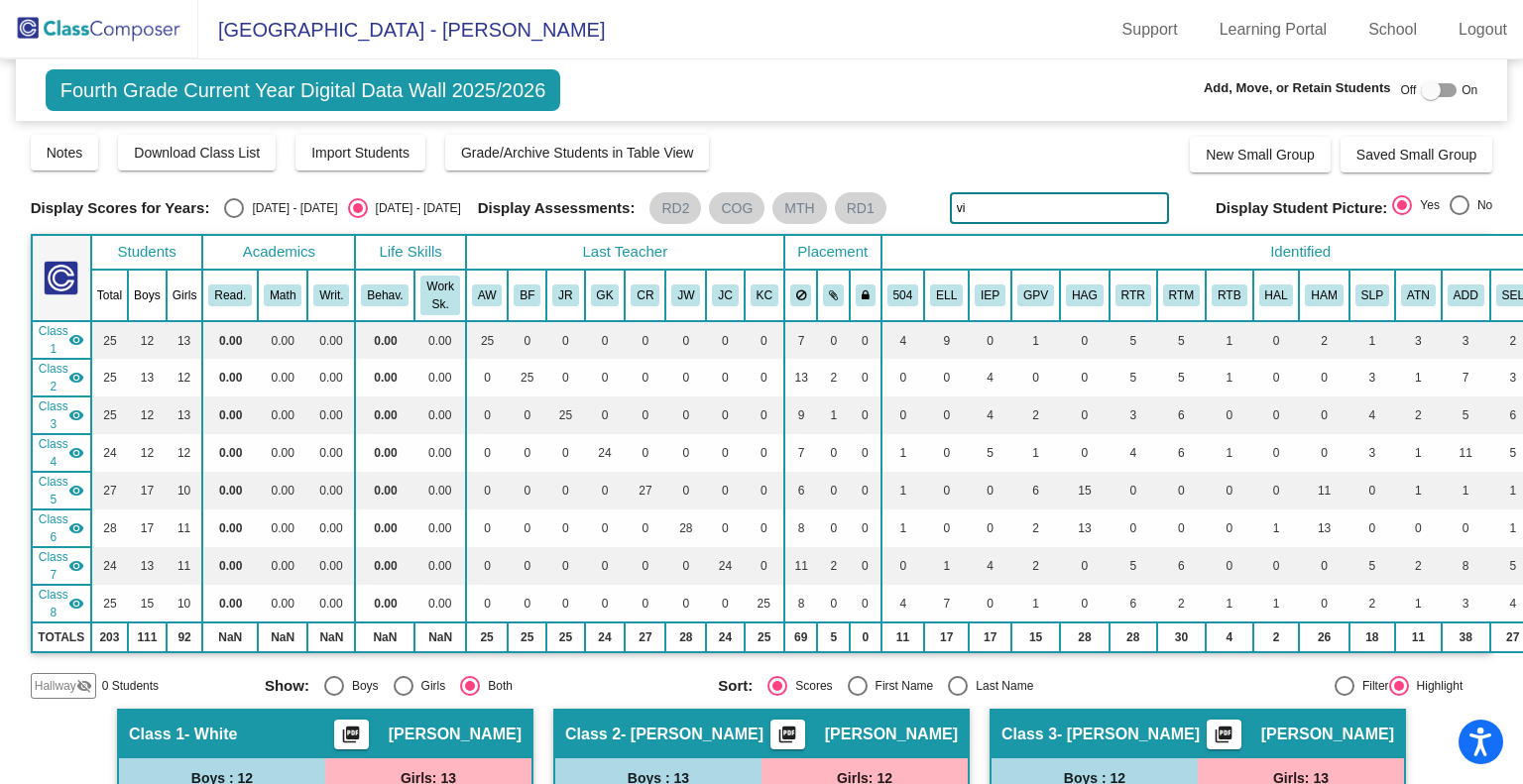 type on "v" 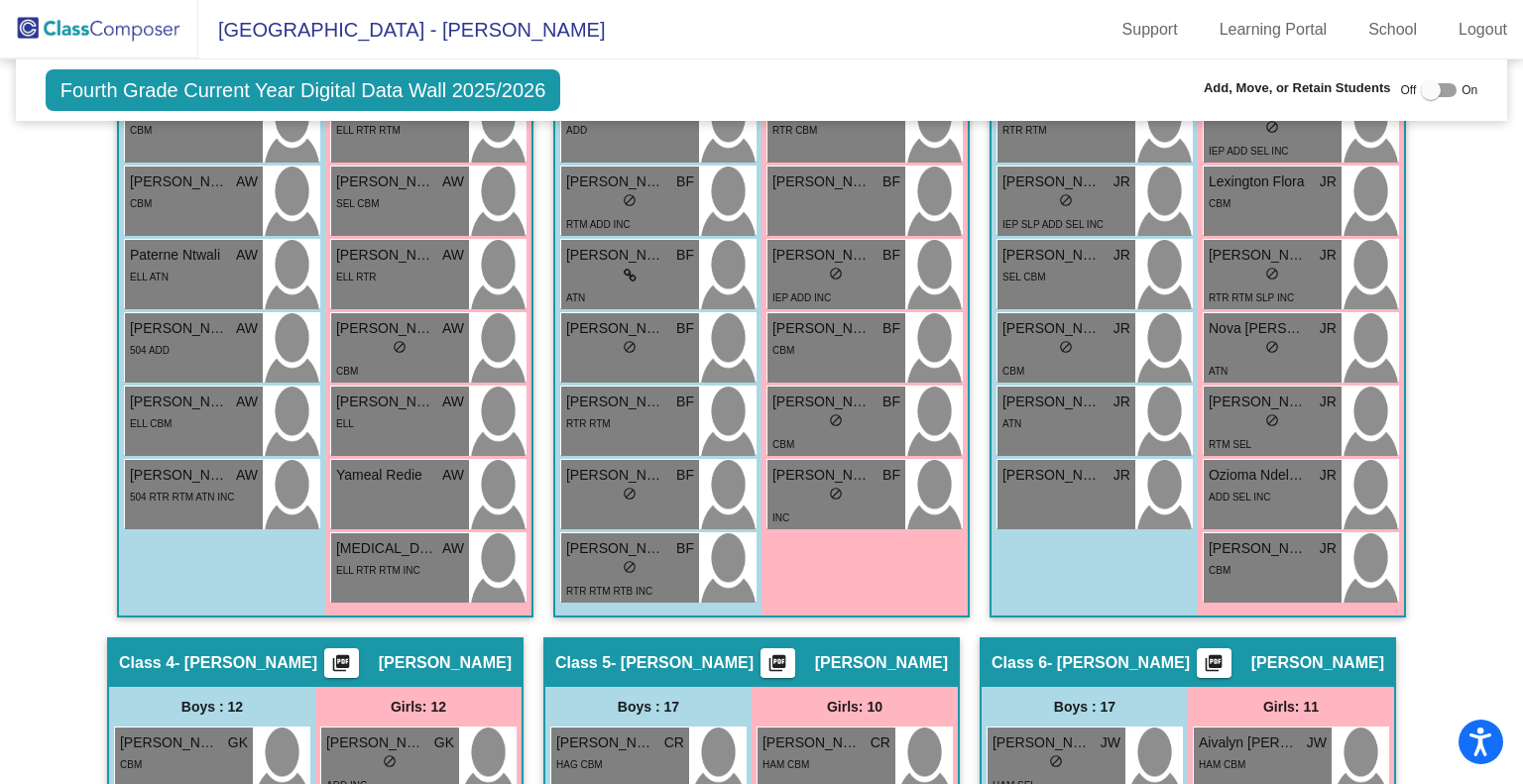 scroll, scrollTop: 0, scrollLeft: 0, axis: both 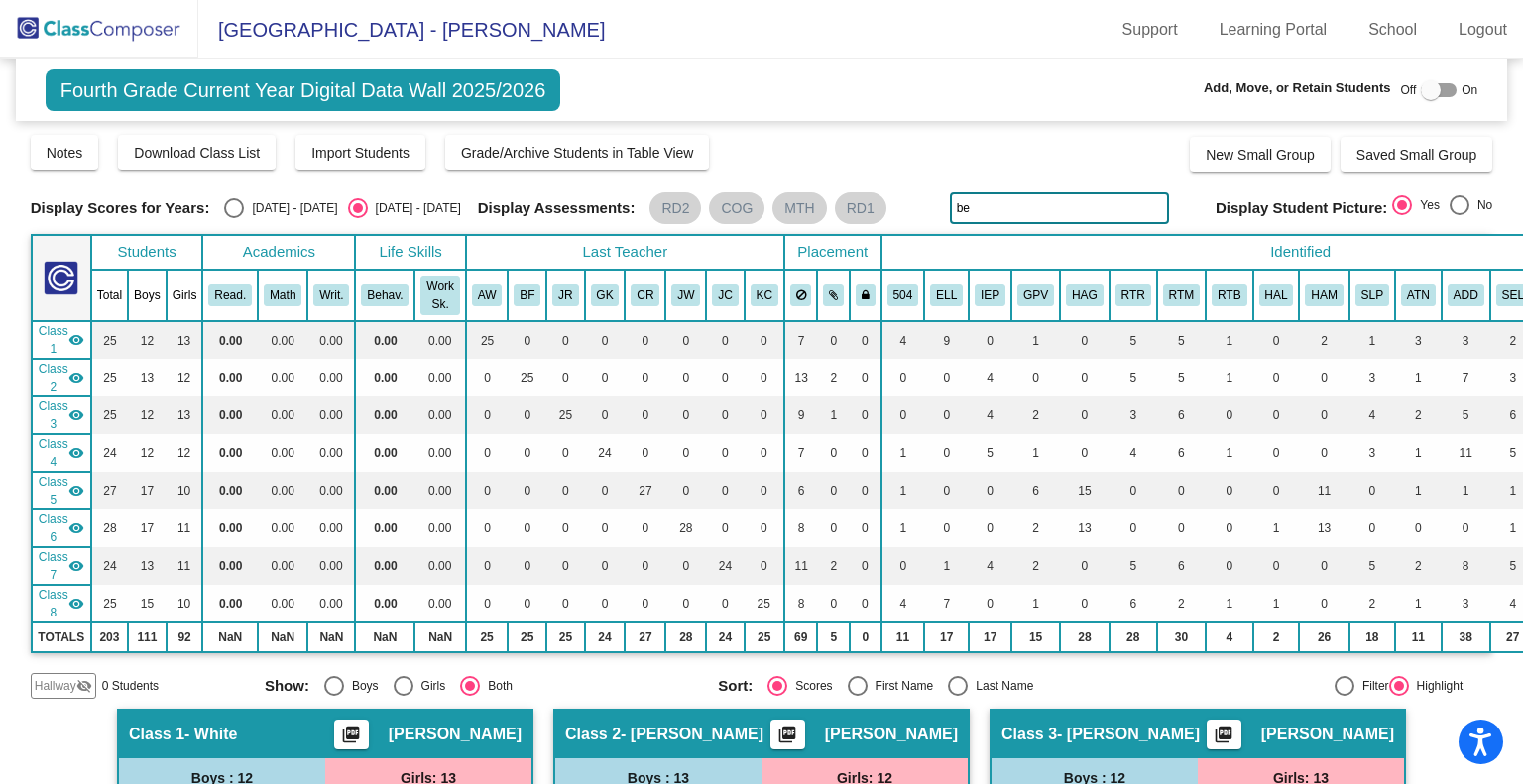 type on "b" 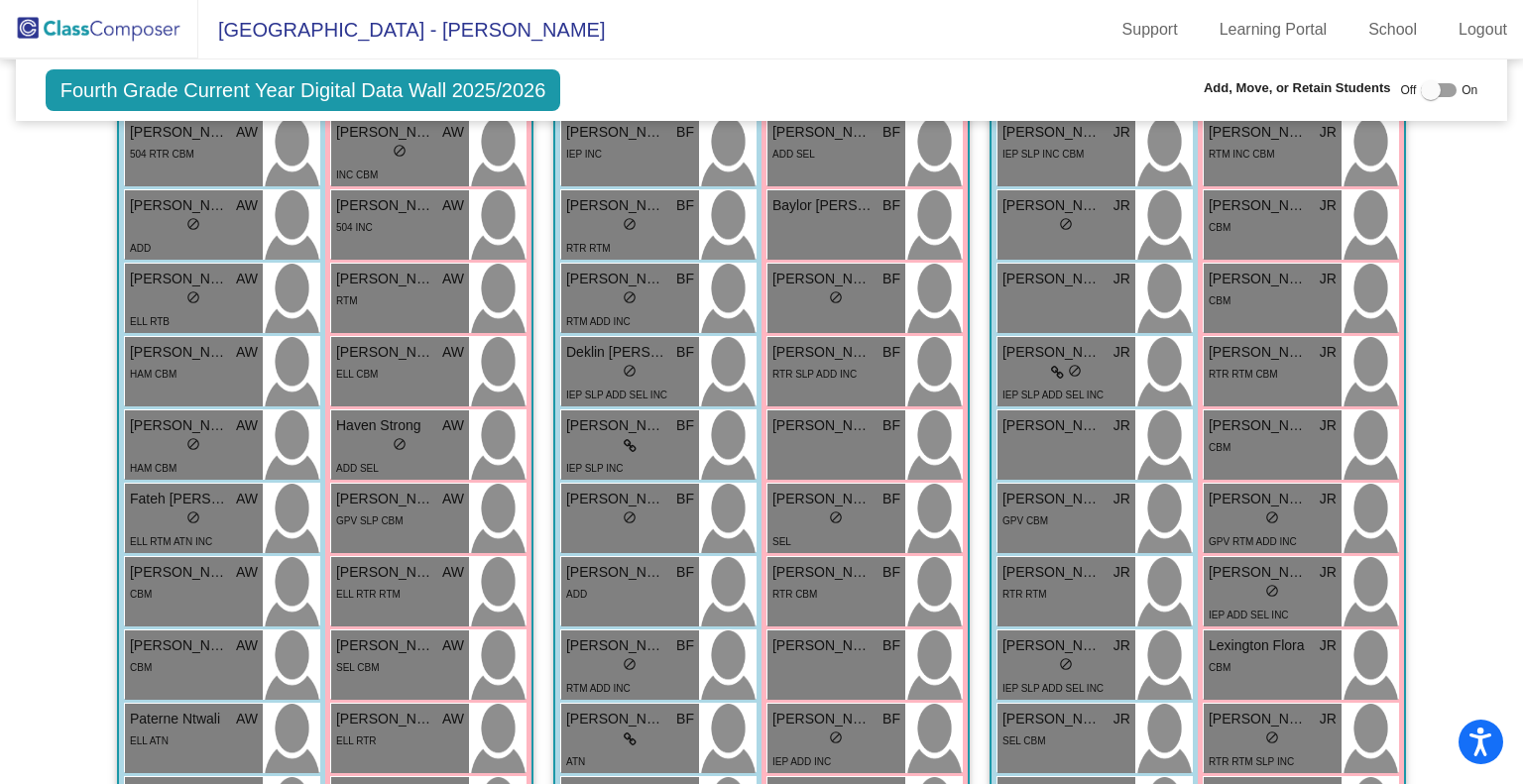 scroll, scrollTop: 0, scrollLeft: 0, axis: both 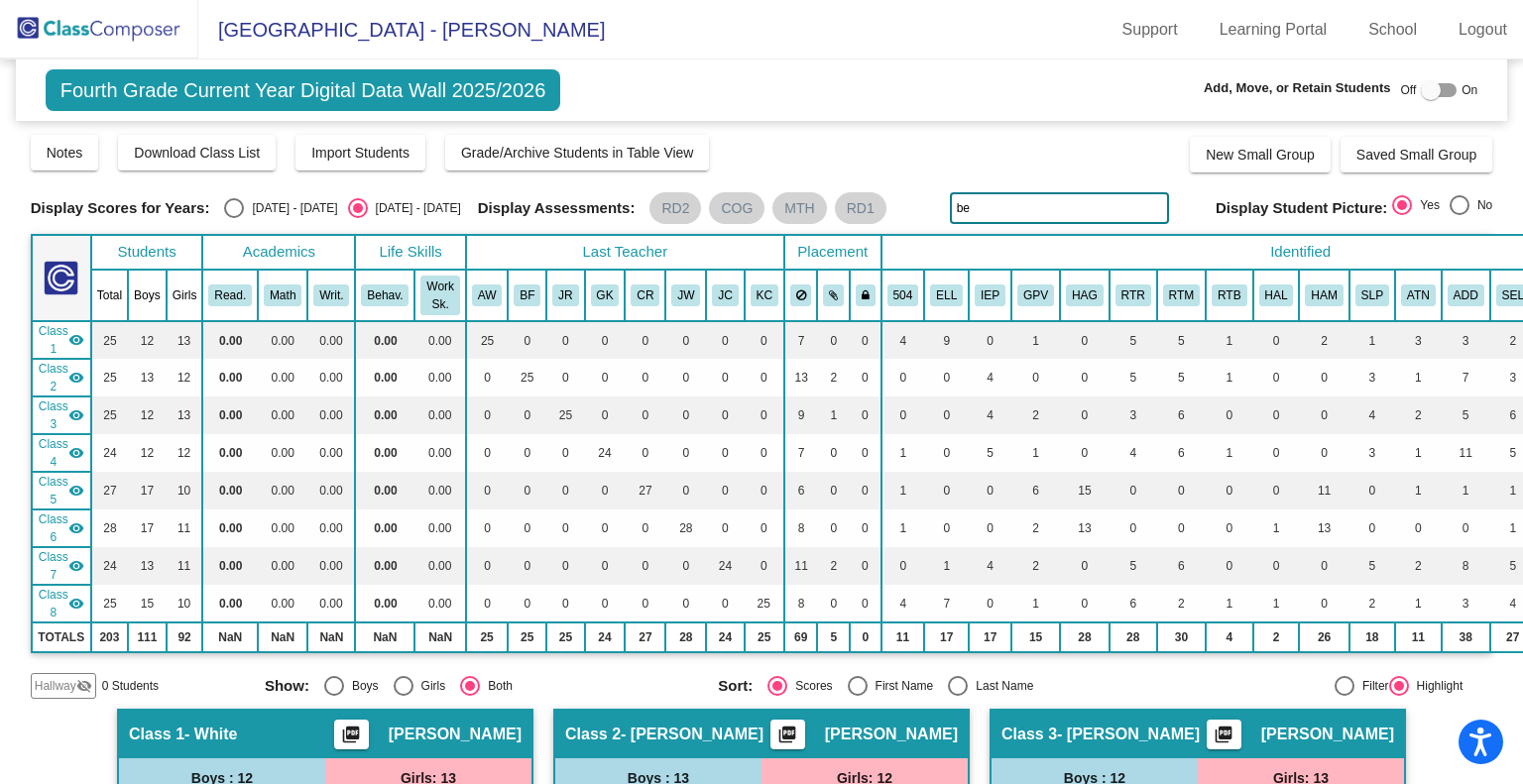type on "b" 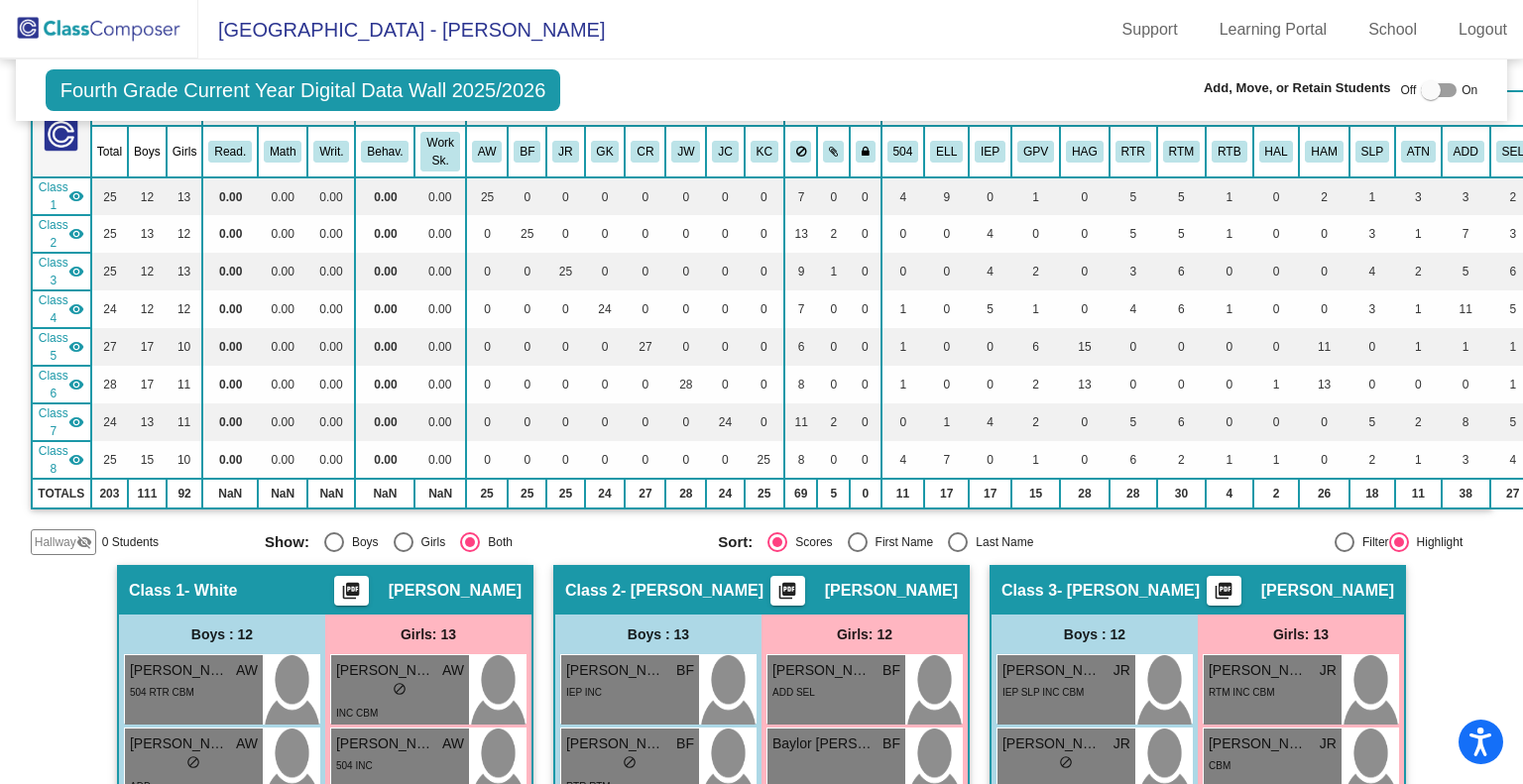scroll, scrollTop: 0, scrollLeft: 0, axis: both 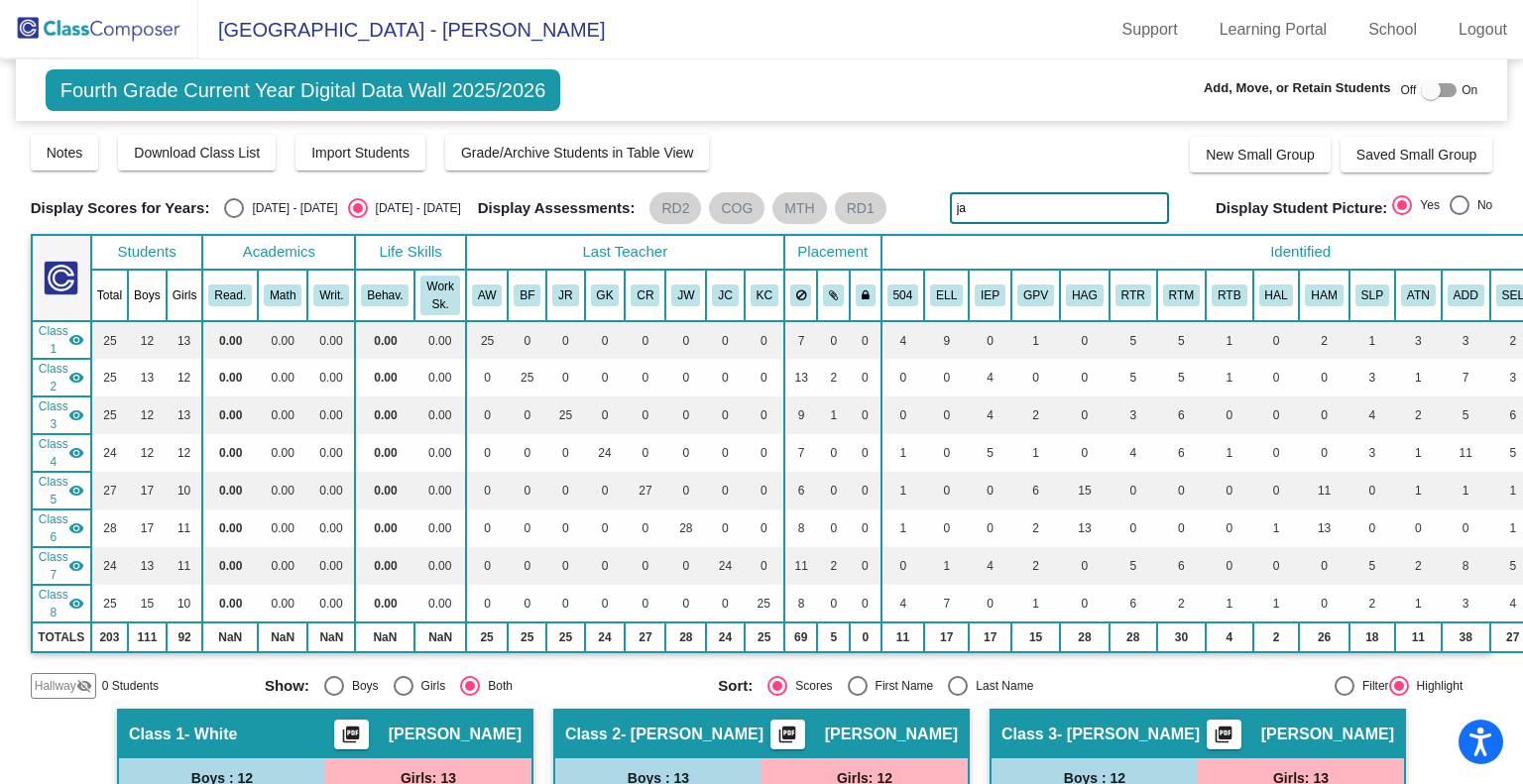 type on "j" 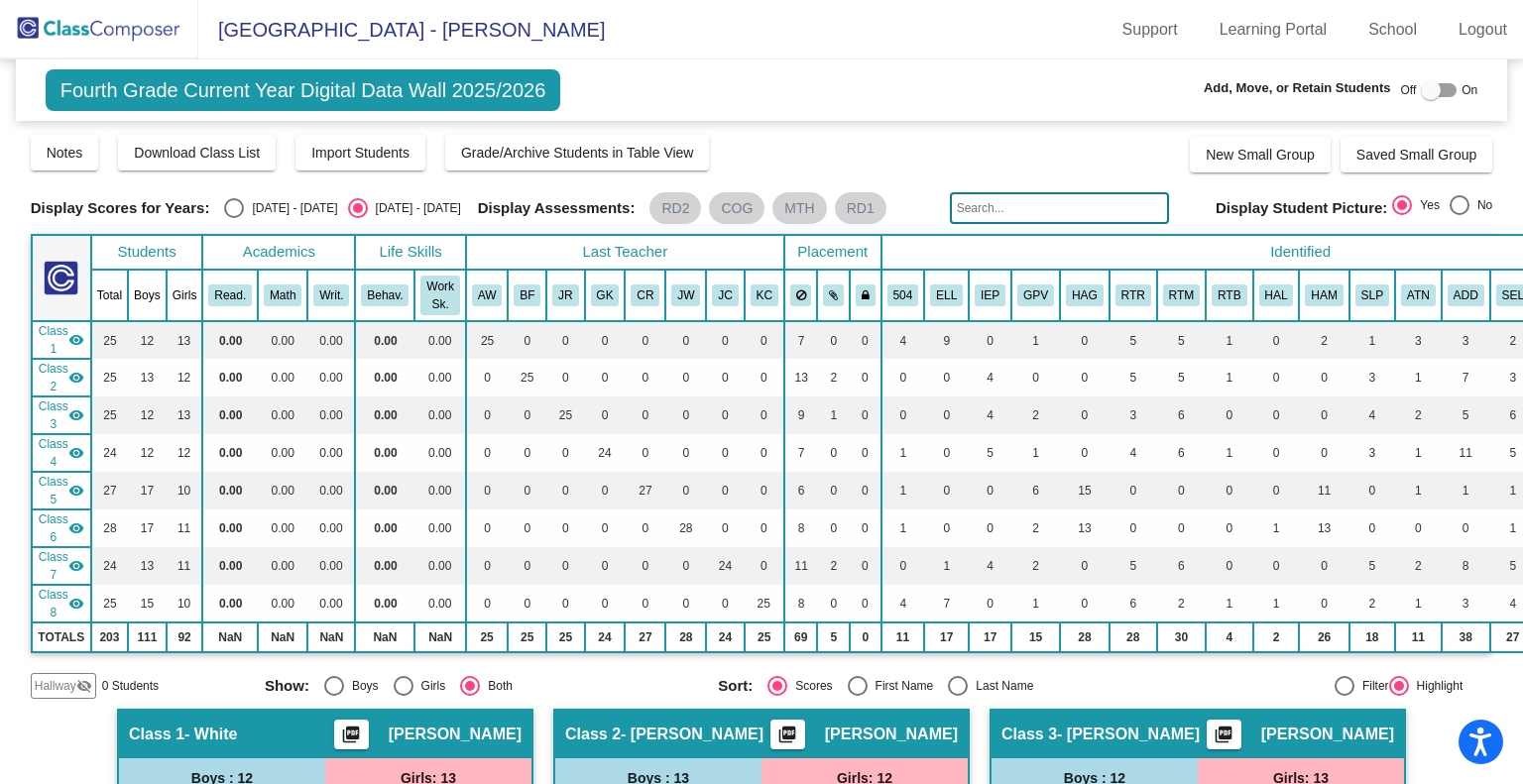 type on "e" 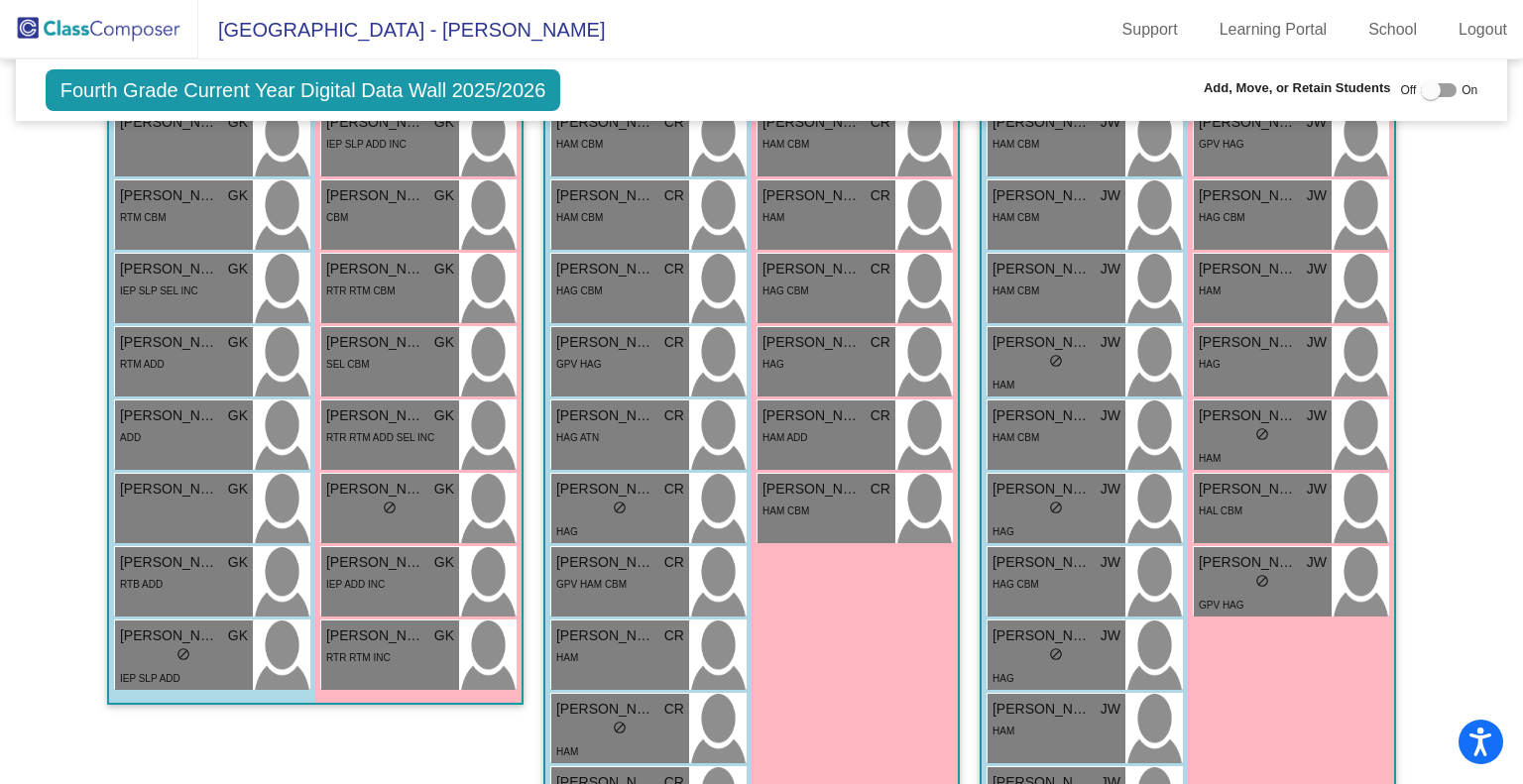 scroll, scrollTop: 2061, scrollLeft: 0, axis: vertical 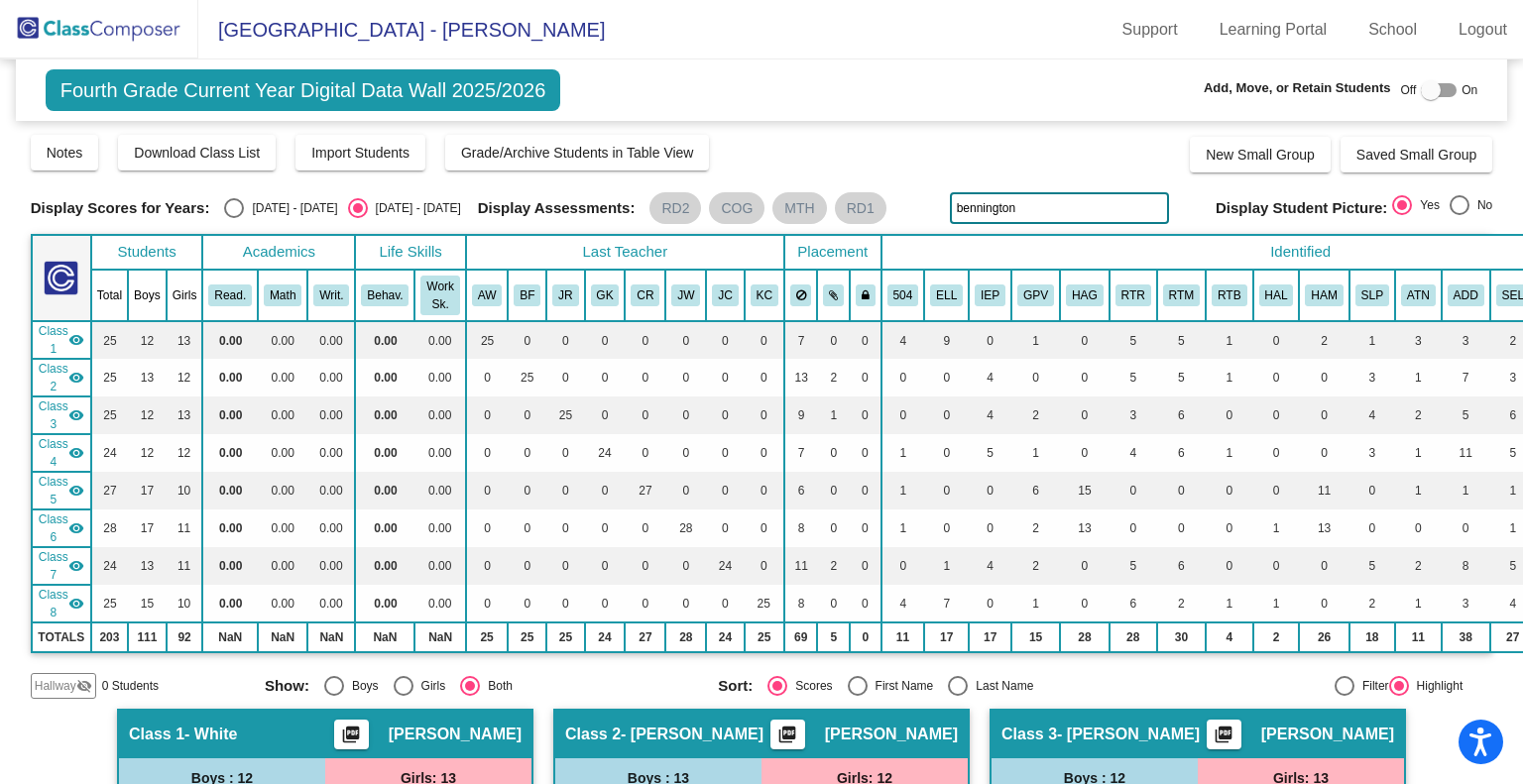 click on "bennington" 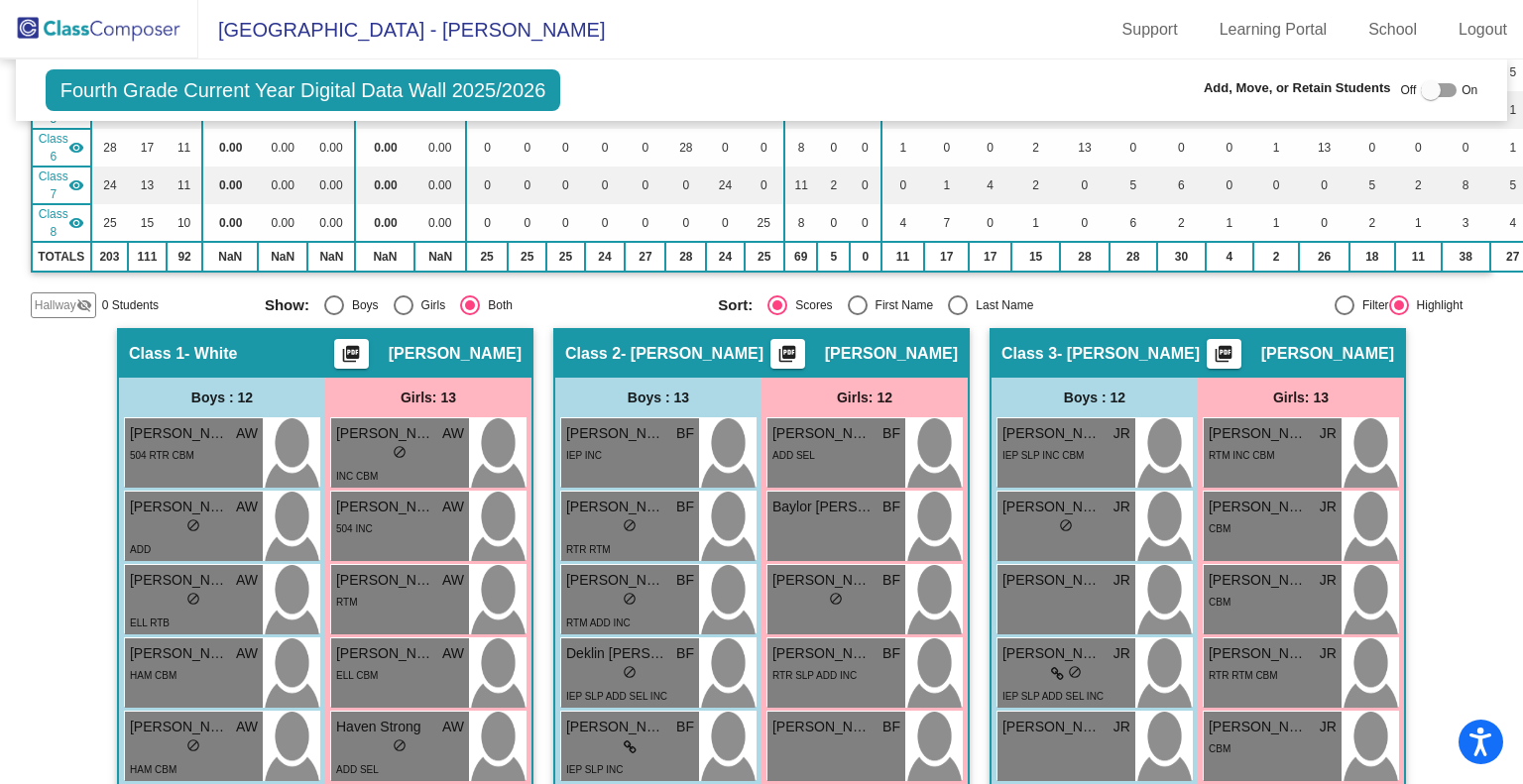 scroll, scrollTop: 384, scrollLeft: 0, axis: vertical 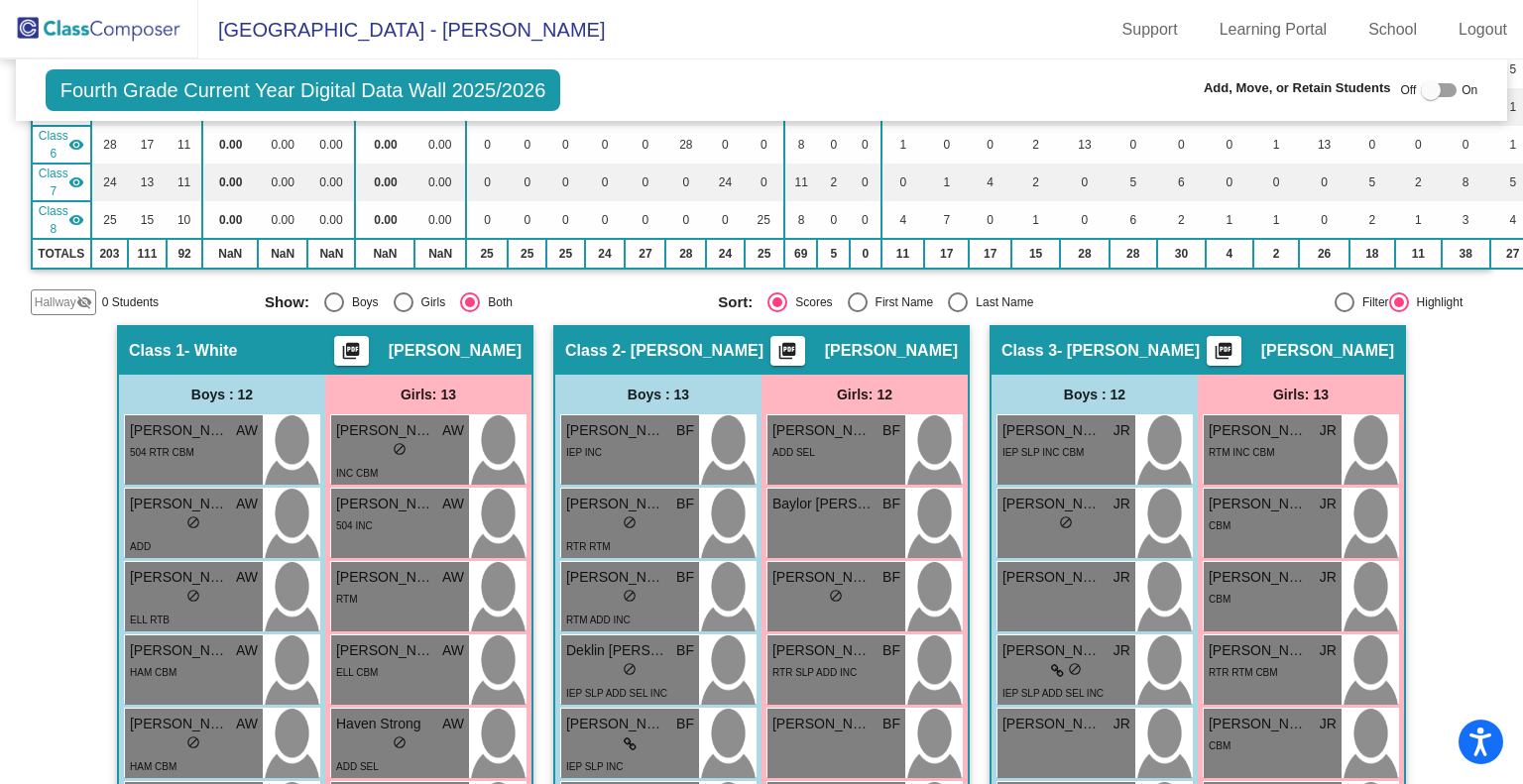 type on "land" 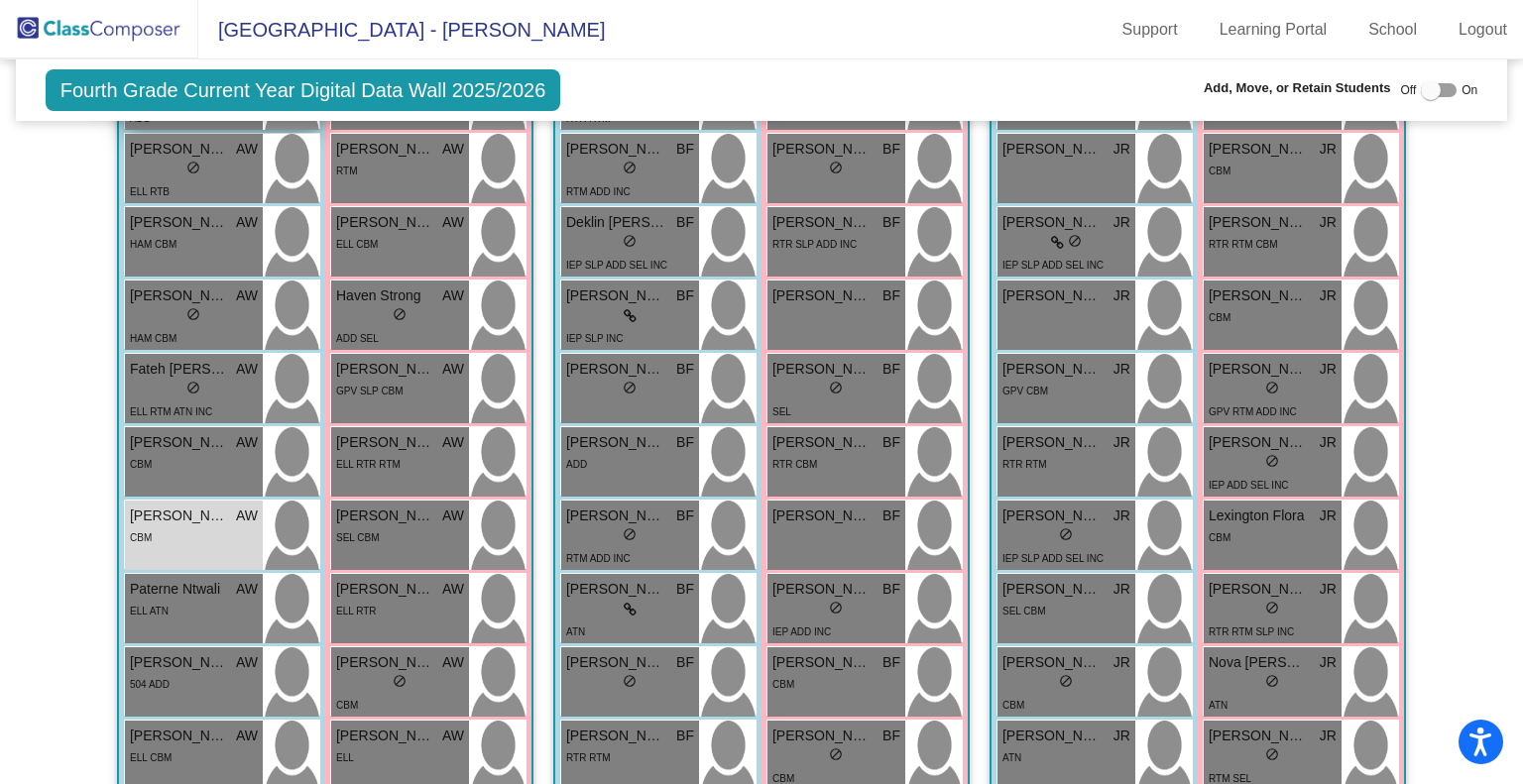 scroll, scrollTop: 812, scrollLeft: 0, axis: vertical 